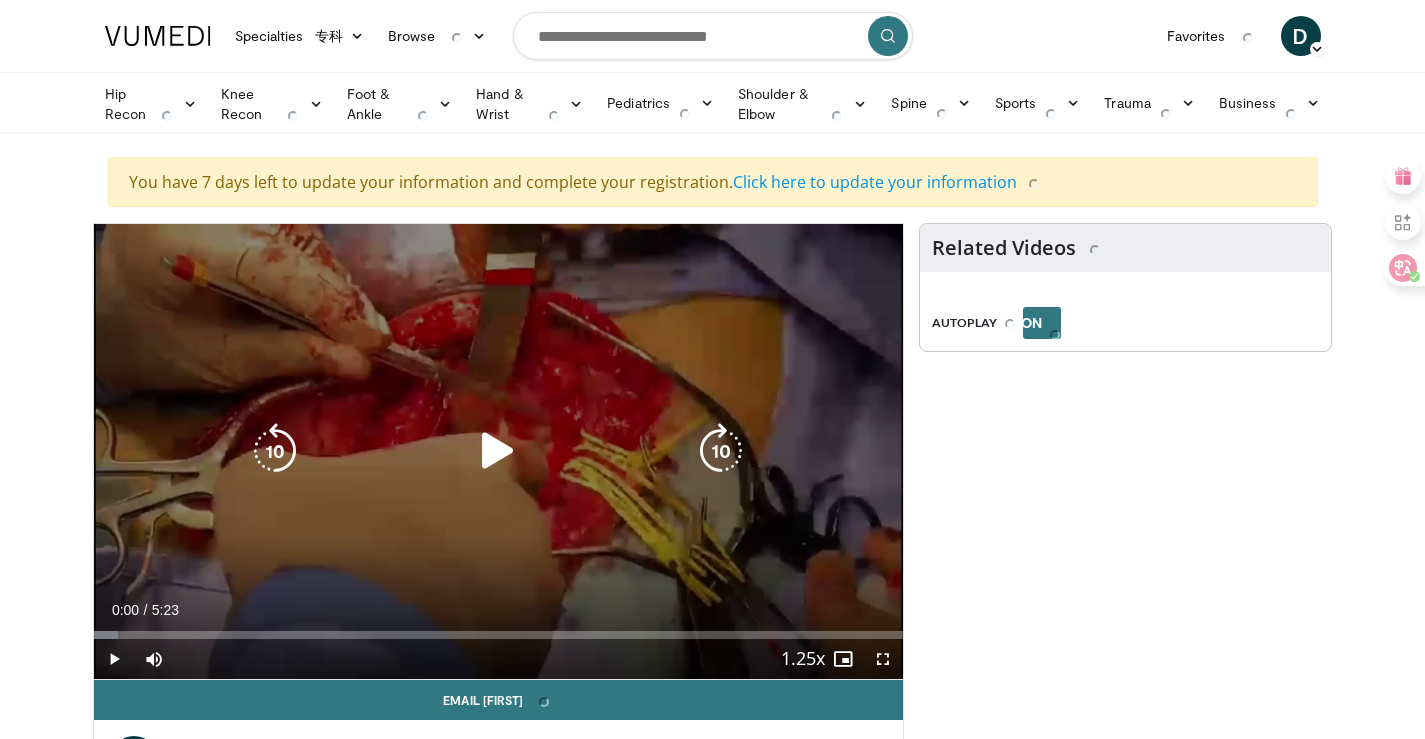 scroll, scrollTop: 0, scrollLeft: 0, axis: both 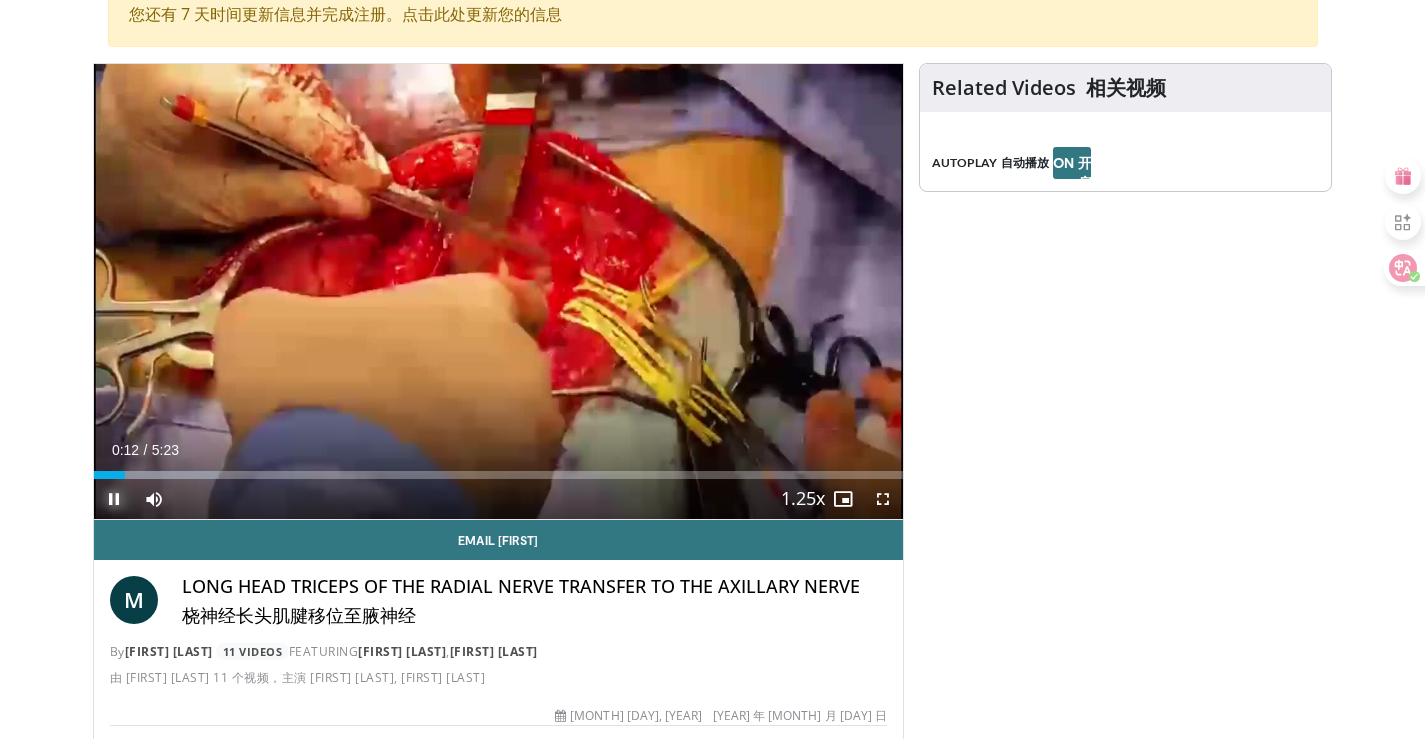 click at bounding box center (114, 499) 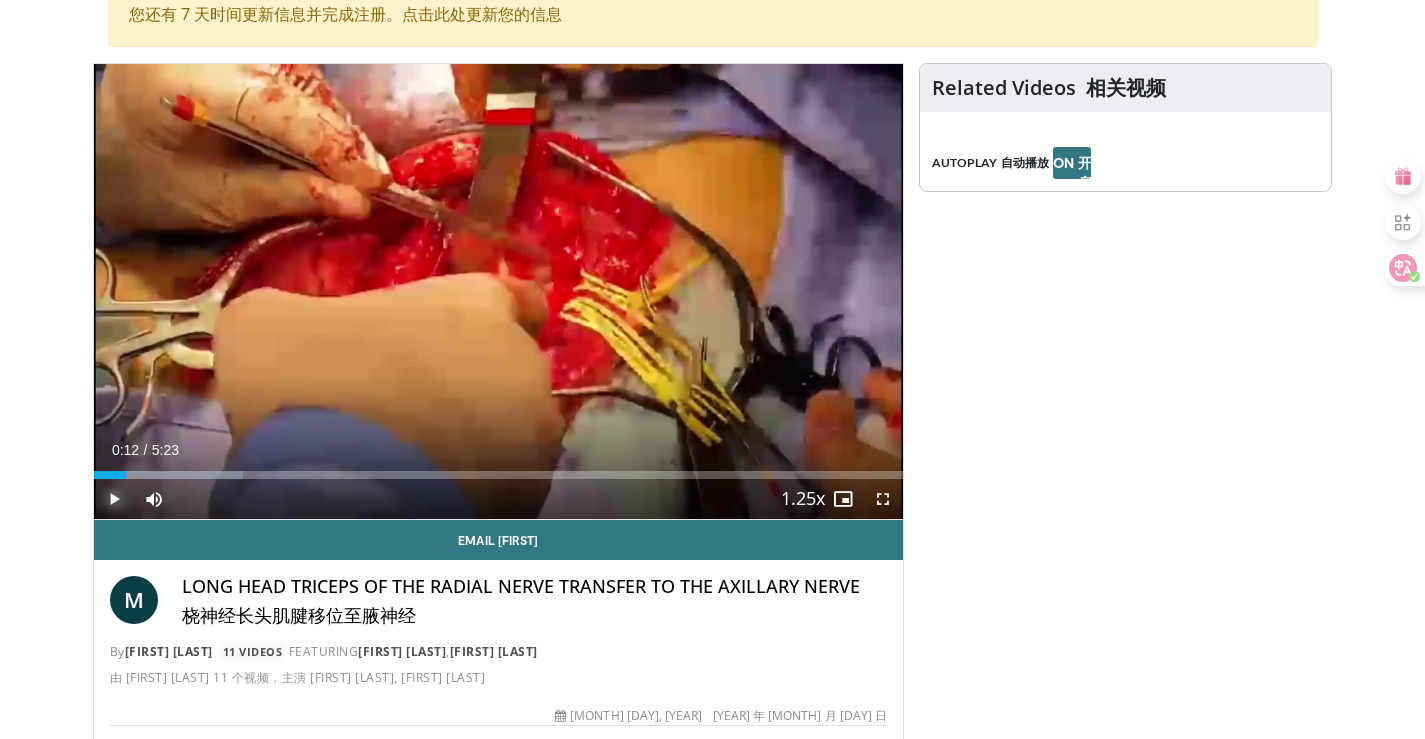 click at bounding box center [114, 499] 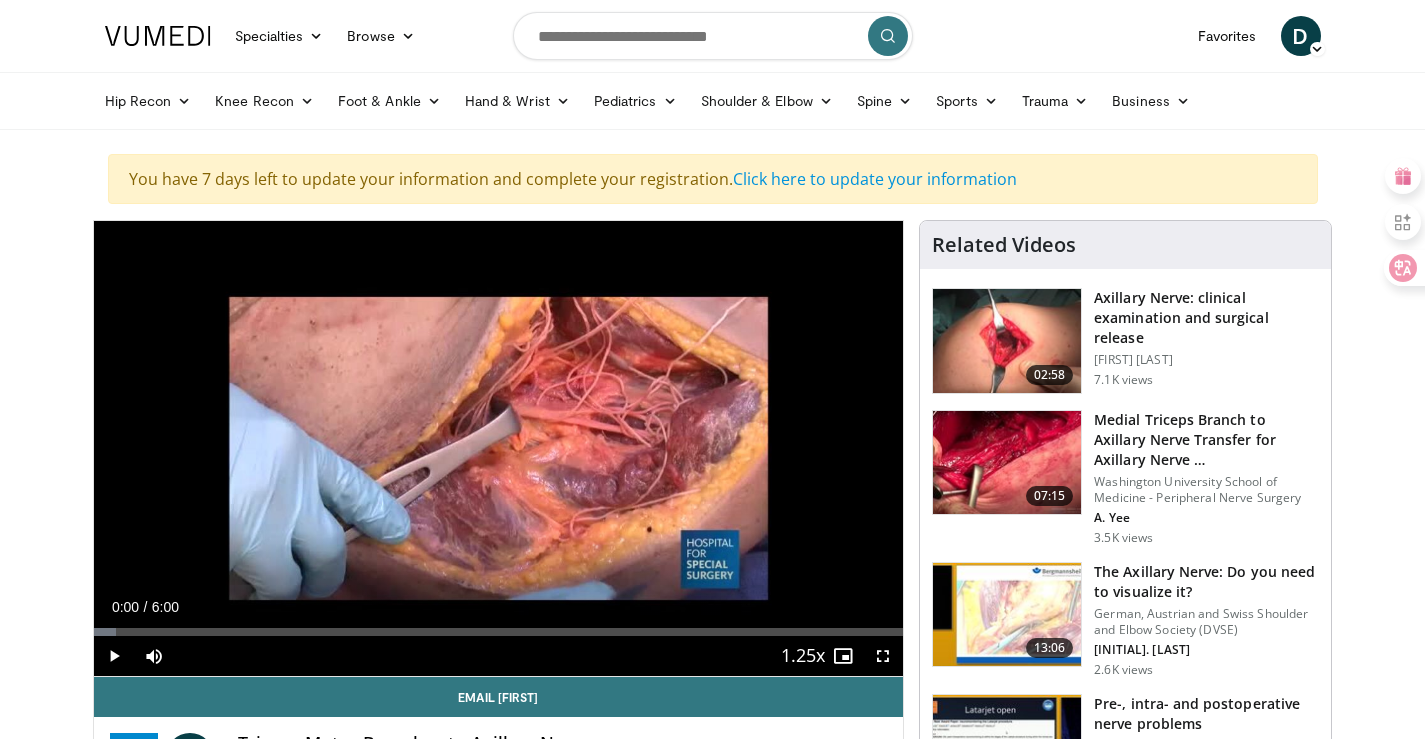 scroll, scrollTop: 0, scrollLeft: 0, axis: both 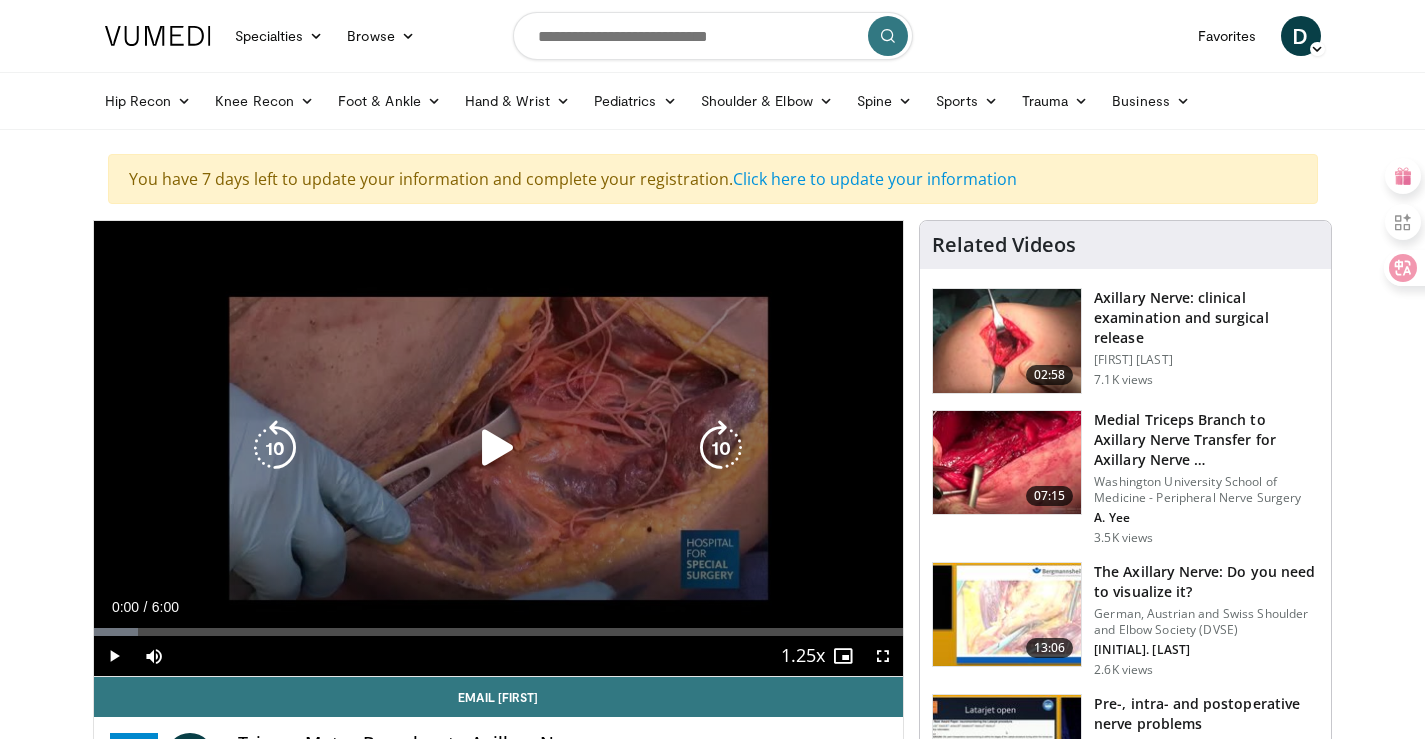 click at bounding box center (498, 448) 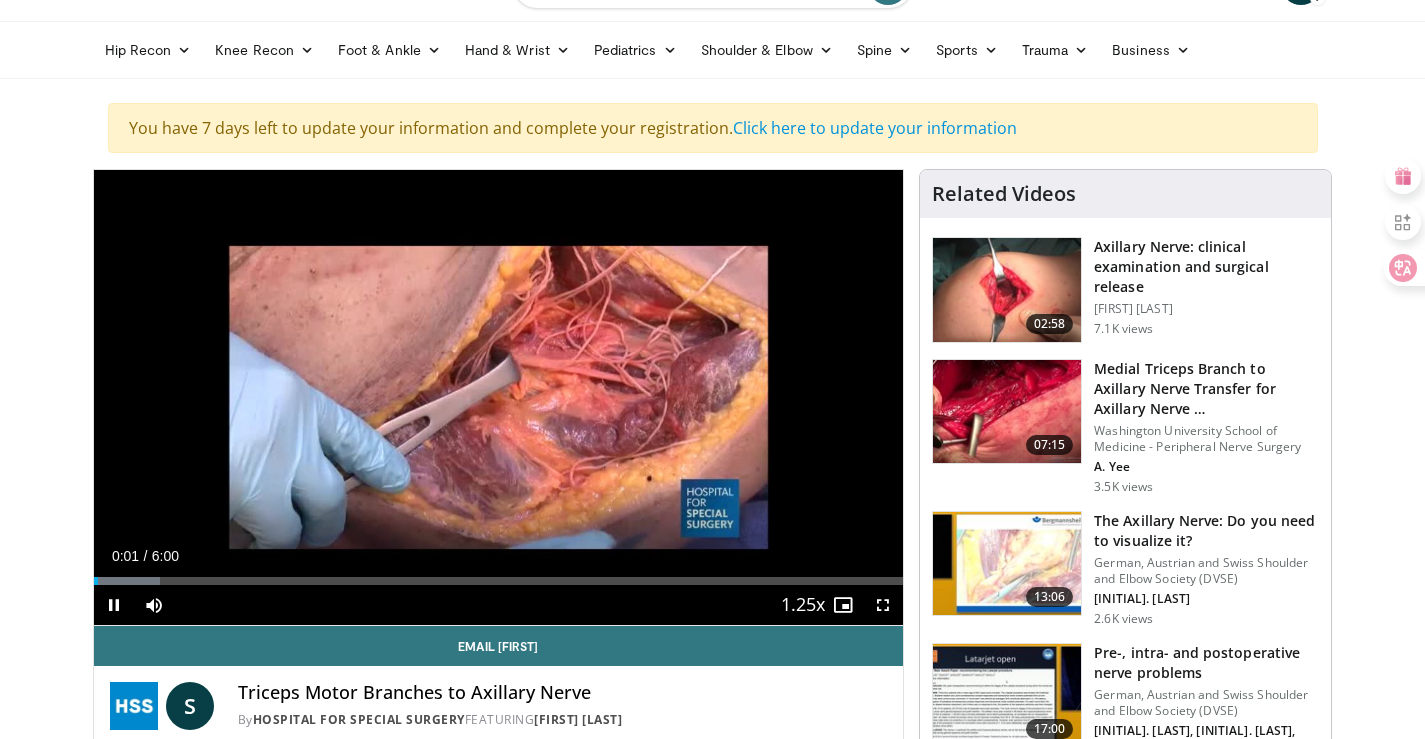 scroll, scrollTop: 100, scrollLeft: 0, axis: vertical 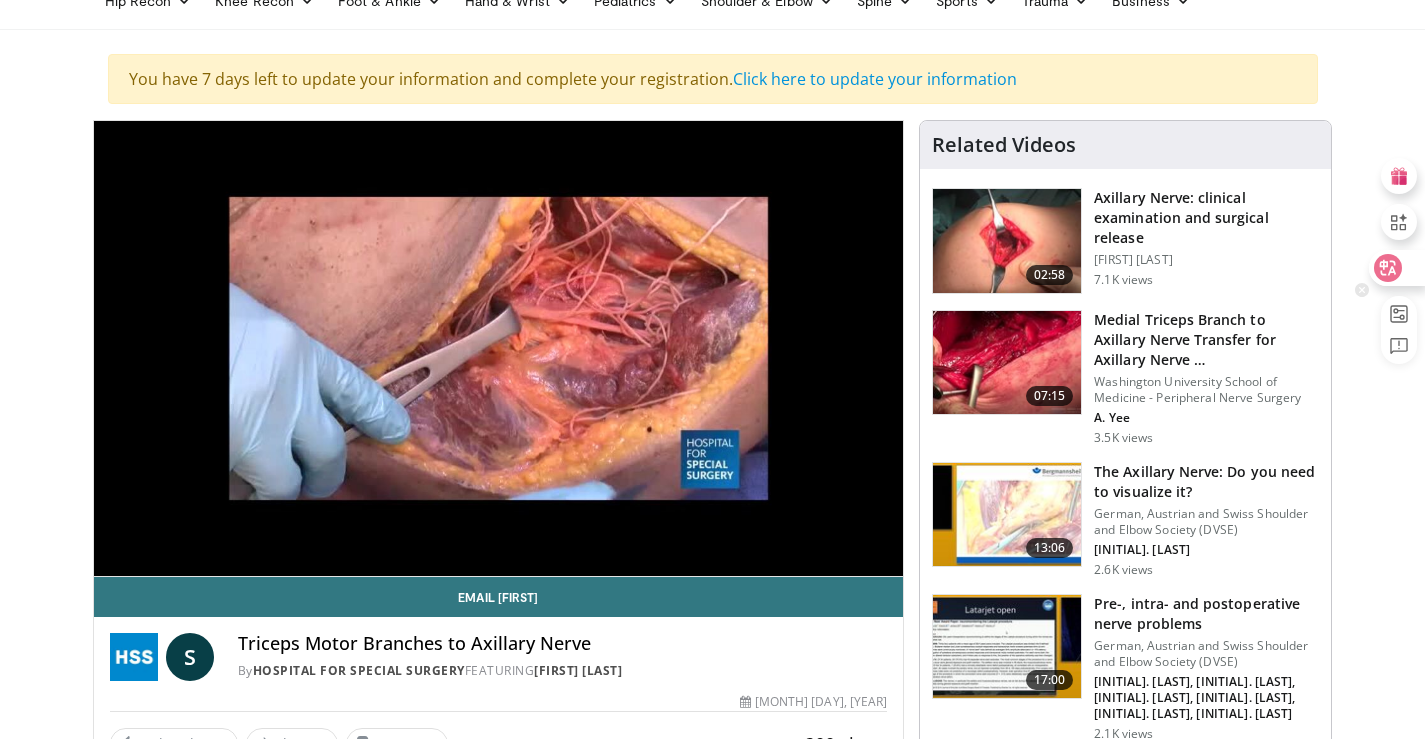 click 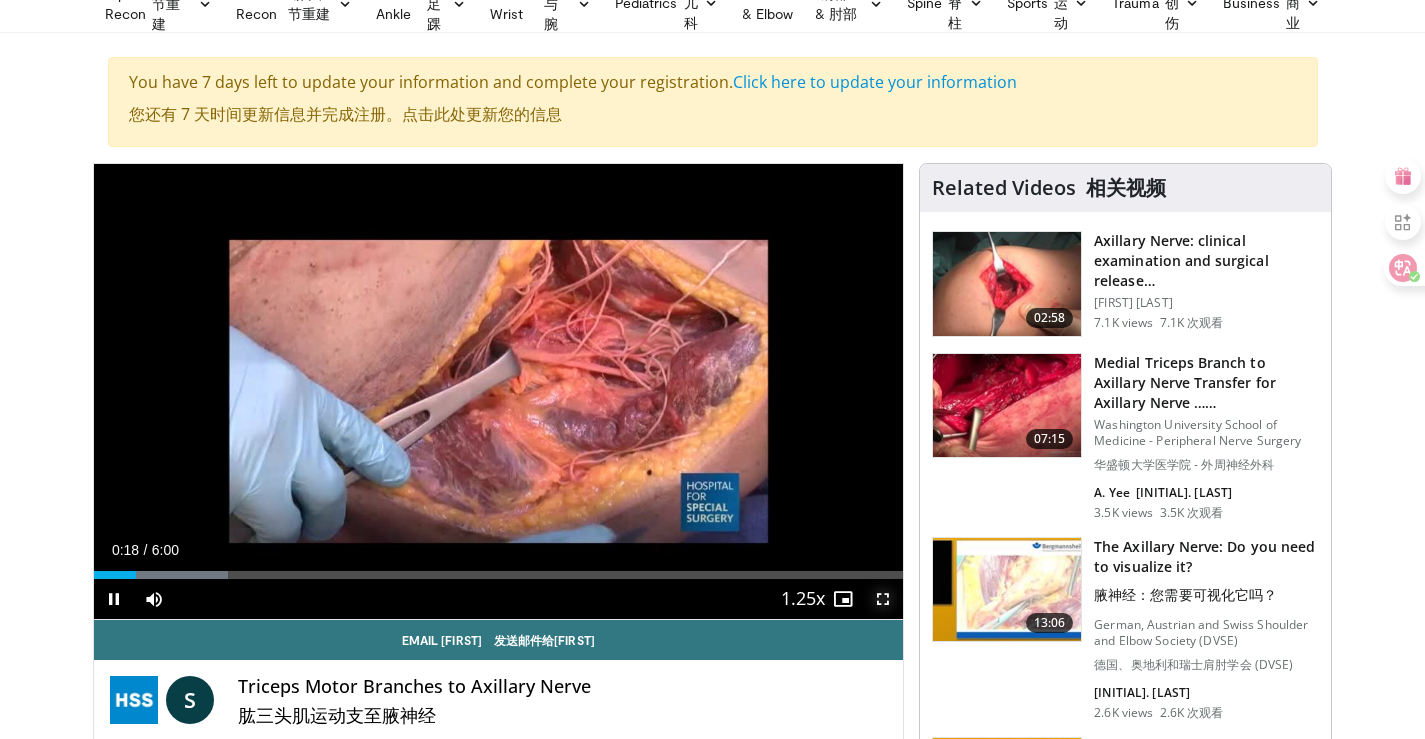 click at bounding box center [883, 599] 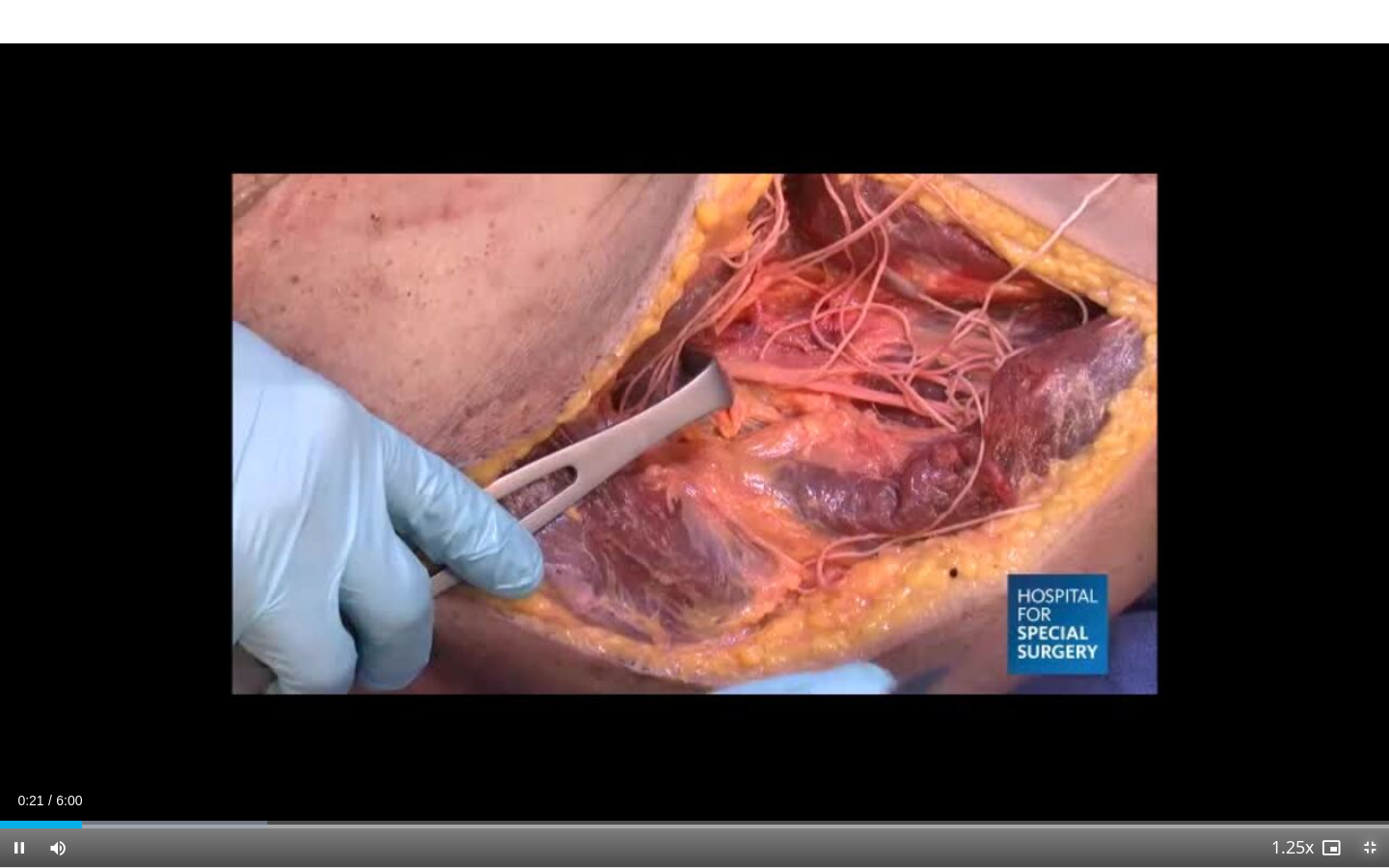 click at bounding box center [1370, 848] 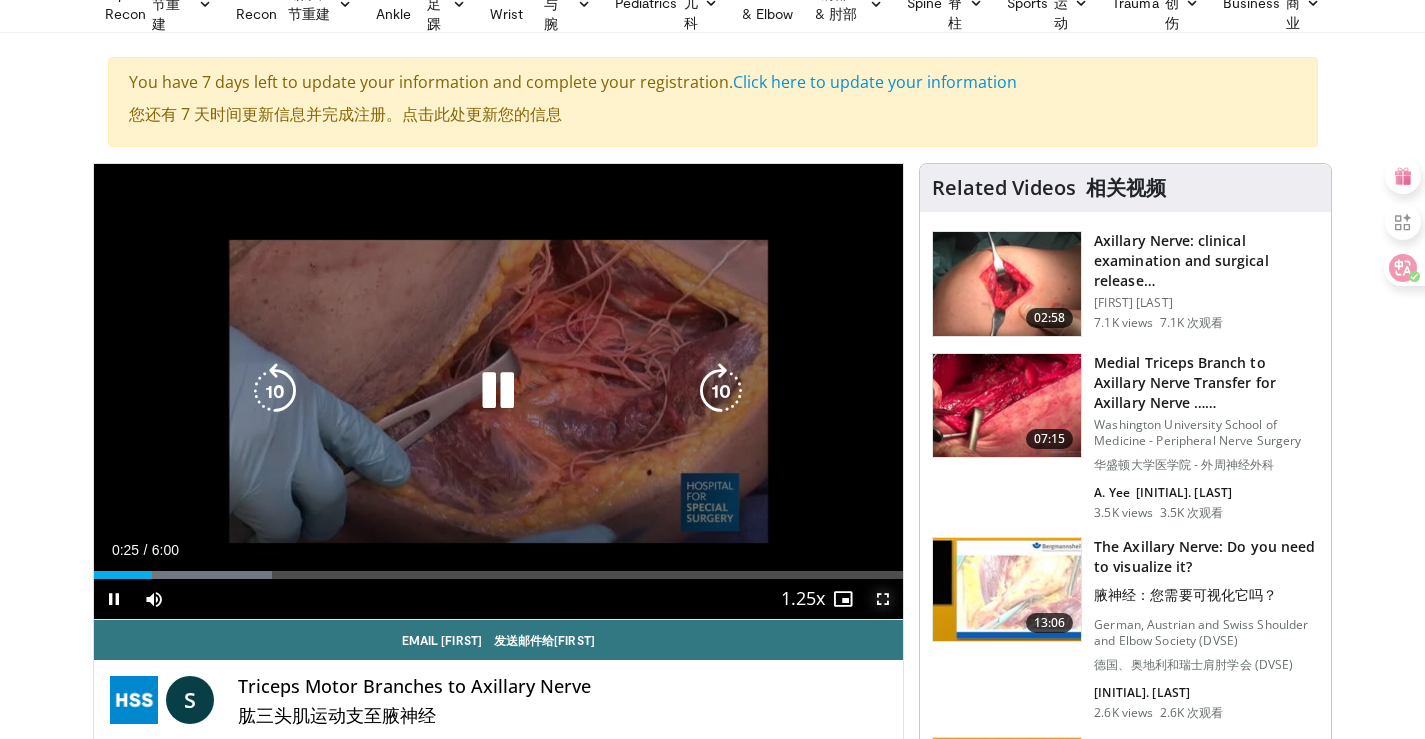 drag, startPoint x: 882, startPoint y: 600, endPoint x: 885, endPoint y: 713, distance: 113.03982 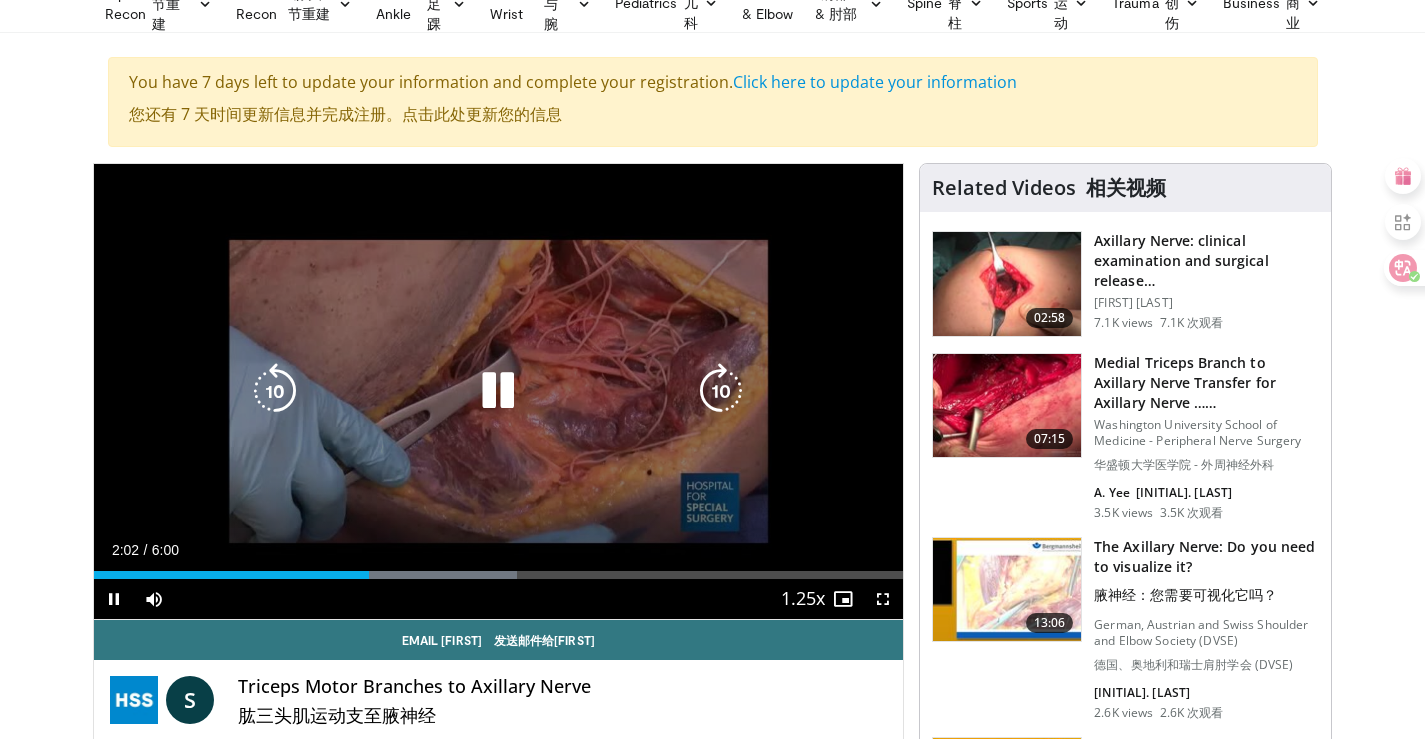click at bounding box center (498, 391) 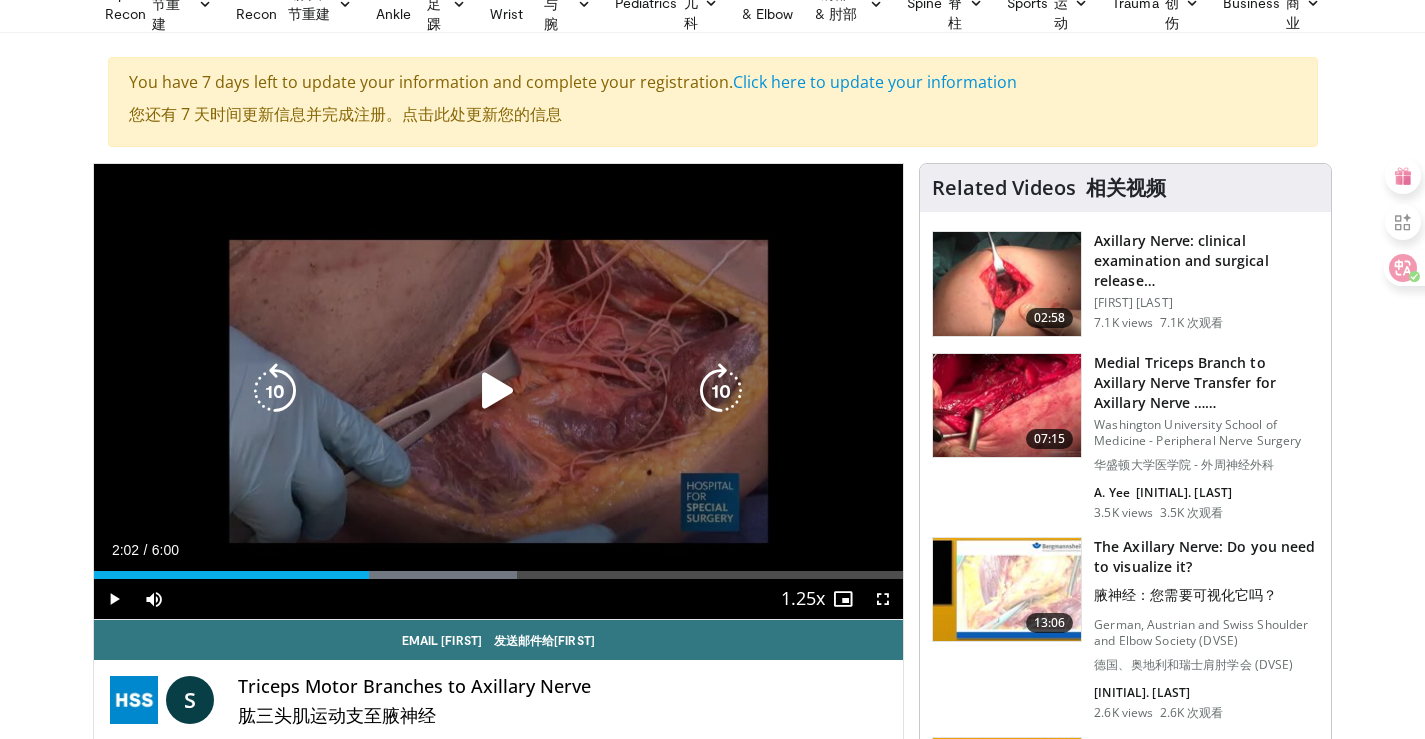 click at bounding box center [498, 391] 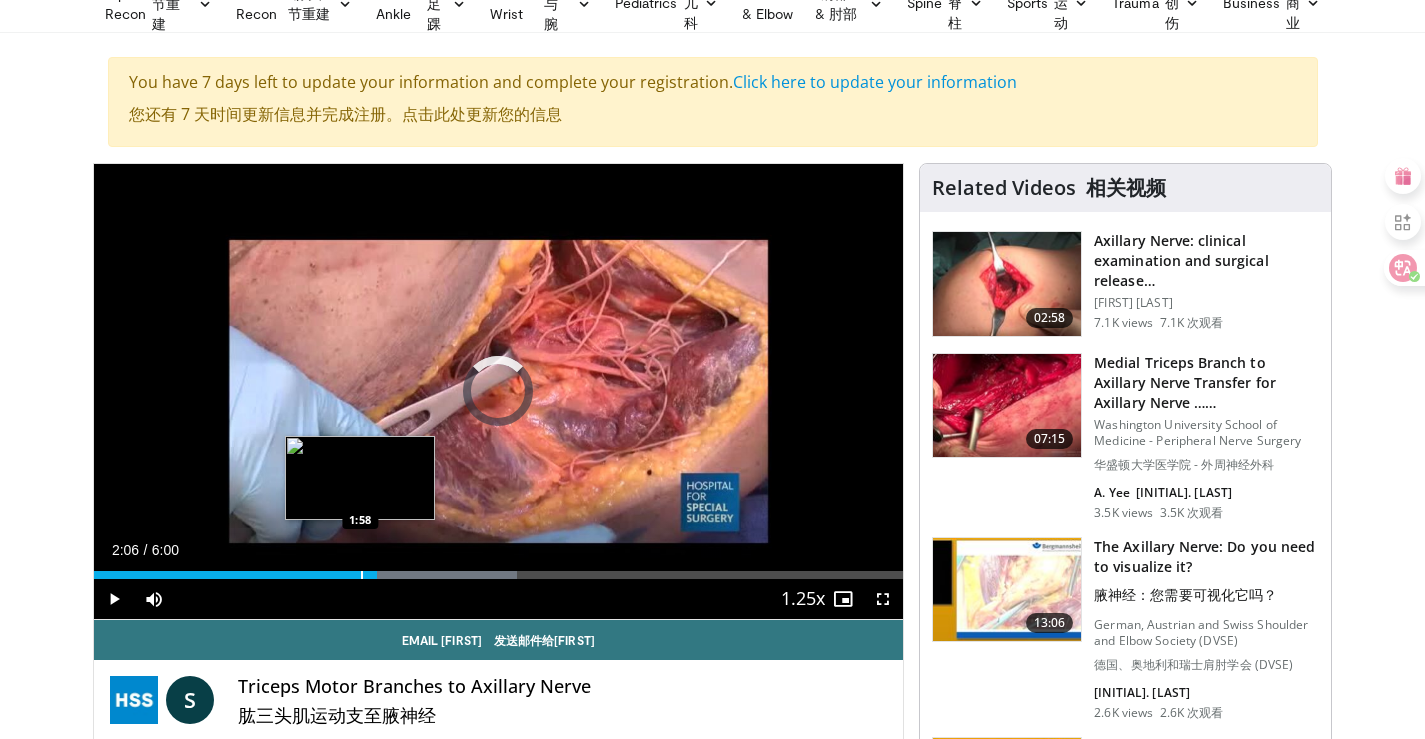 click at bounding box center (362, 575) 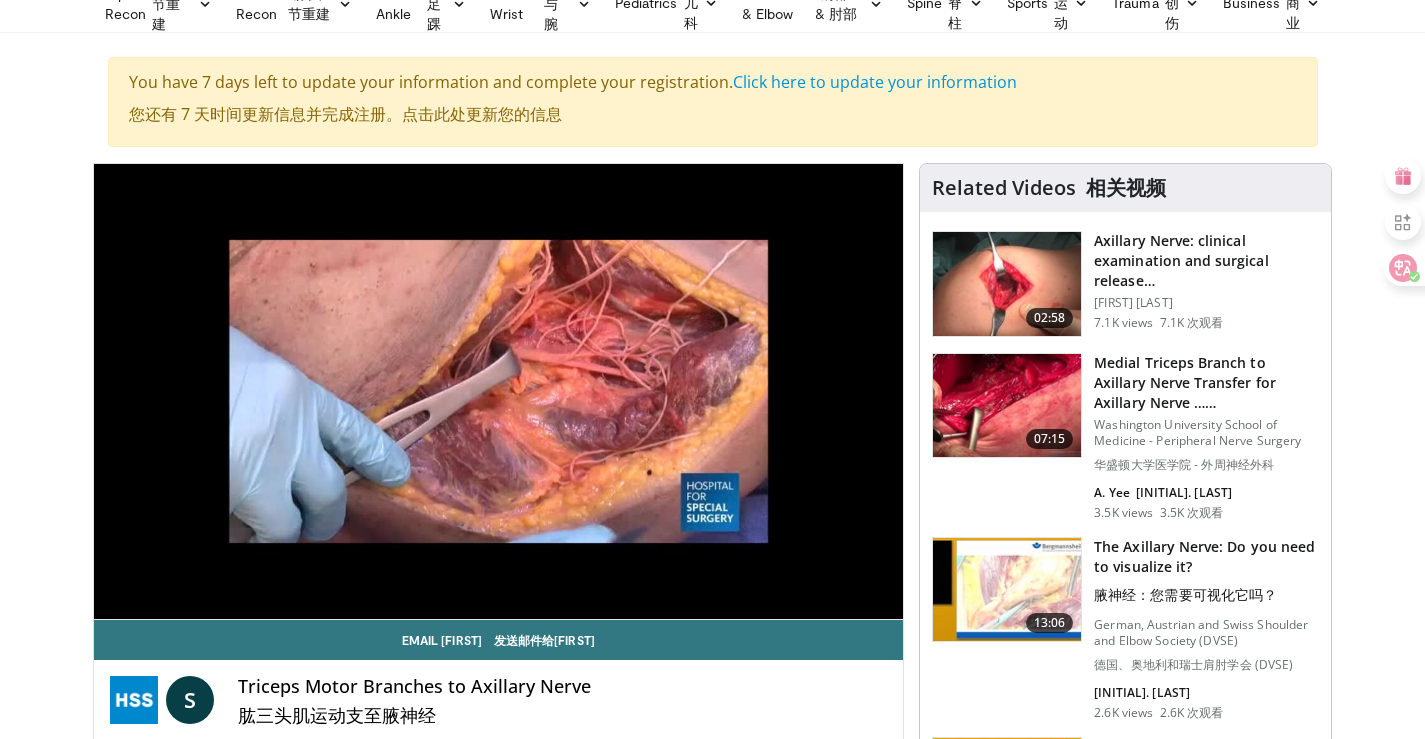 type 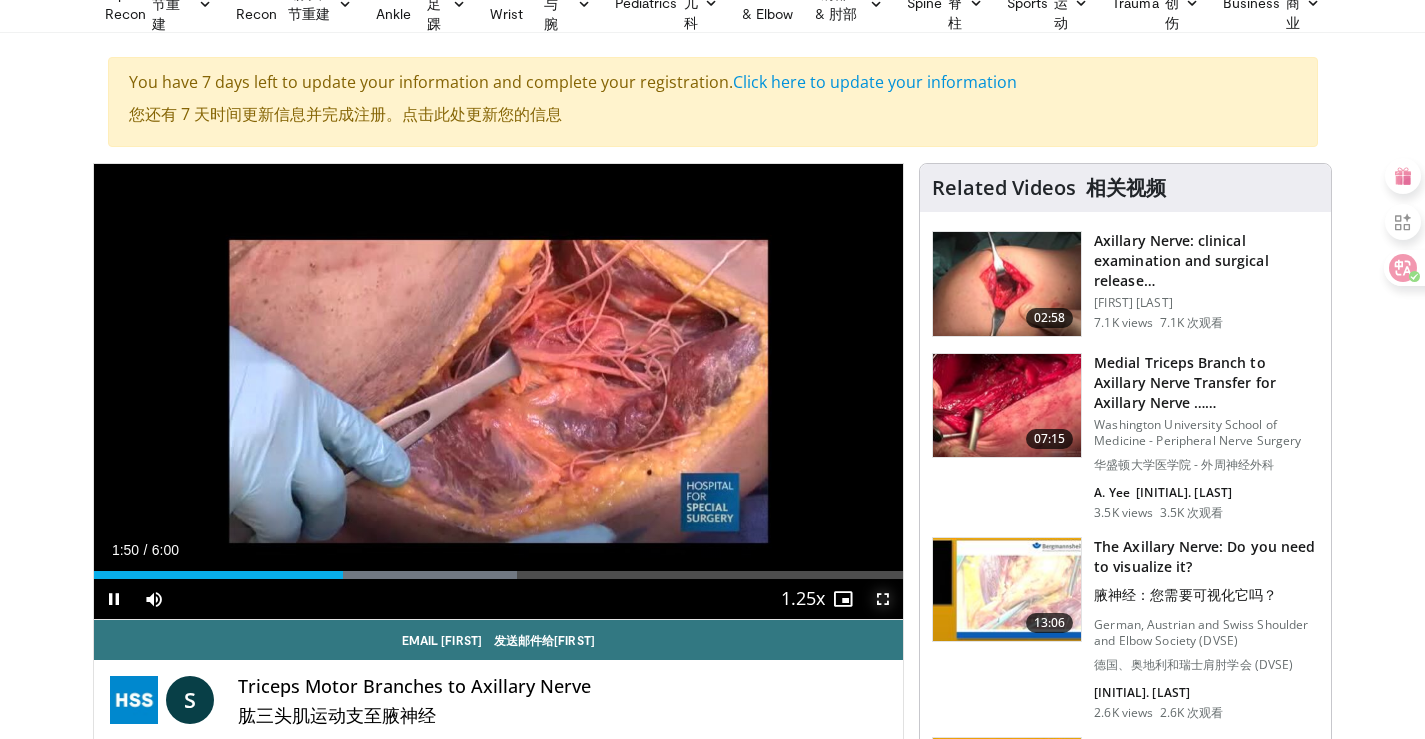 click at bounding box center (883, 599) 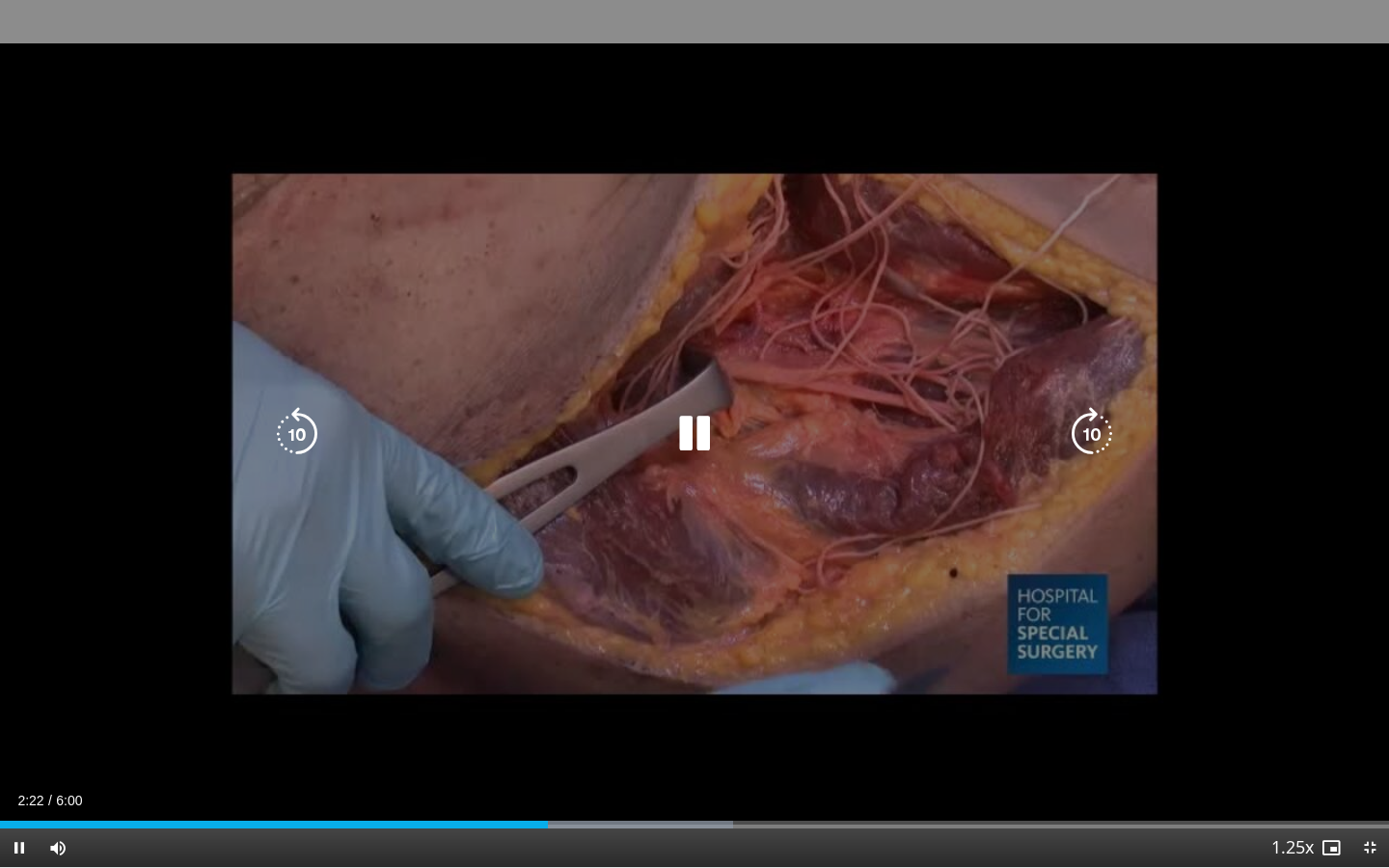click at bounding box center [694, 434] 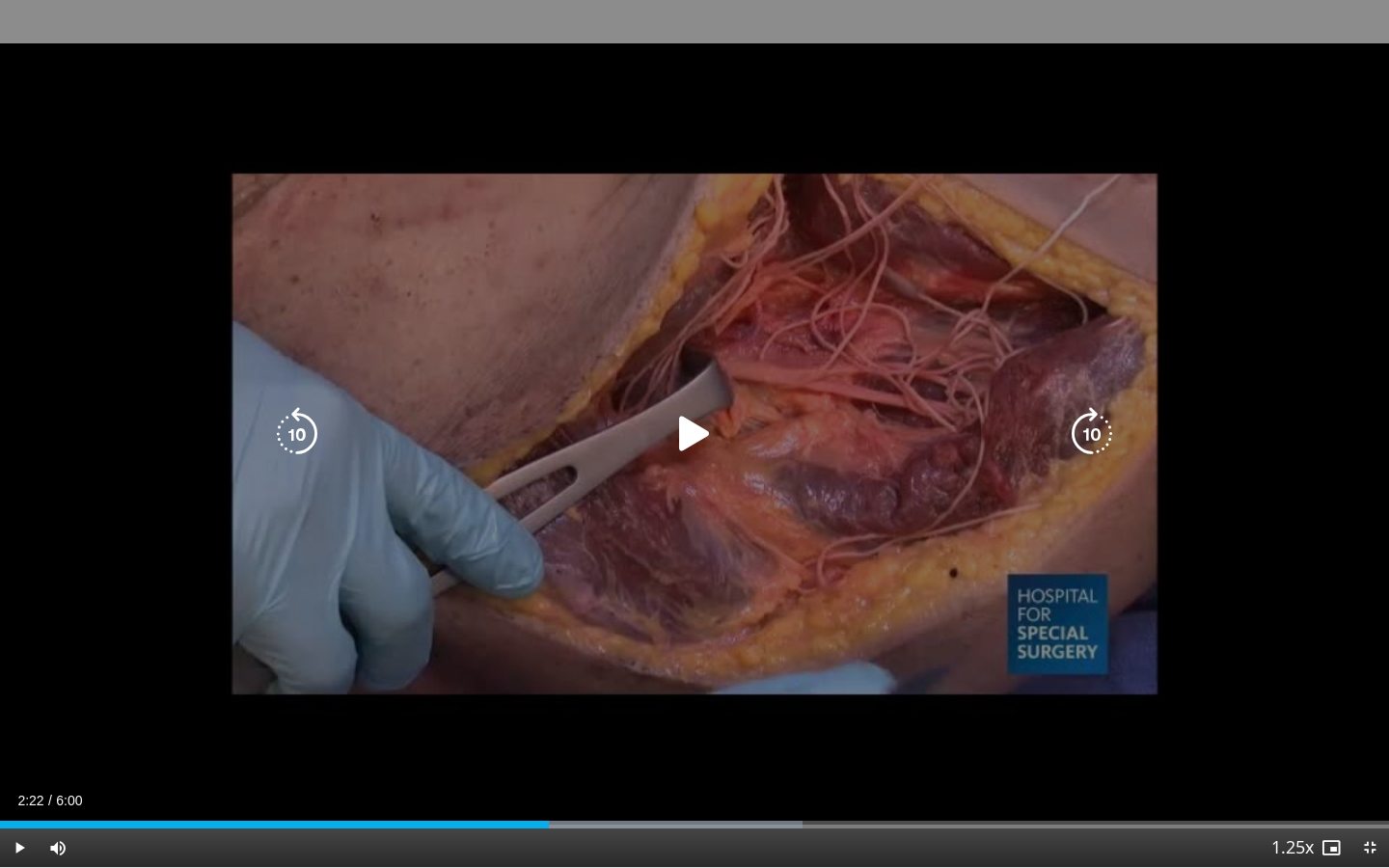 click at bounding box center [694, 434] 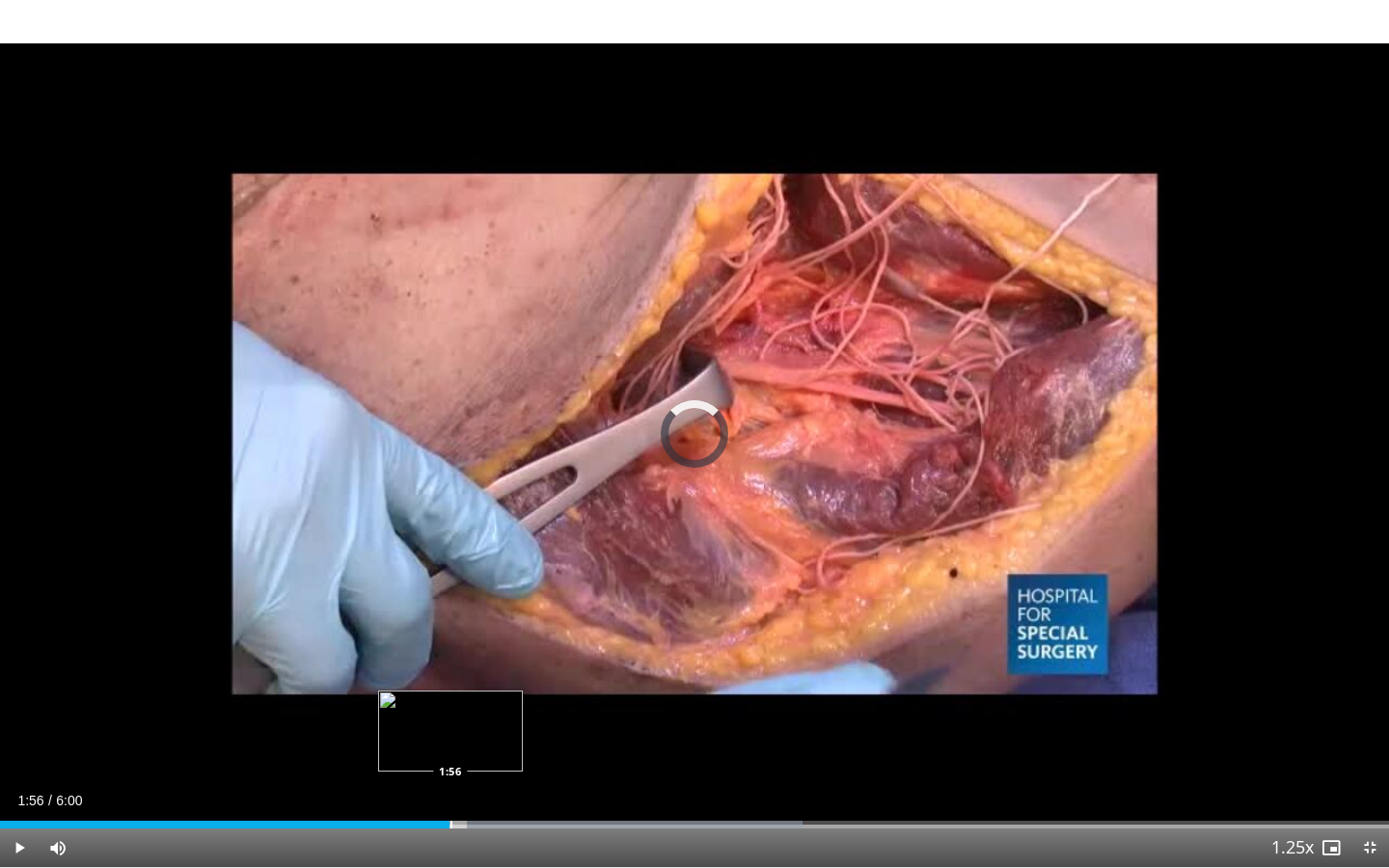 click on "Loaded :  57.80% 2:37 1:56" at bounding box center (694, 825) 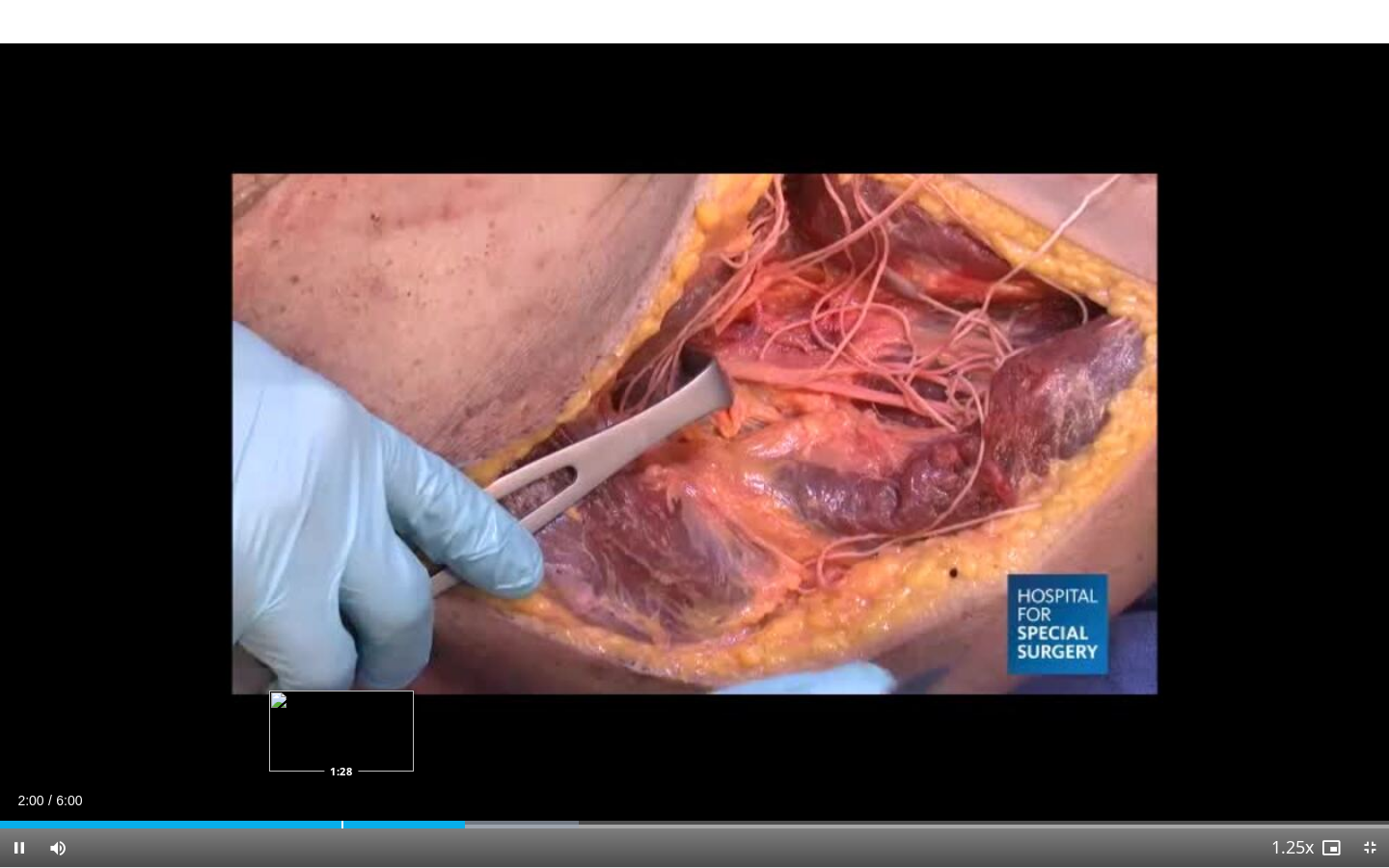 click on "Loaded :  41.67% 2:00 1:28" at bounding box center [694, 825] 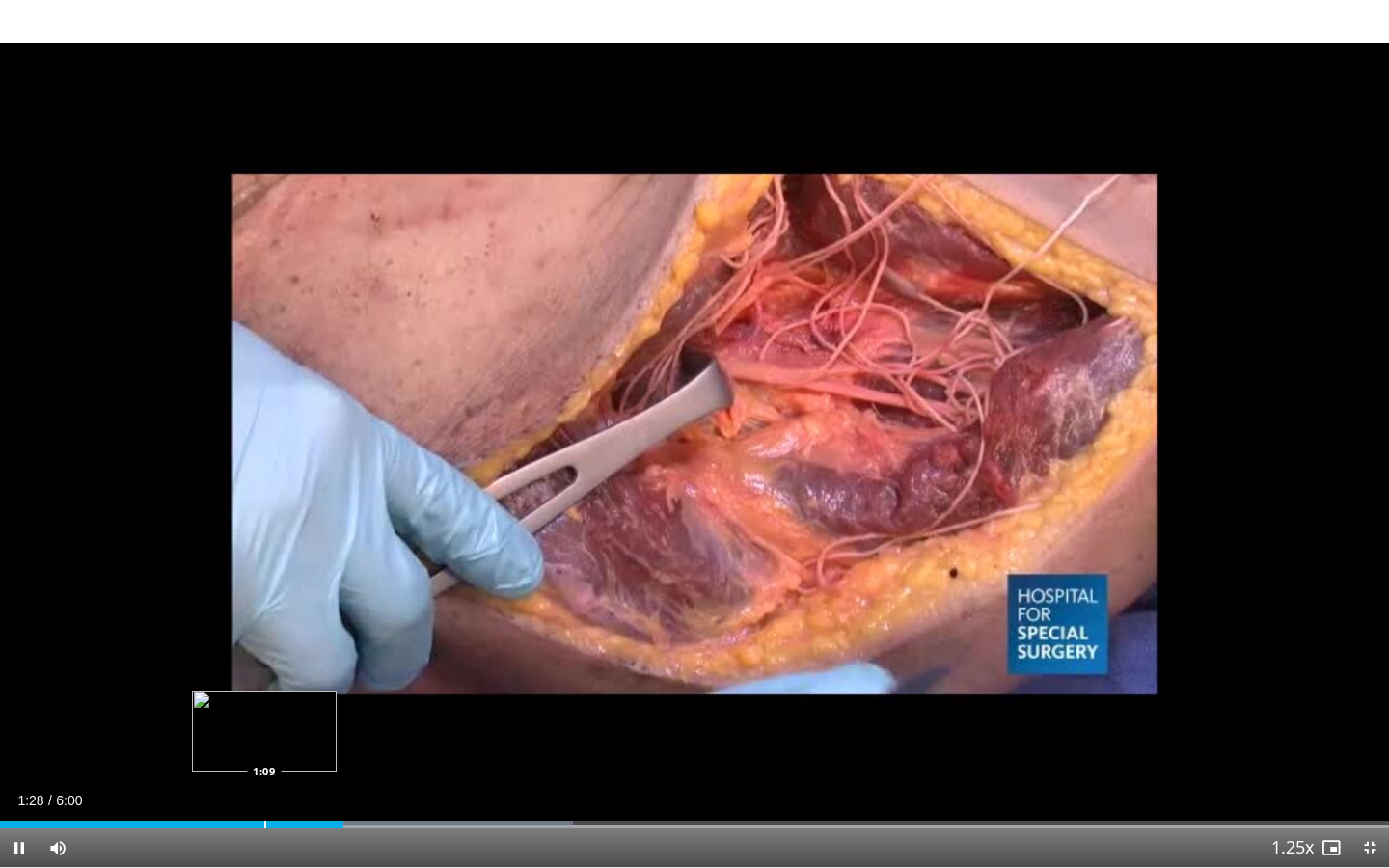 click at bounding box center [265, 825] 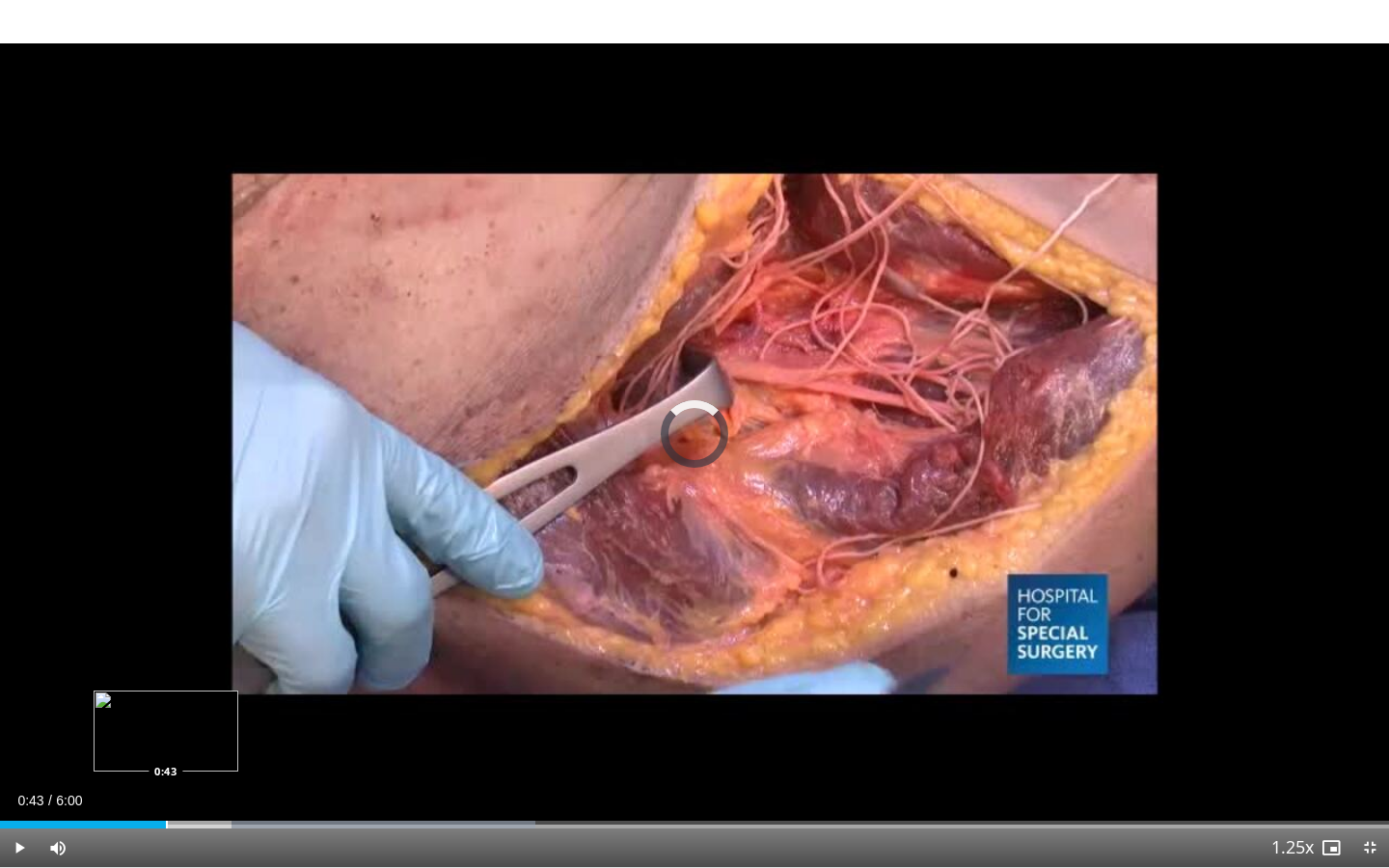 click at bounding box center [167, 825] 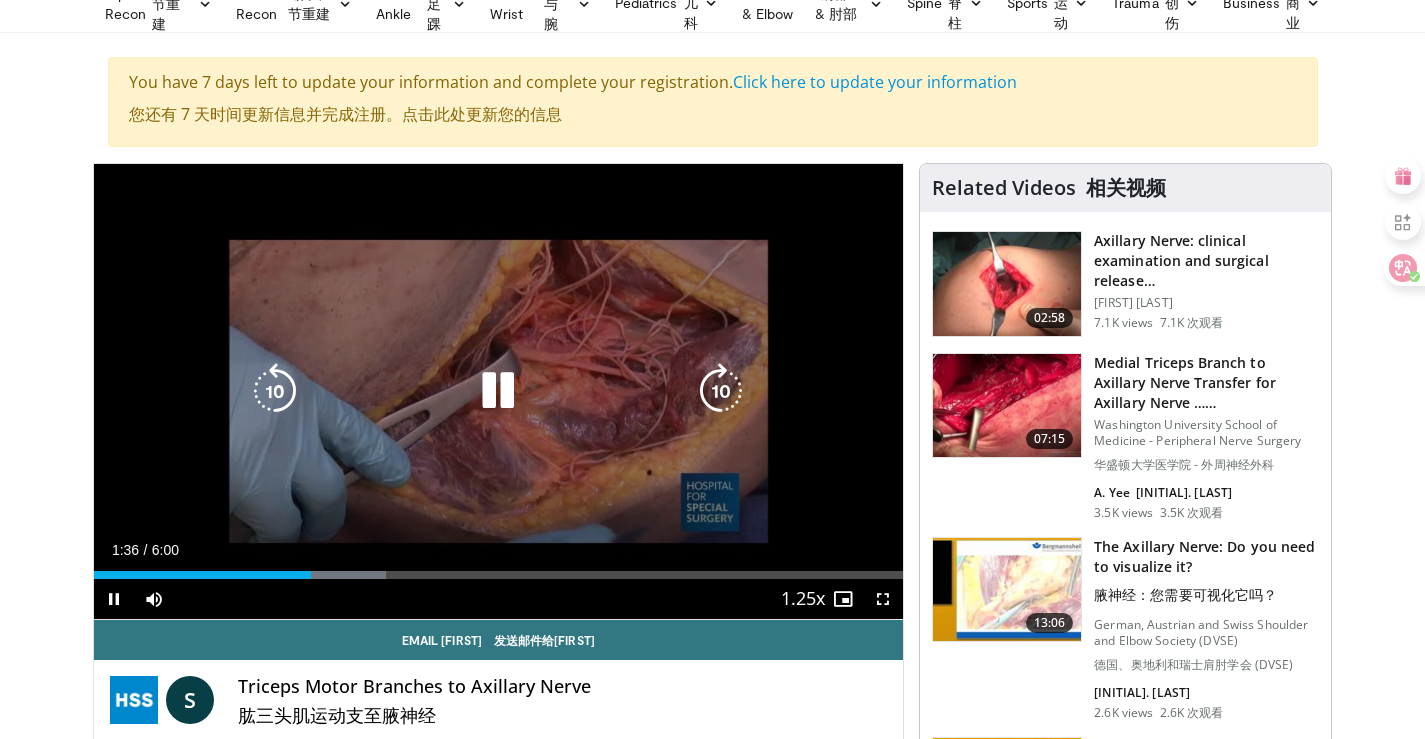 click at bounding box center [498, 391] 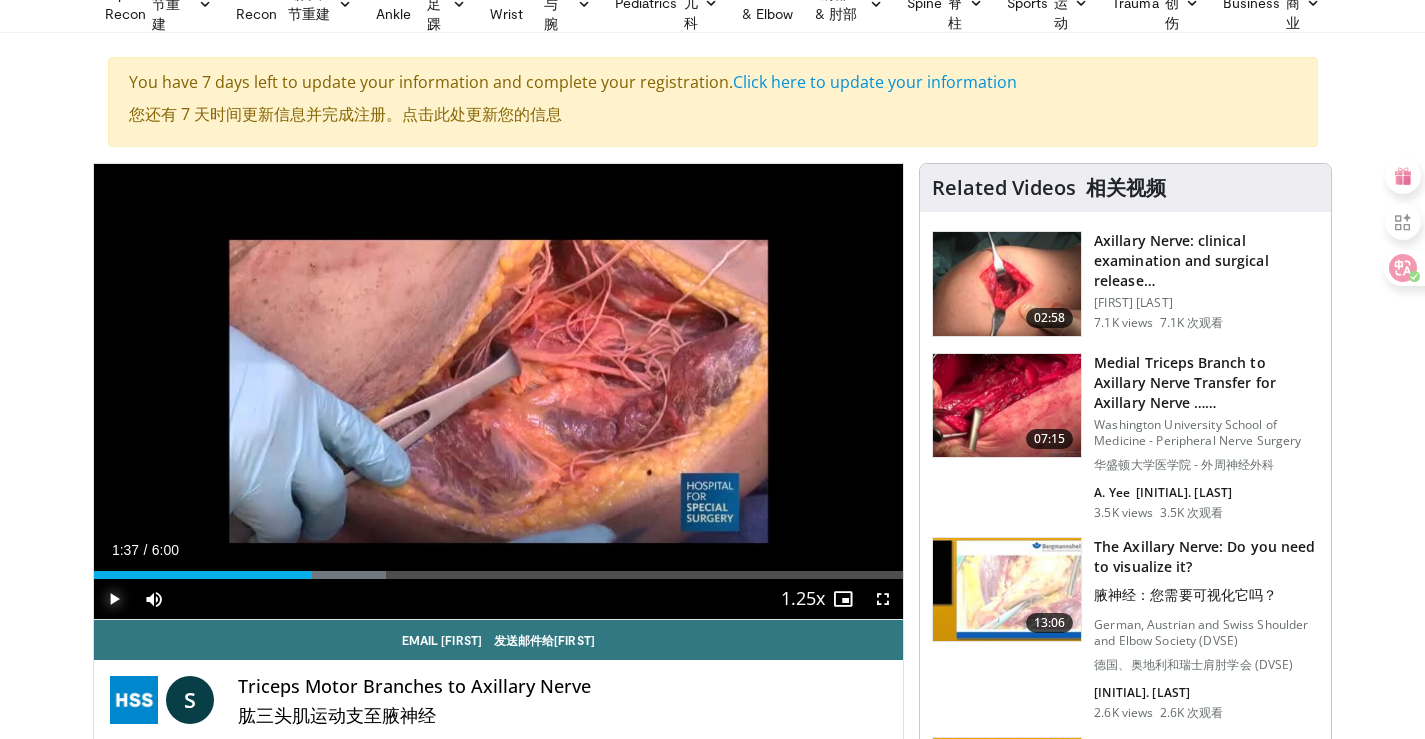 click at bounding box center (114, 599) 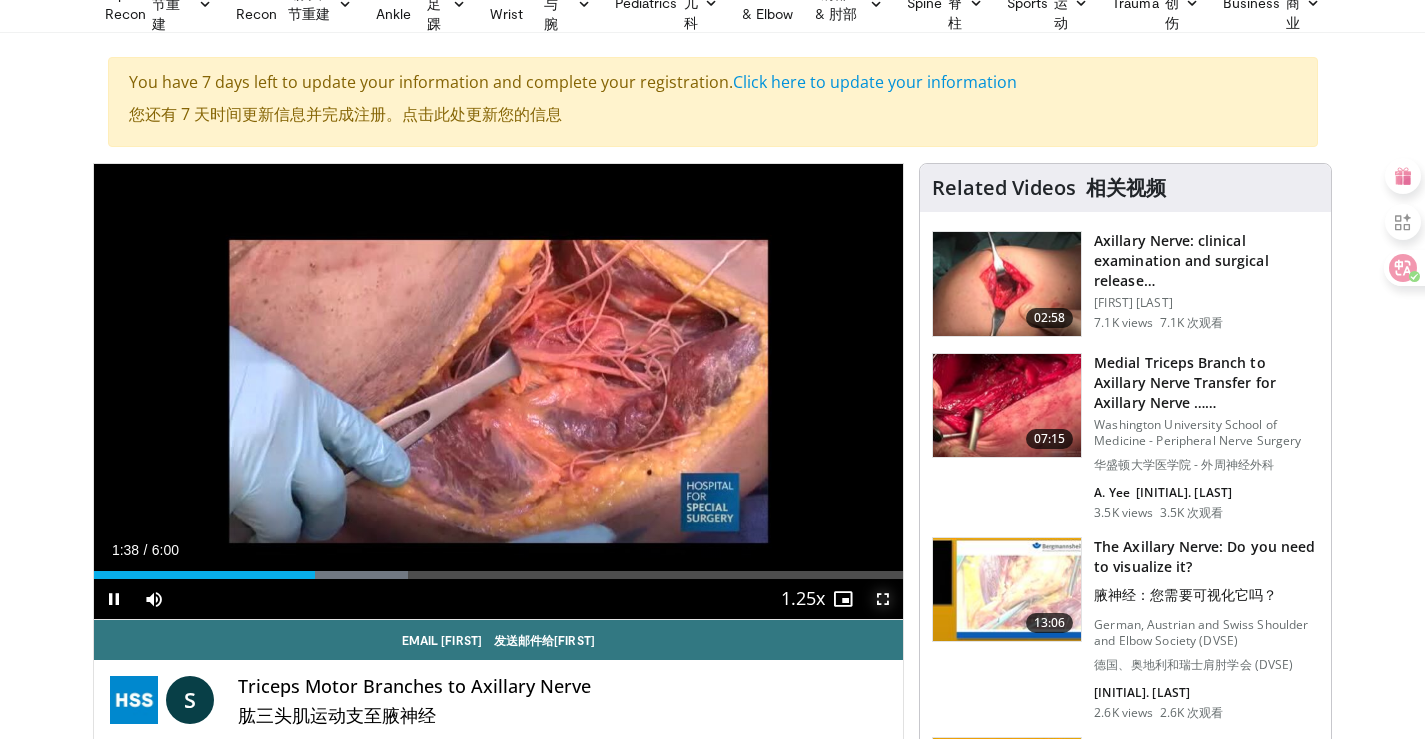 click at bounding box center (883, 599) 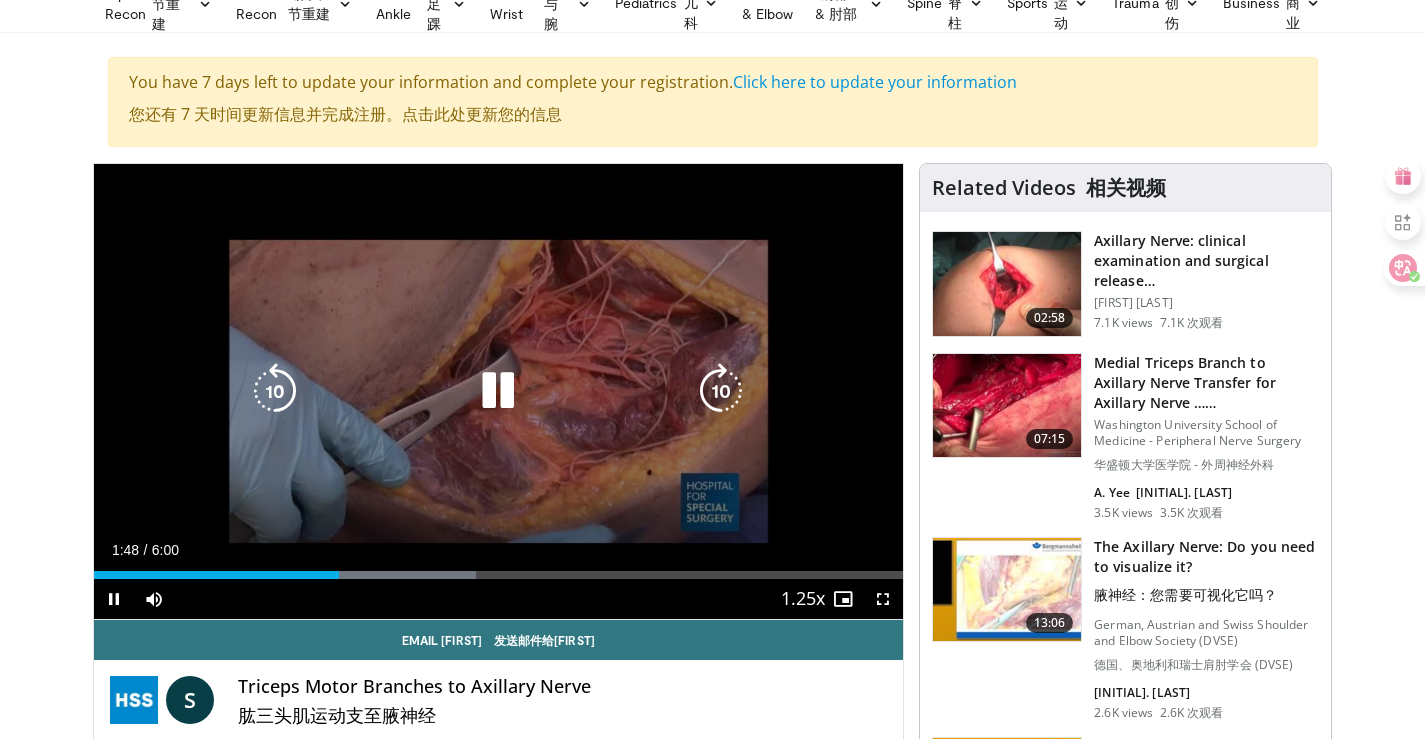 click at bounding box center [498, 391] 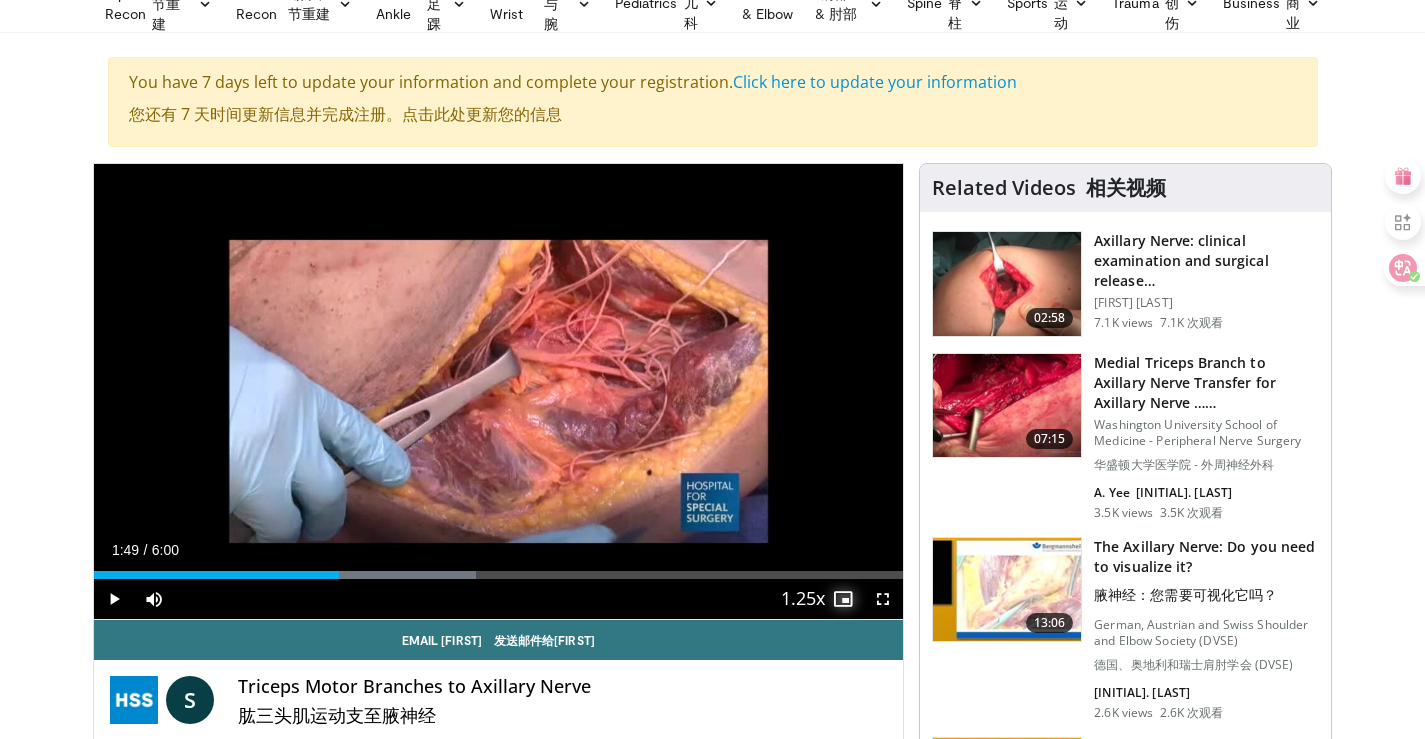 click at bounding box center [843, 599] 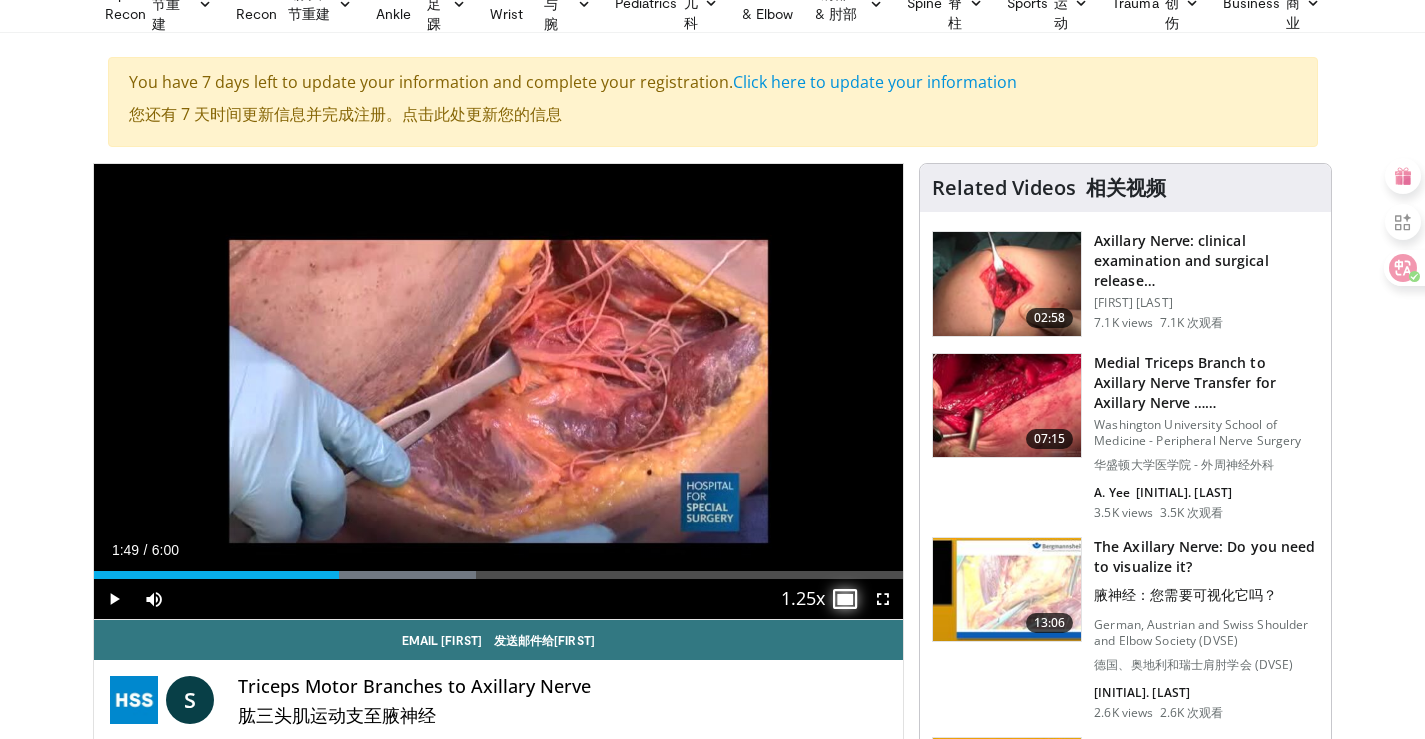 click at bounding box center [843, 599] 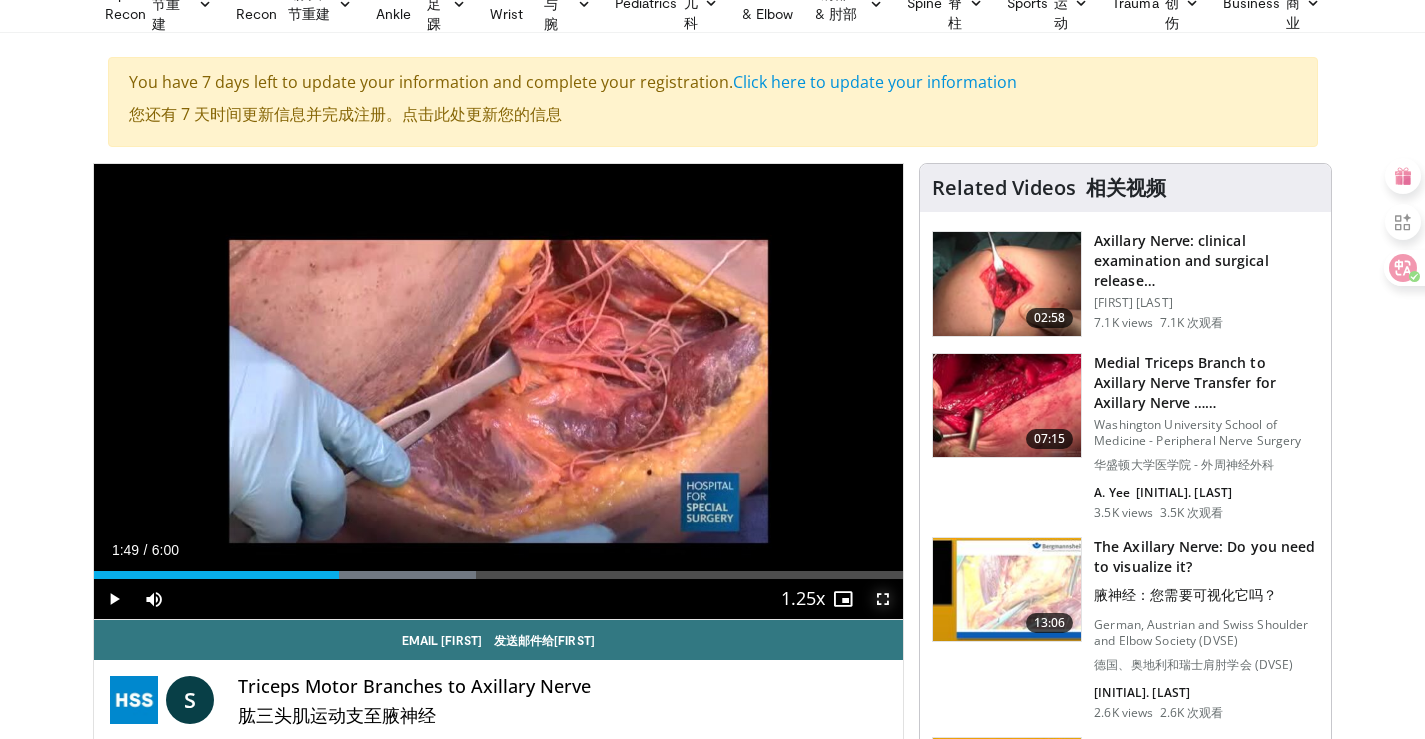 click at bounding box center [883, 599] 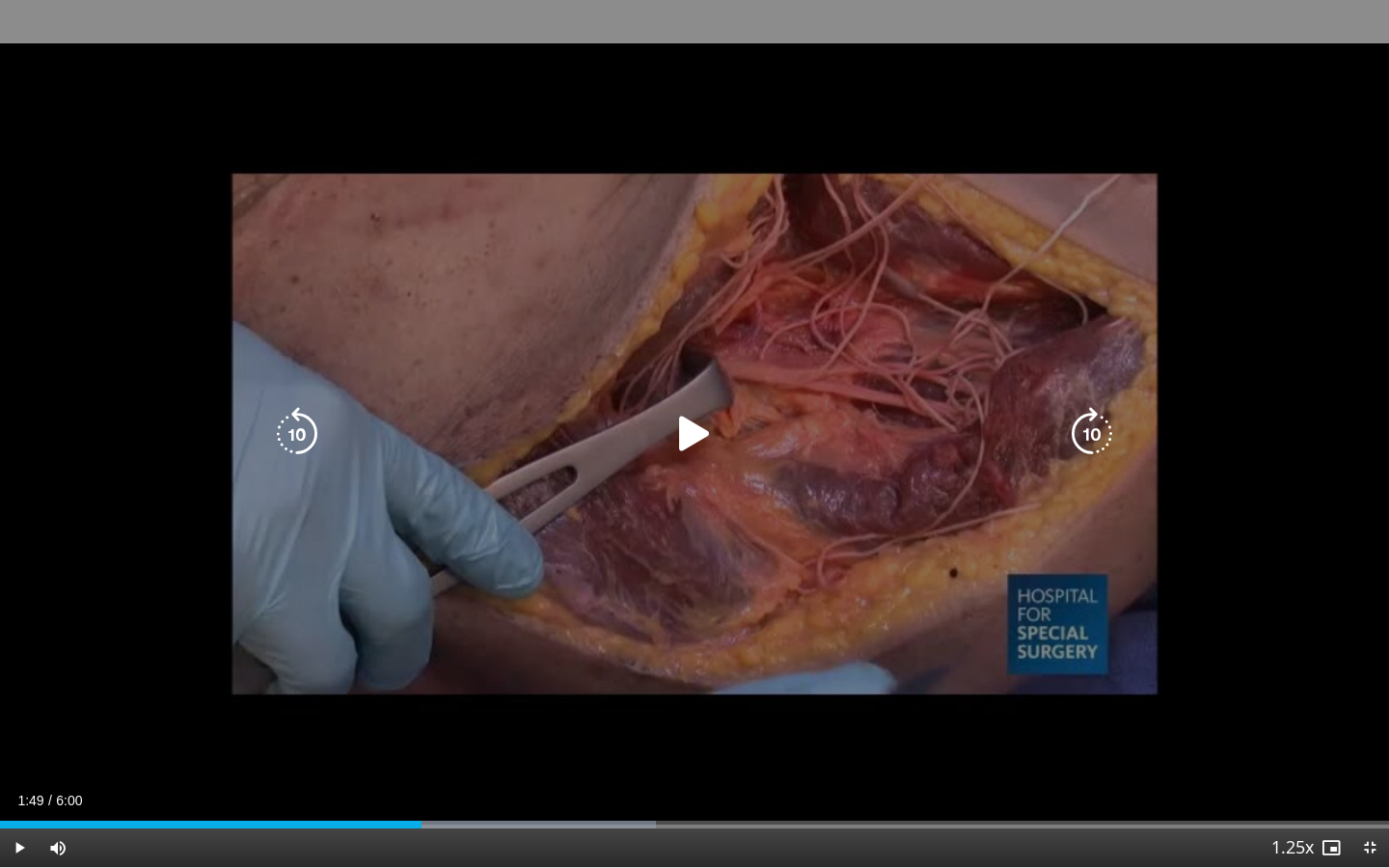 click at bounding box center (694, 434) 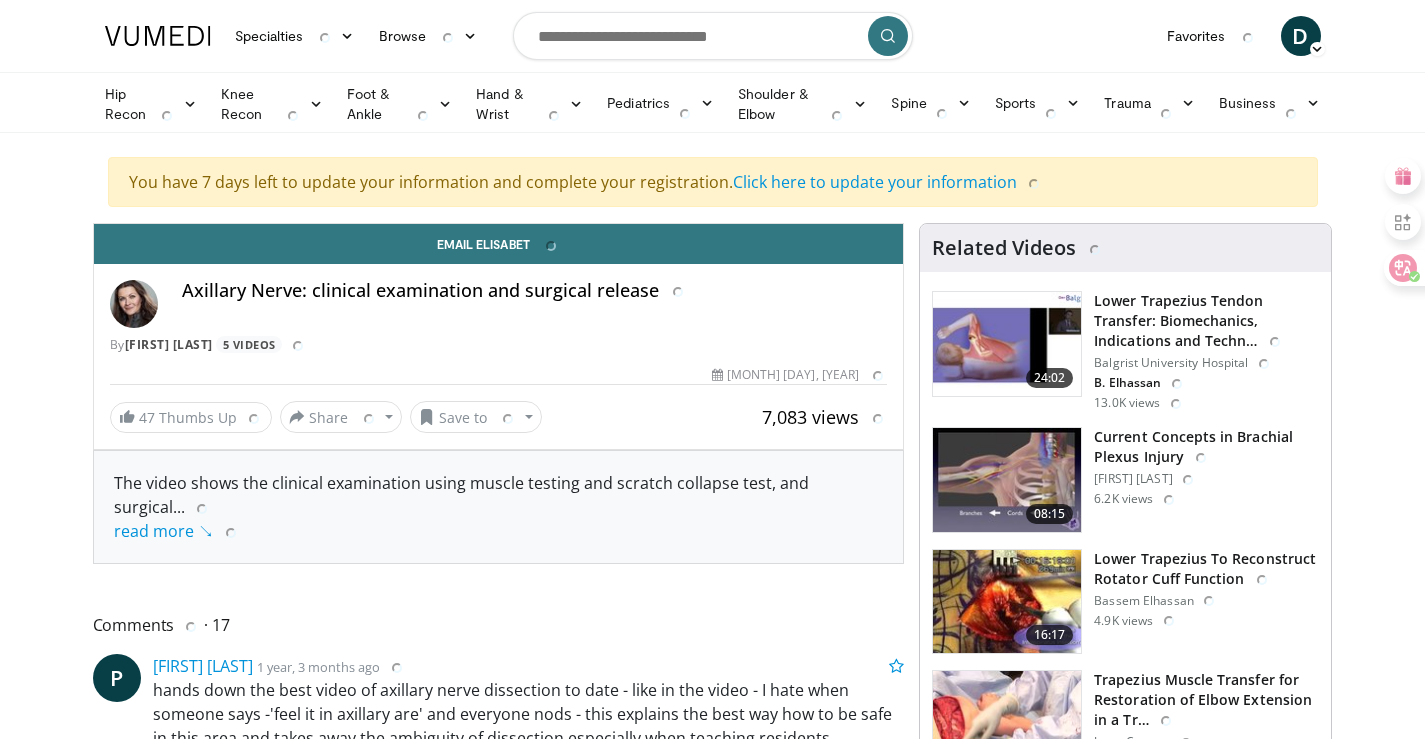 scroll, scrollTop: 0, scrollLeft: 0, axis: both 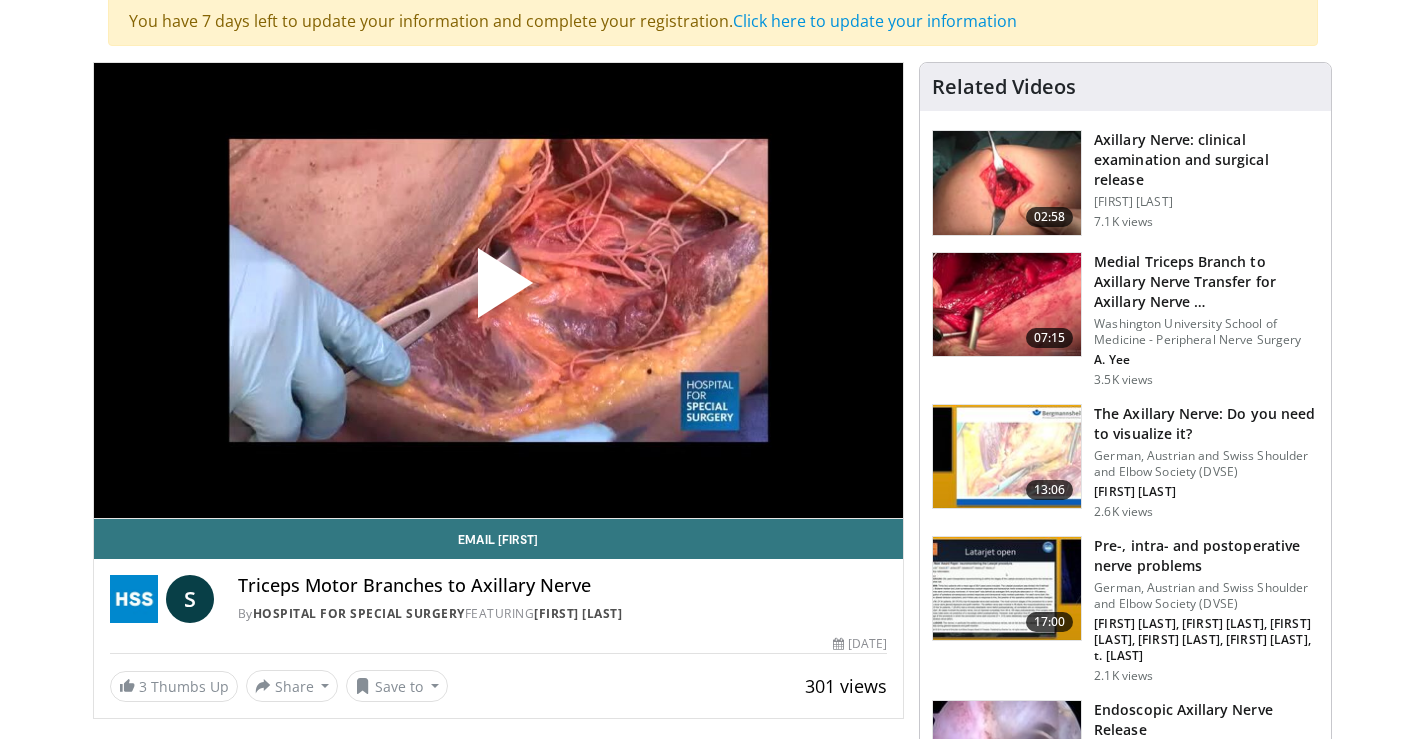 click at bounding box center (498, 291) 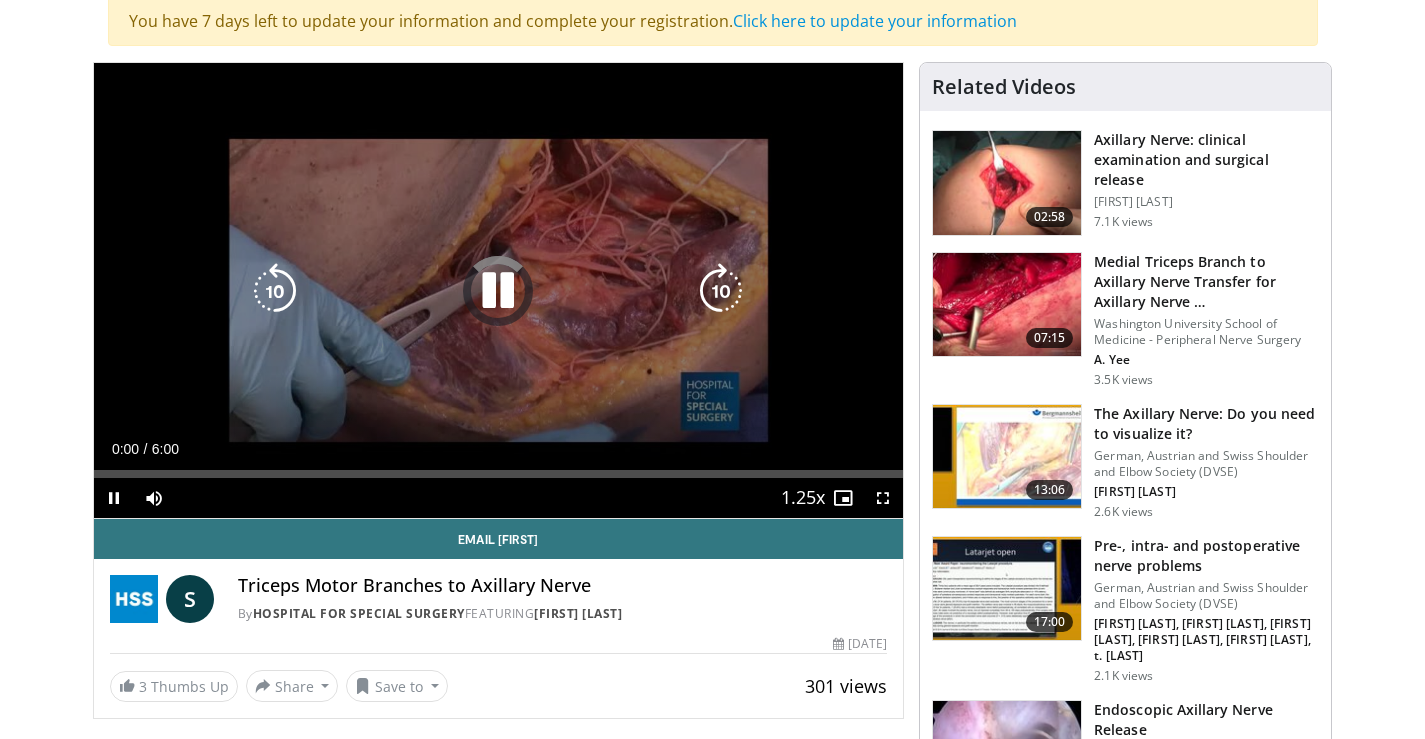 click at bounding box center (498, 291) 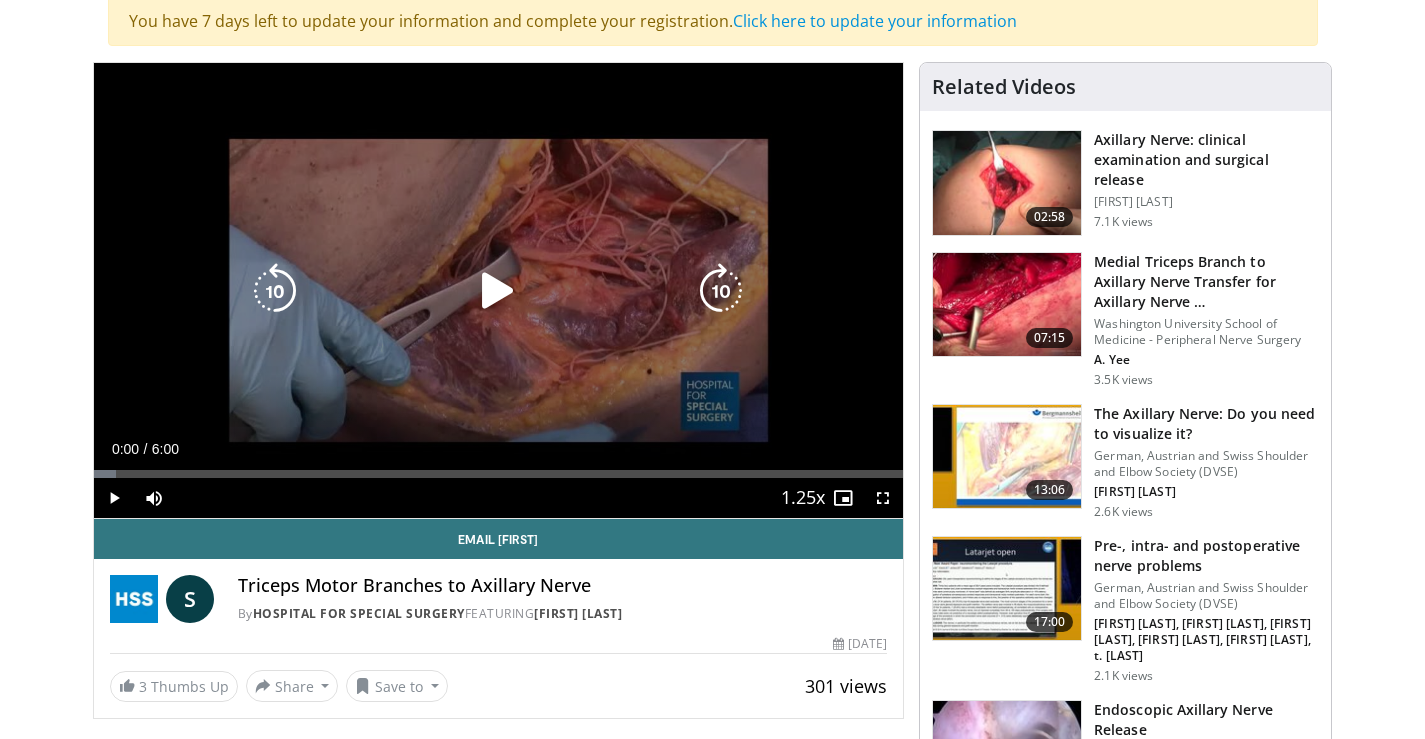 scroll, scrollTop: 100, scrollLeft: 0, axis: vertical 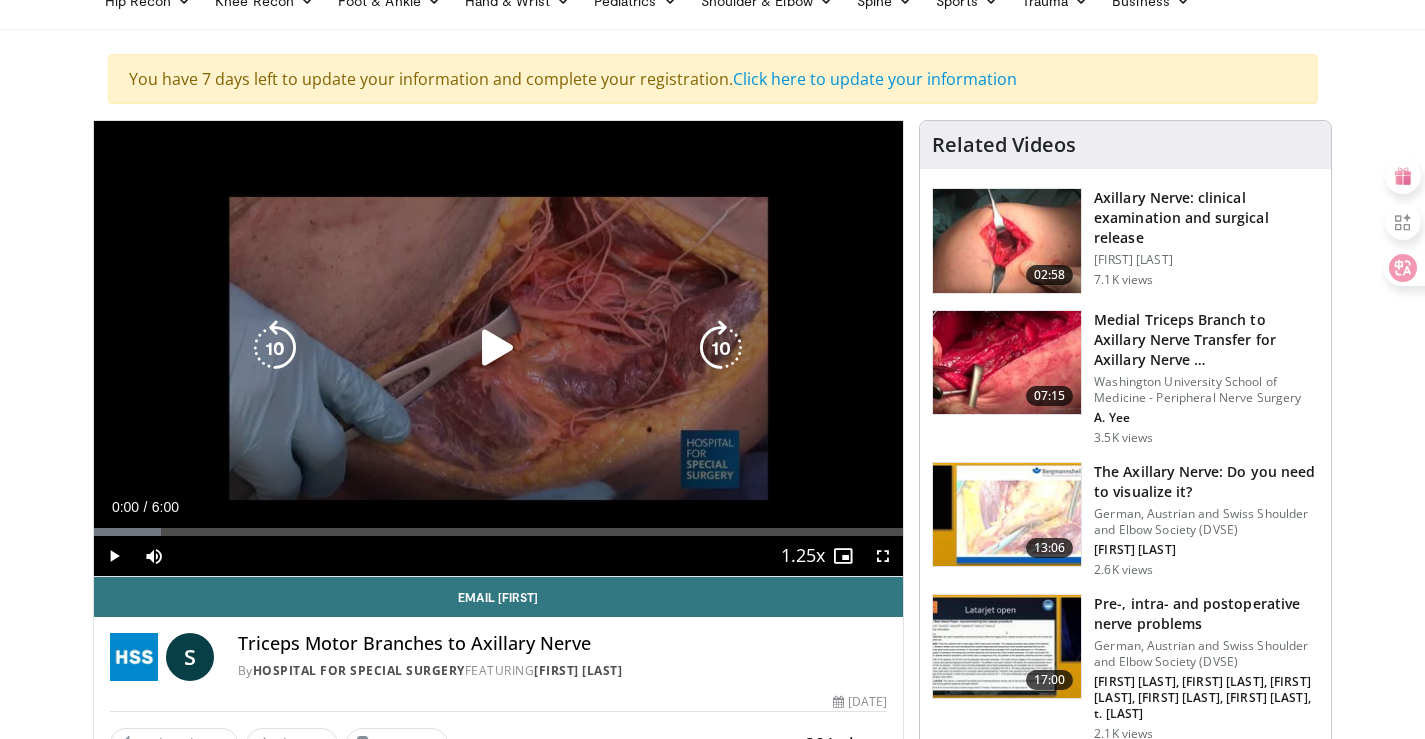 click at bounding box center [498, 348] 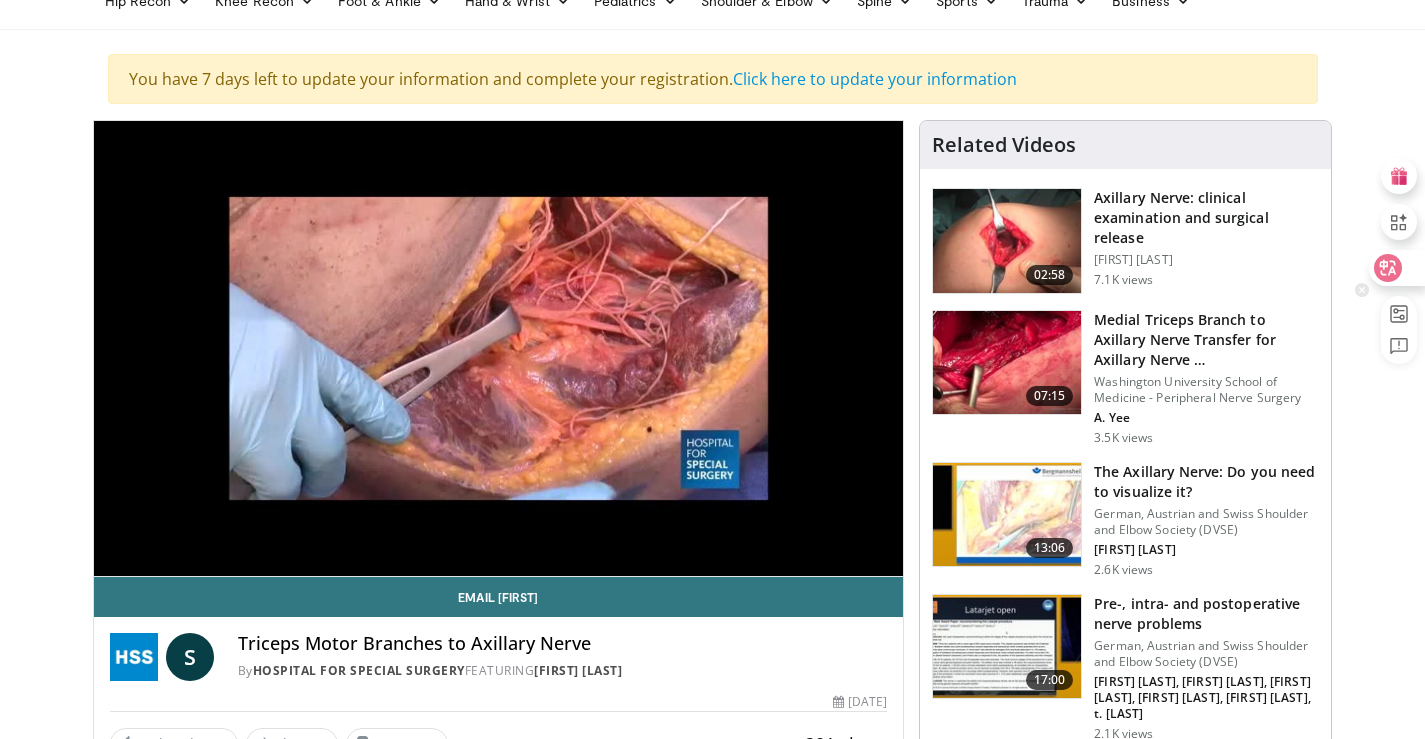click at bounding box center (1396, 268) 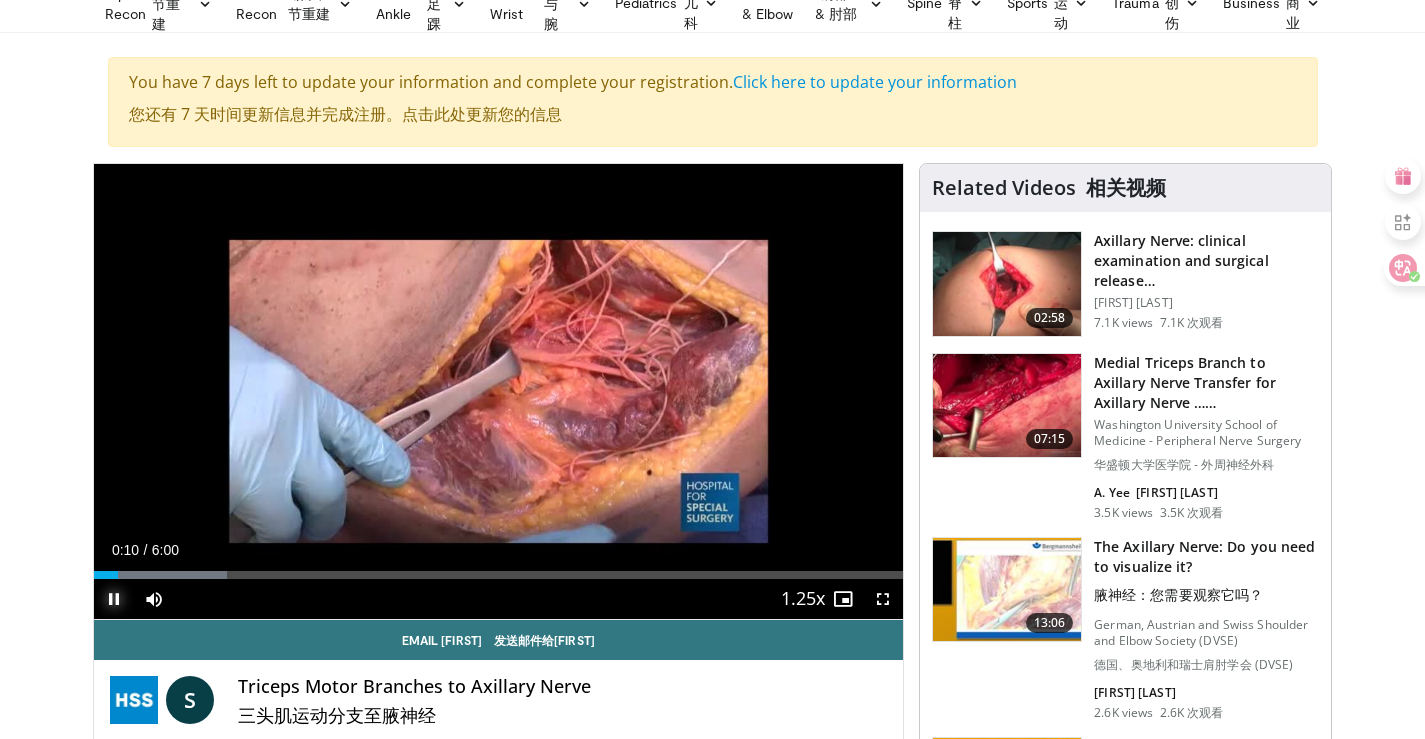 drag, startPoint x: 114, startPoint y: 605, endPoint x: 249, endPoint y: 592, distance: 135.62448 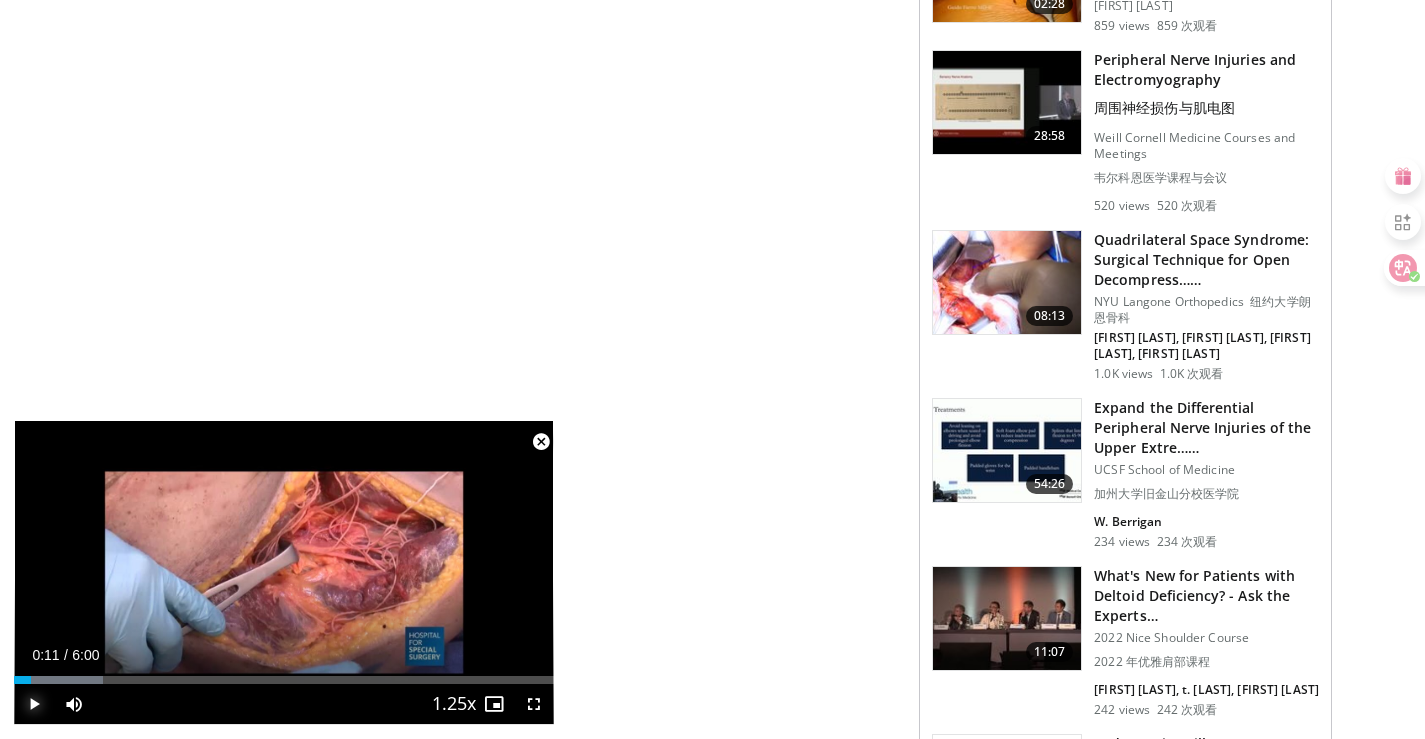 scroll, scrollTop: 1600, scrollLeft: 0, axis: vertical 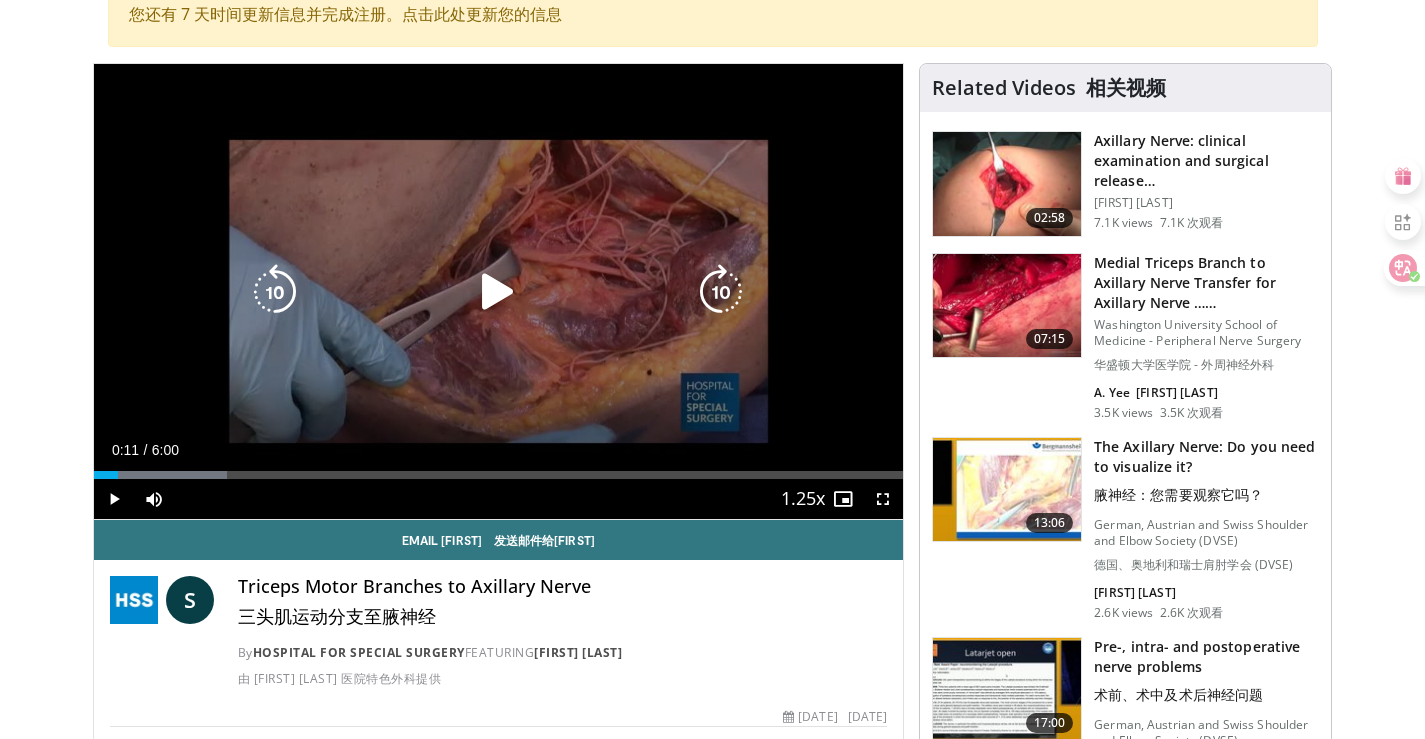 click at bounding box center (498, 292) 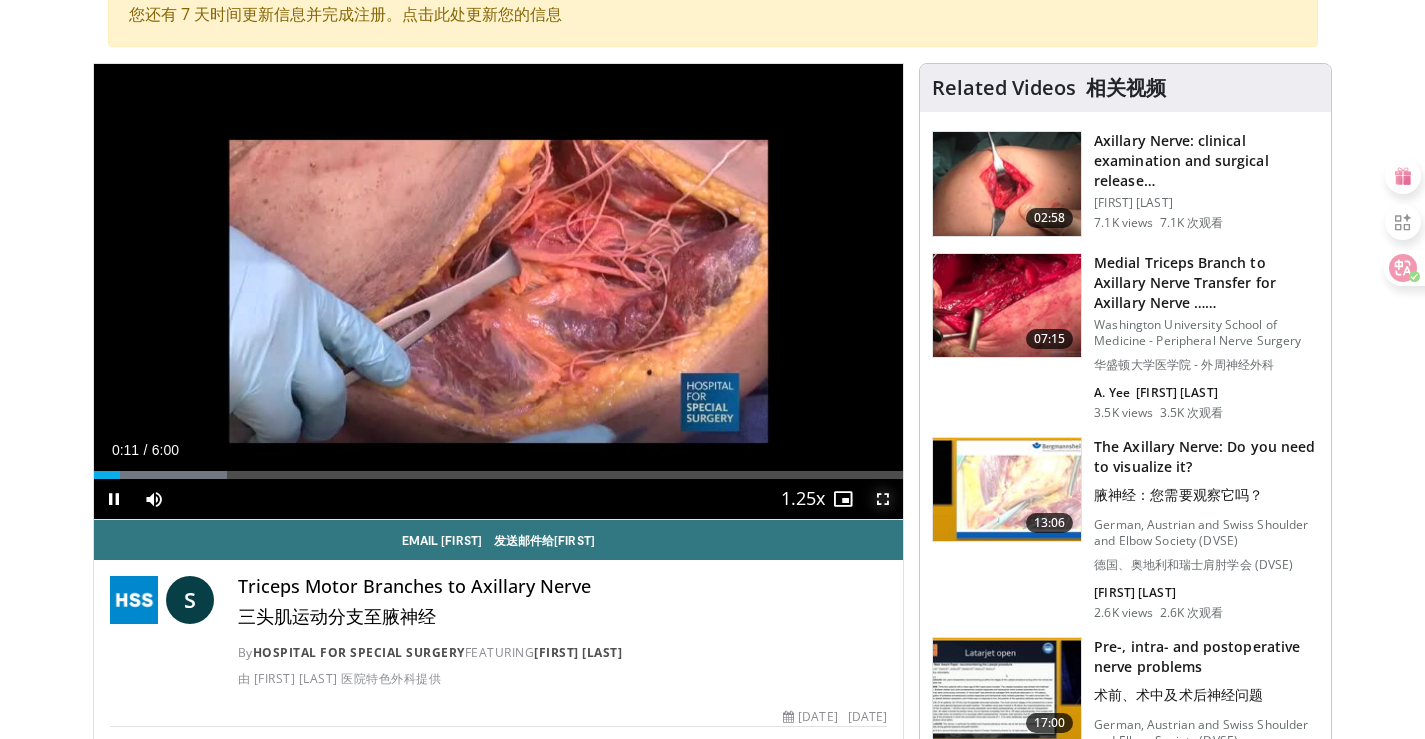click at bounding box center [883, 499] 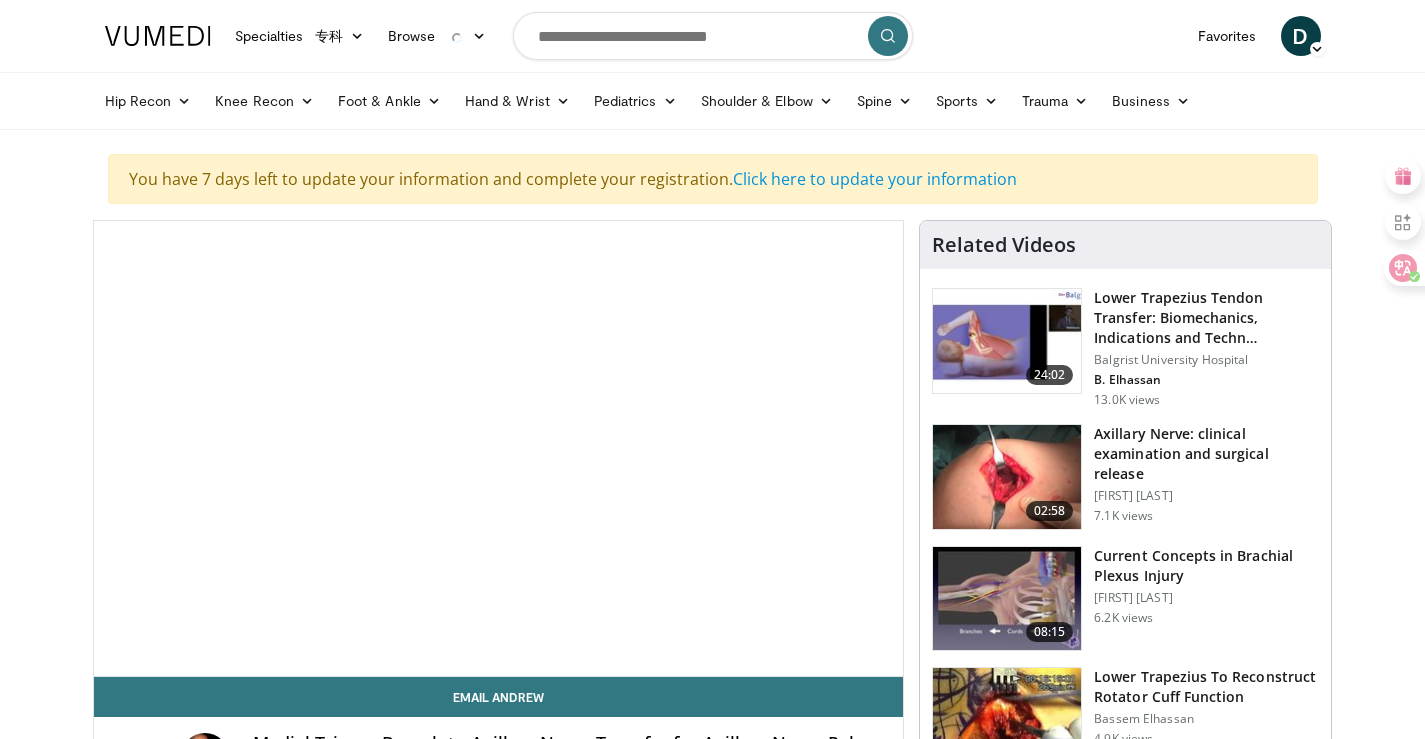 scroll, scrollTop: 0, scrollLeft: 0, axis: both 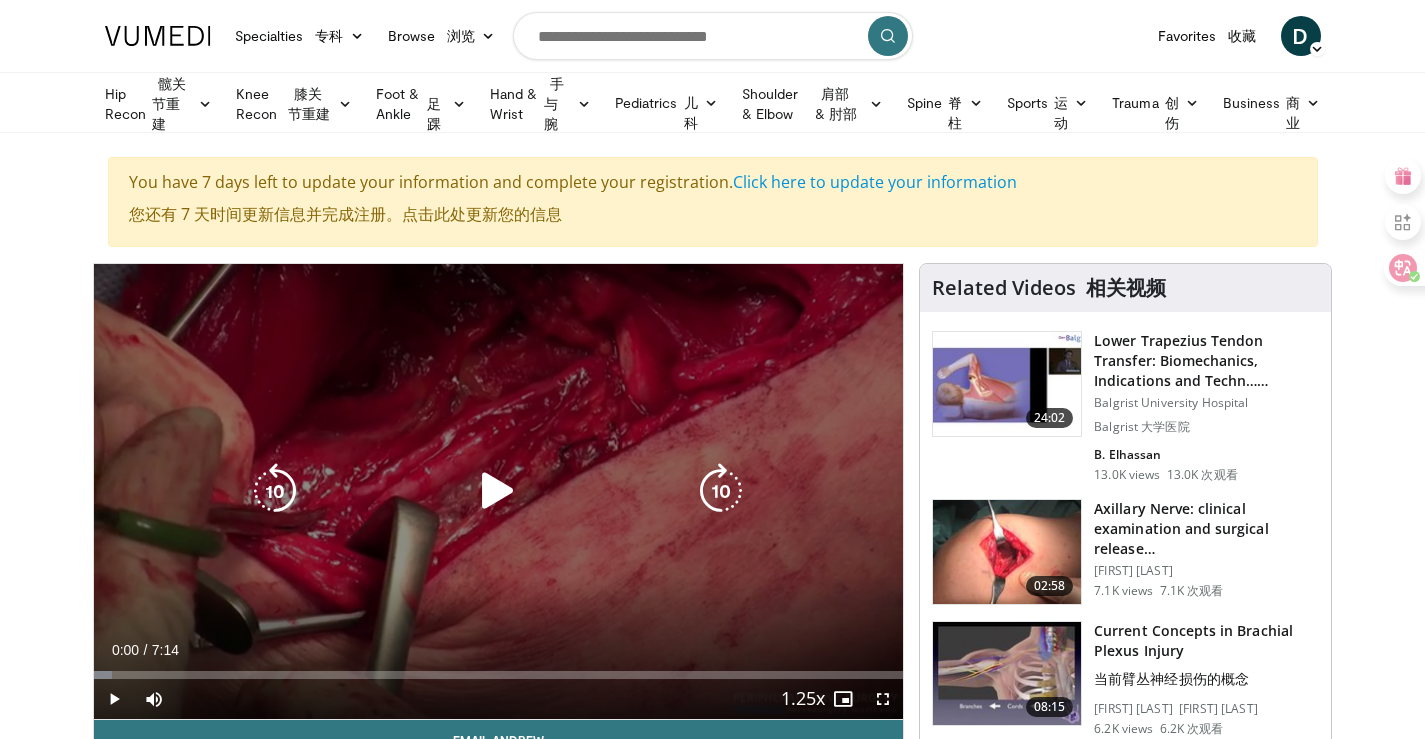 click at bounding box center (498, 491) 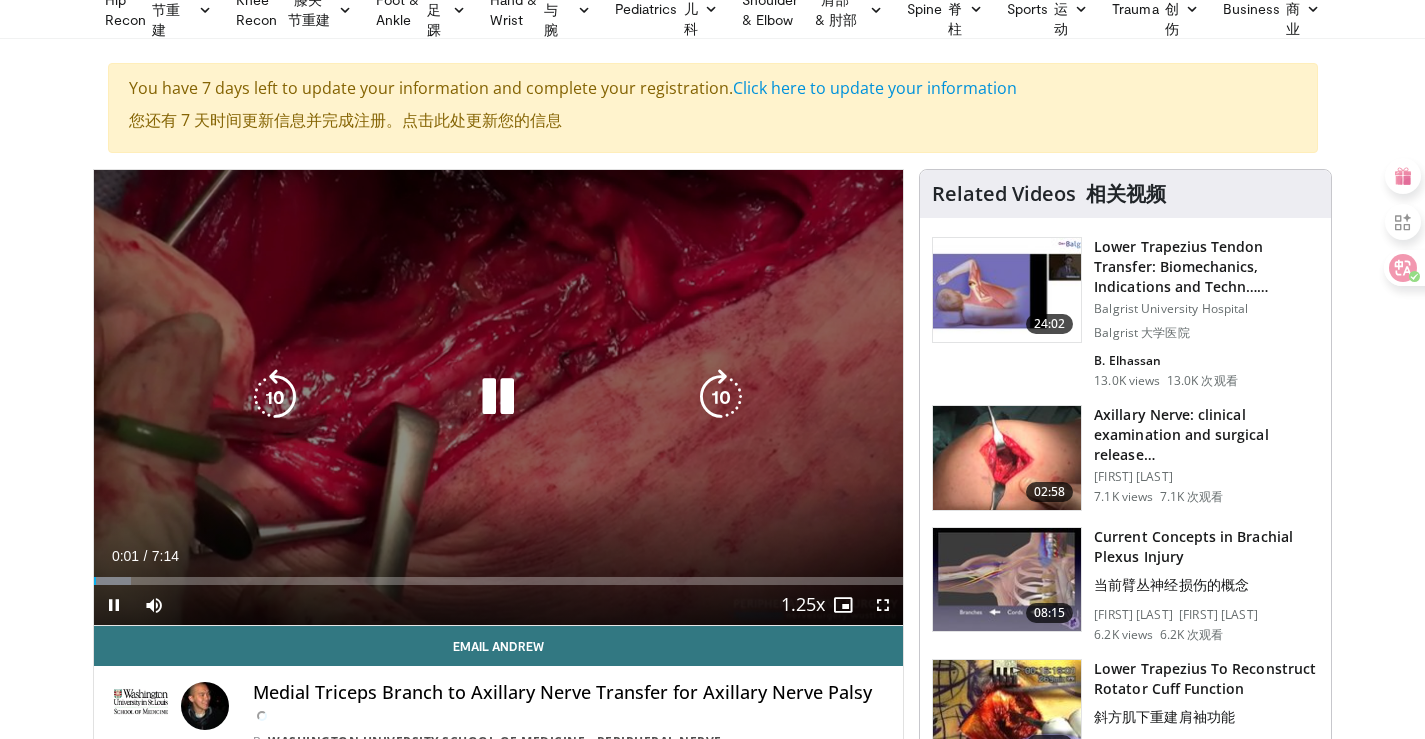 scroll, scrollTop: 200, scrollLeft: 0, axis: vertical 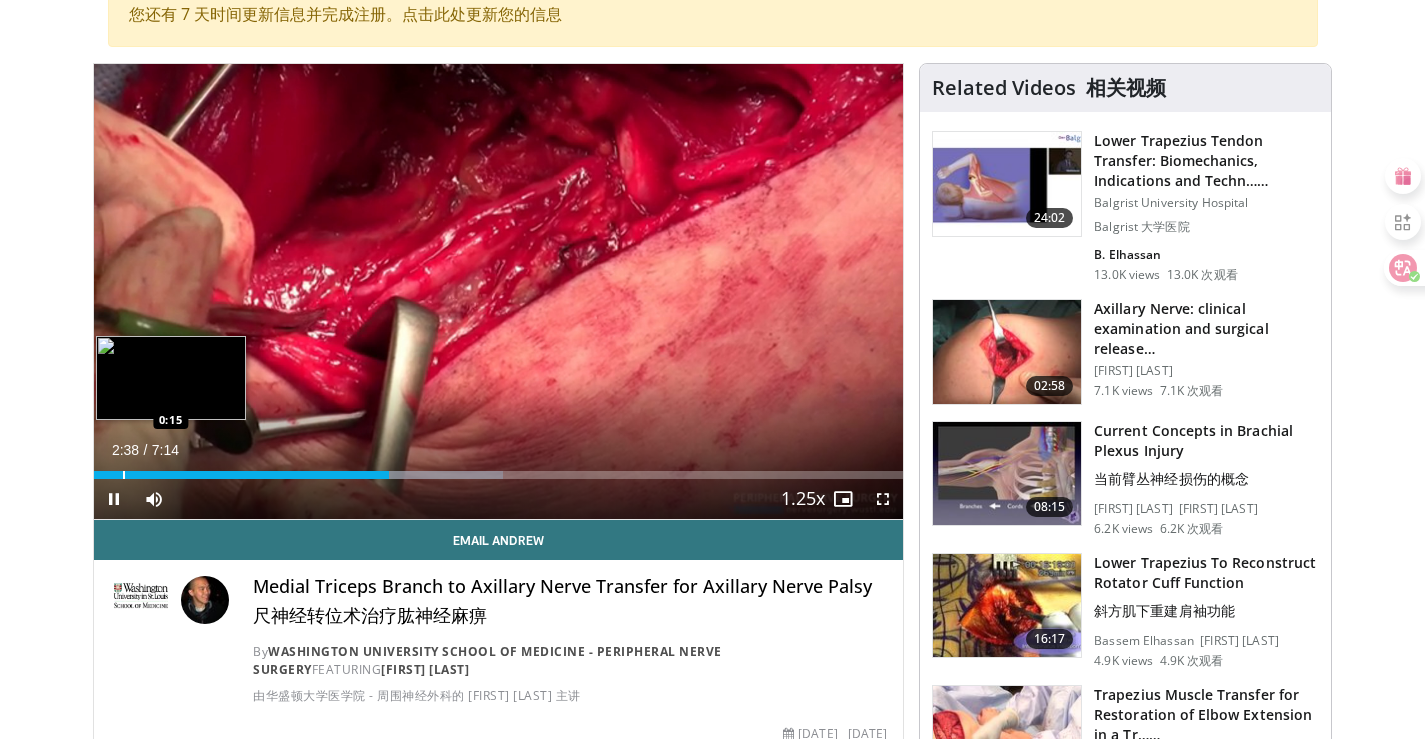 click at bounding box center [124, 475] 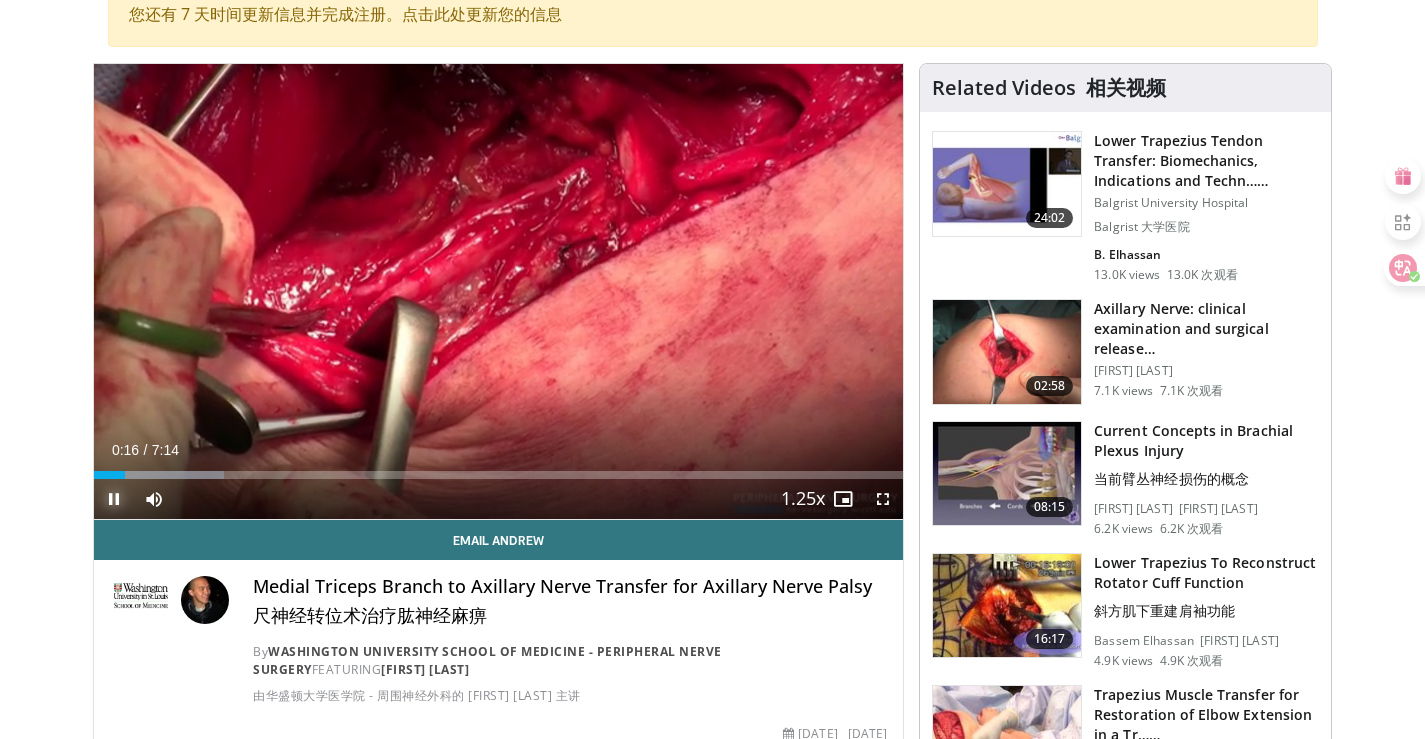 click at bounding box center (114, 499) 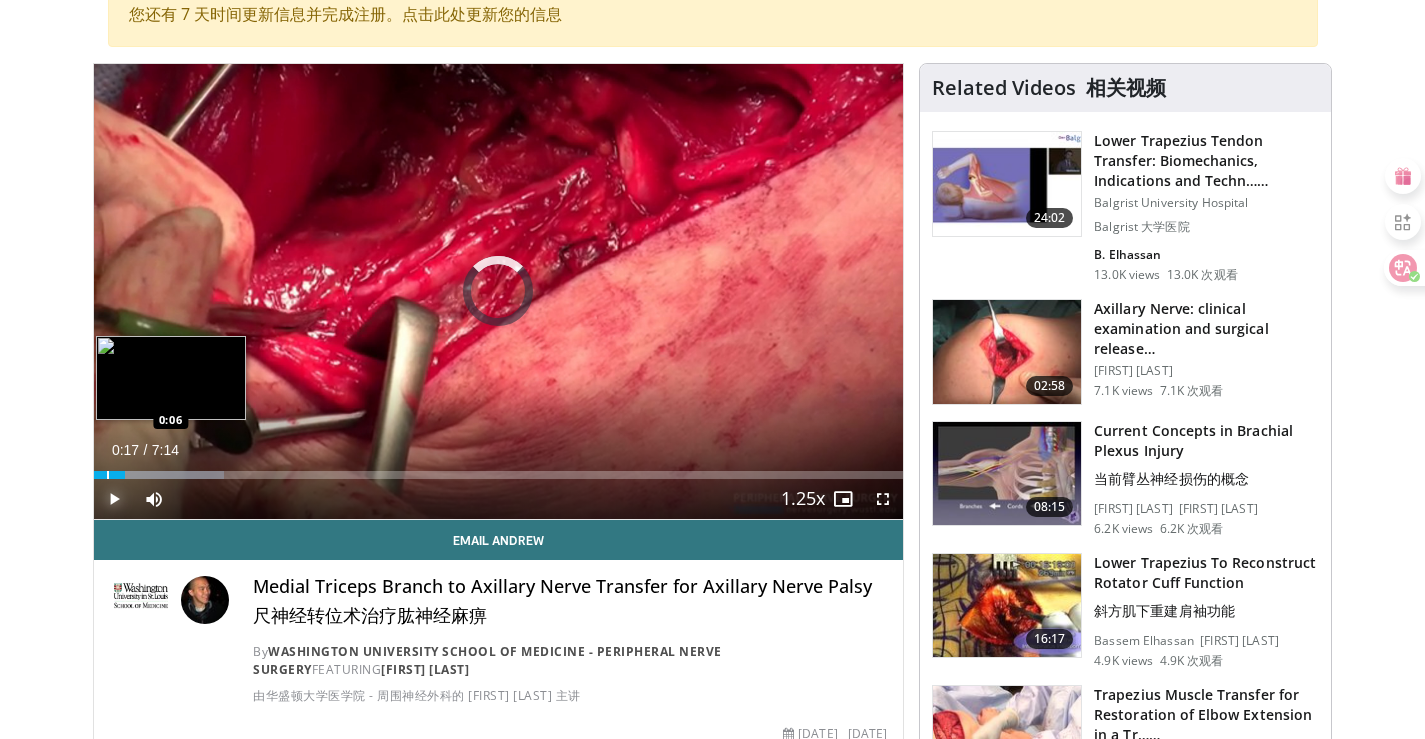 click at bounding box center (108, 475) 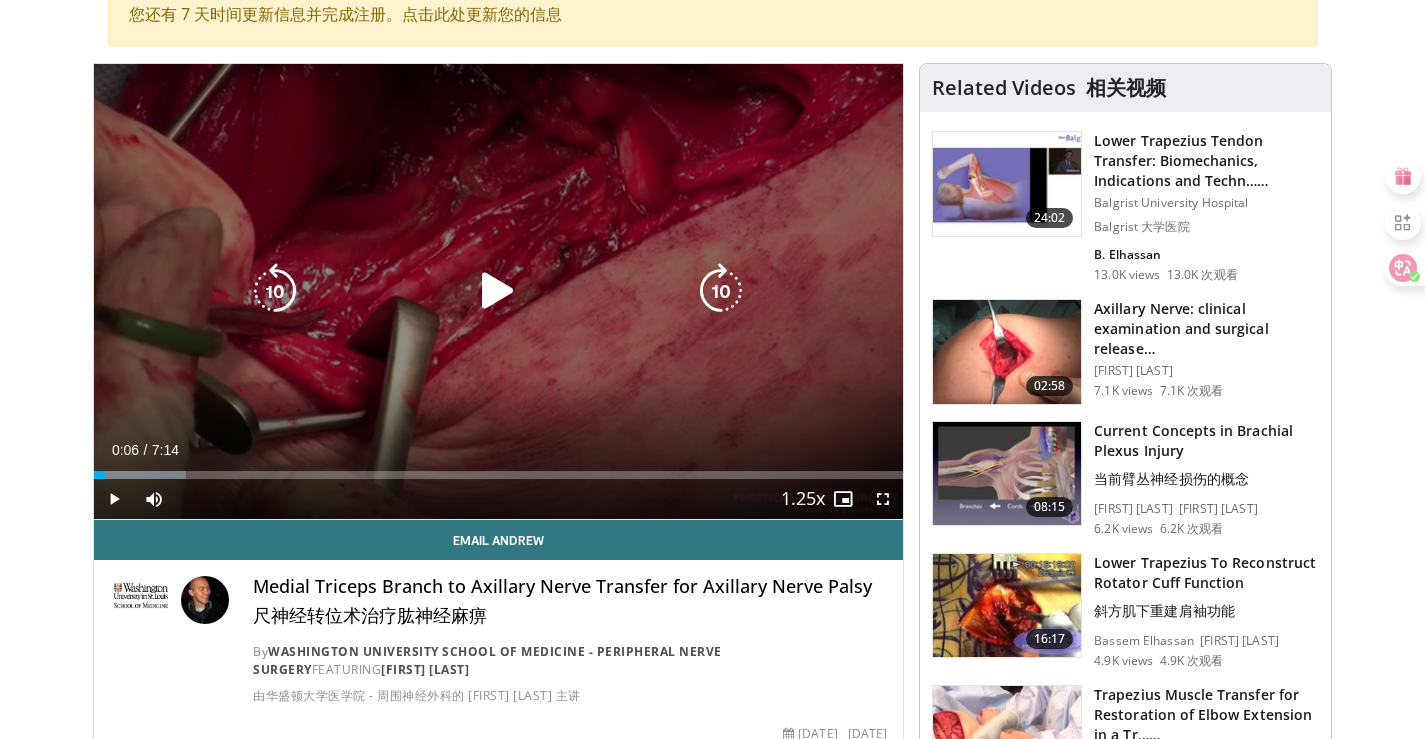 drag, startPoint x: 505, startPoint y: 297, endPoint x: 766, endPoint y: 347, distance: 265.74612 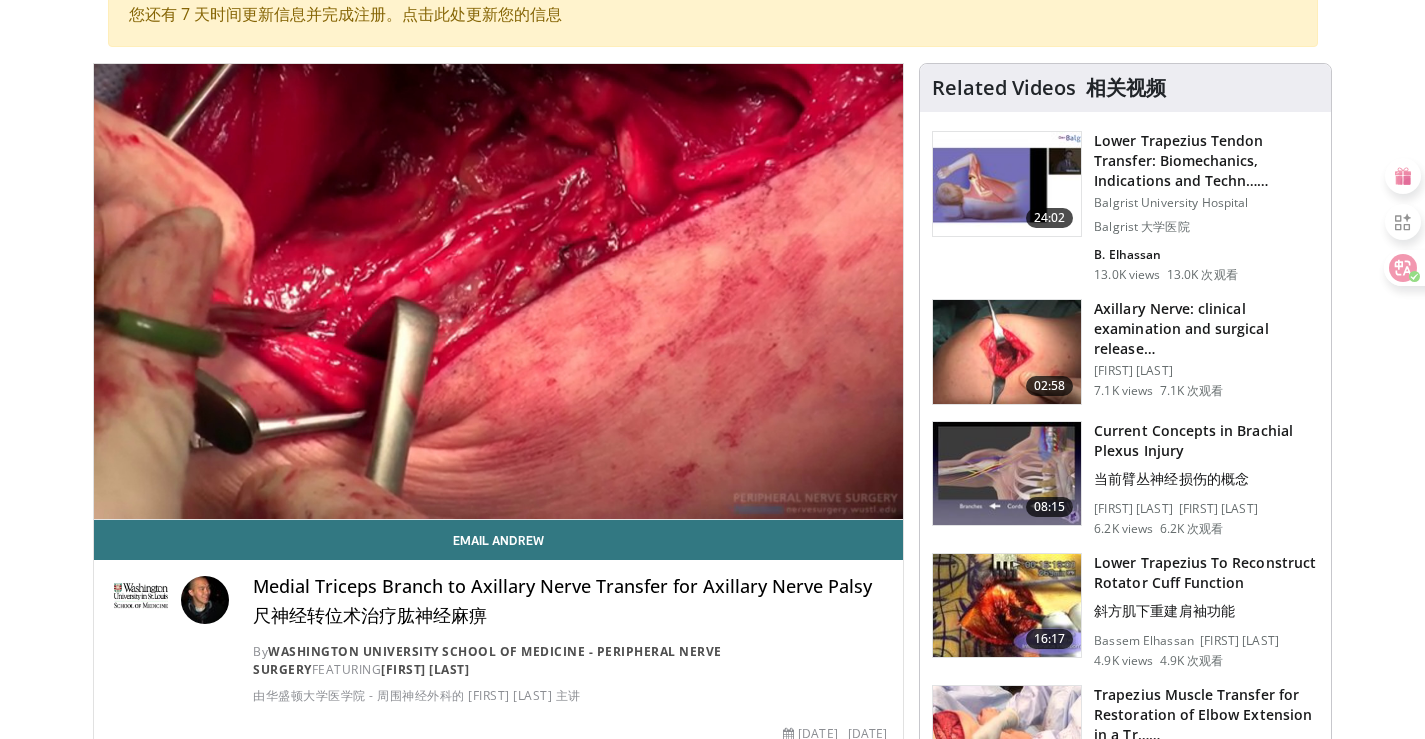 type 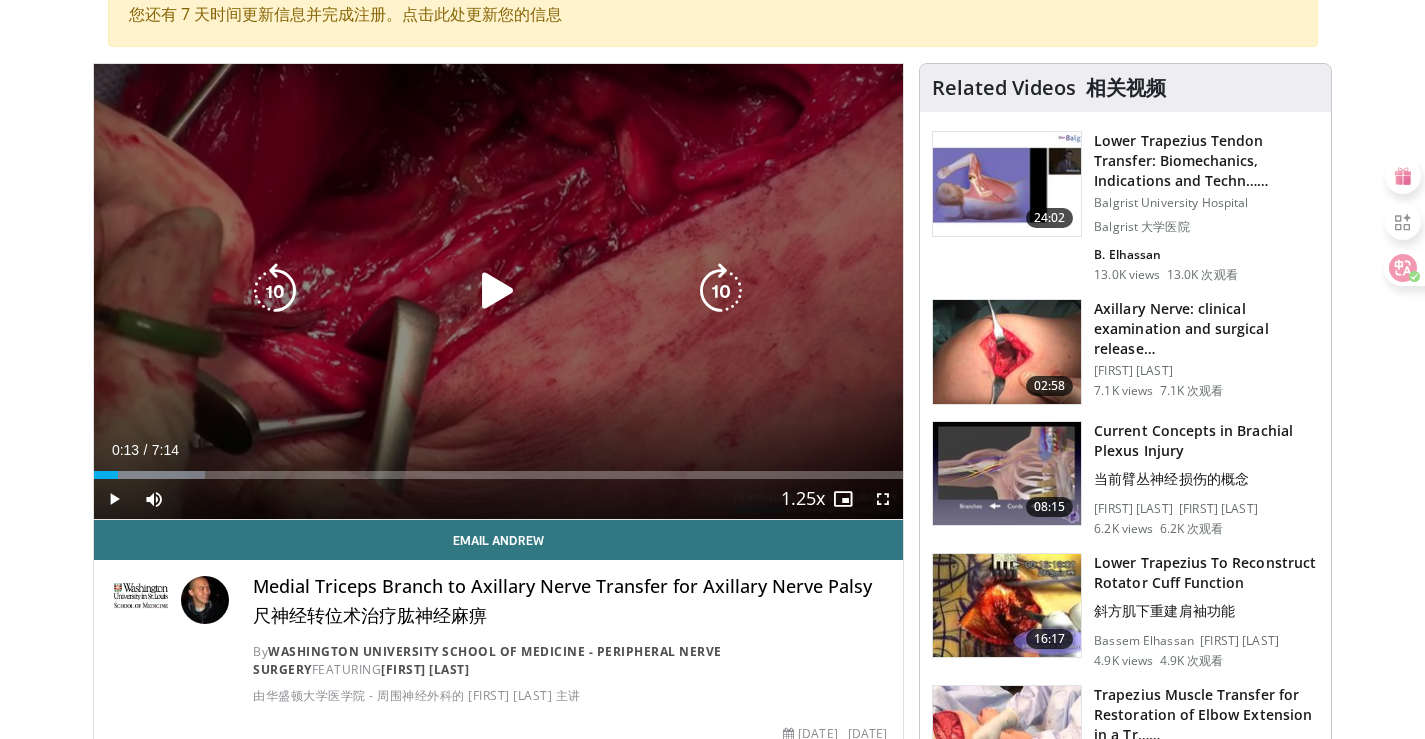 click at bounding box center (498, 291) 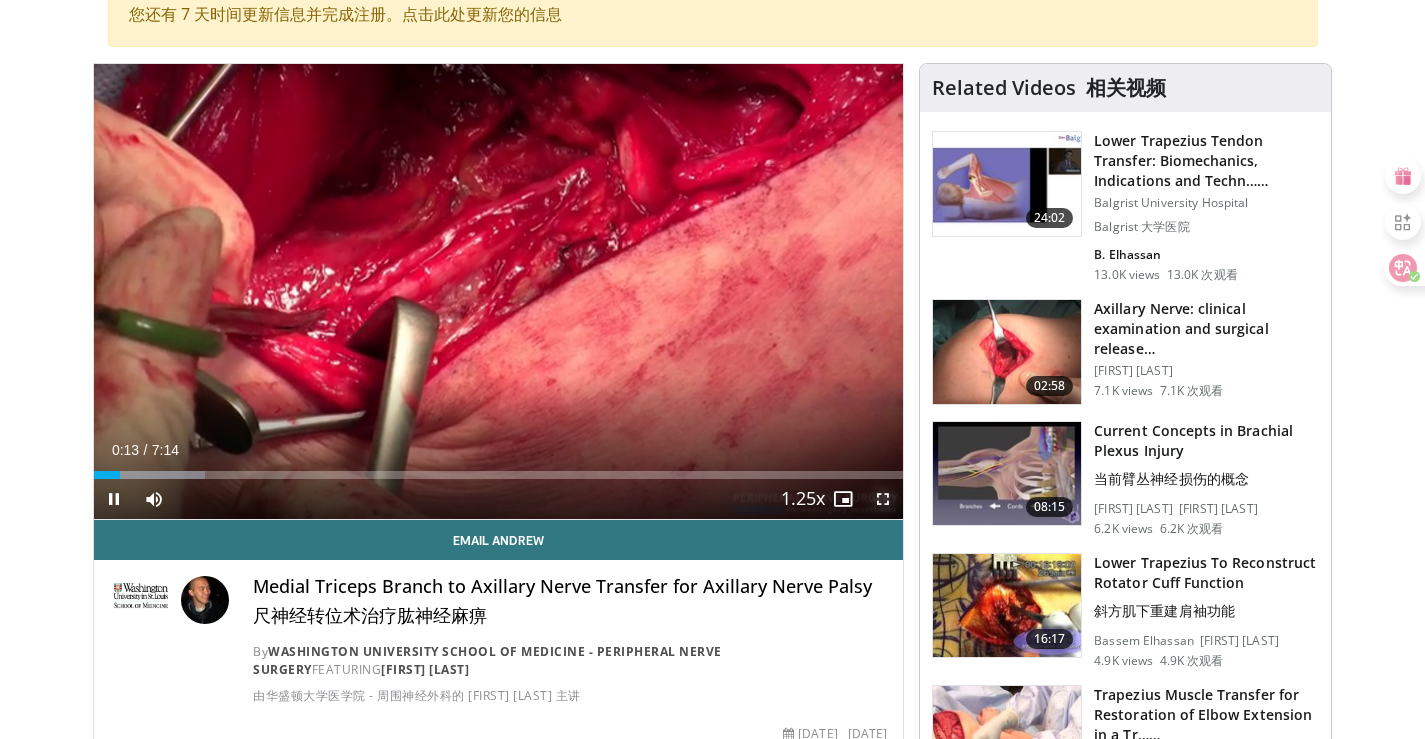 click at bounding box center (883, 499) 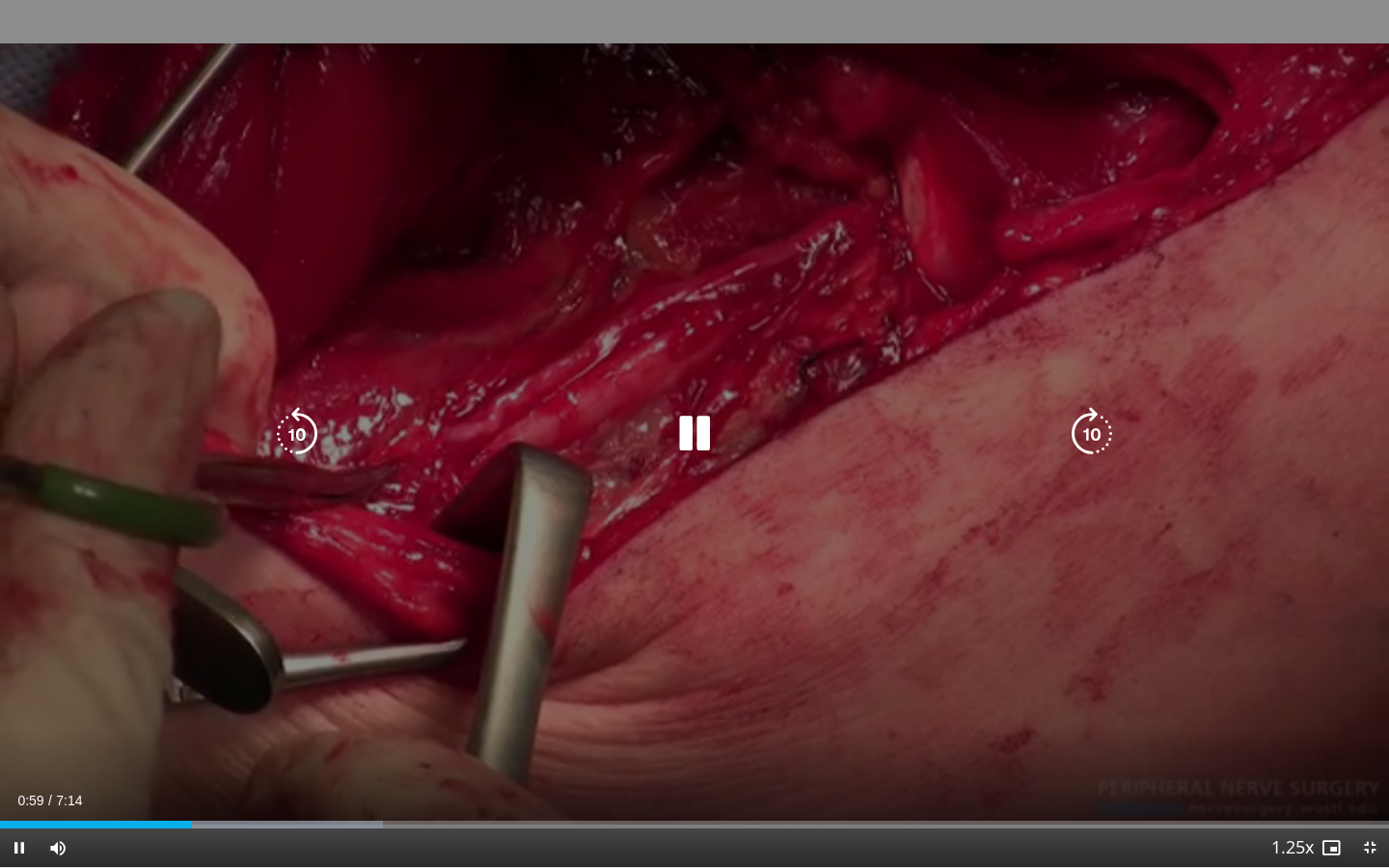 click at bounding box center (694, 434) 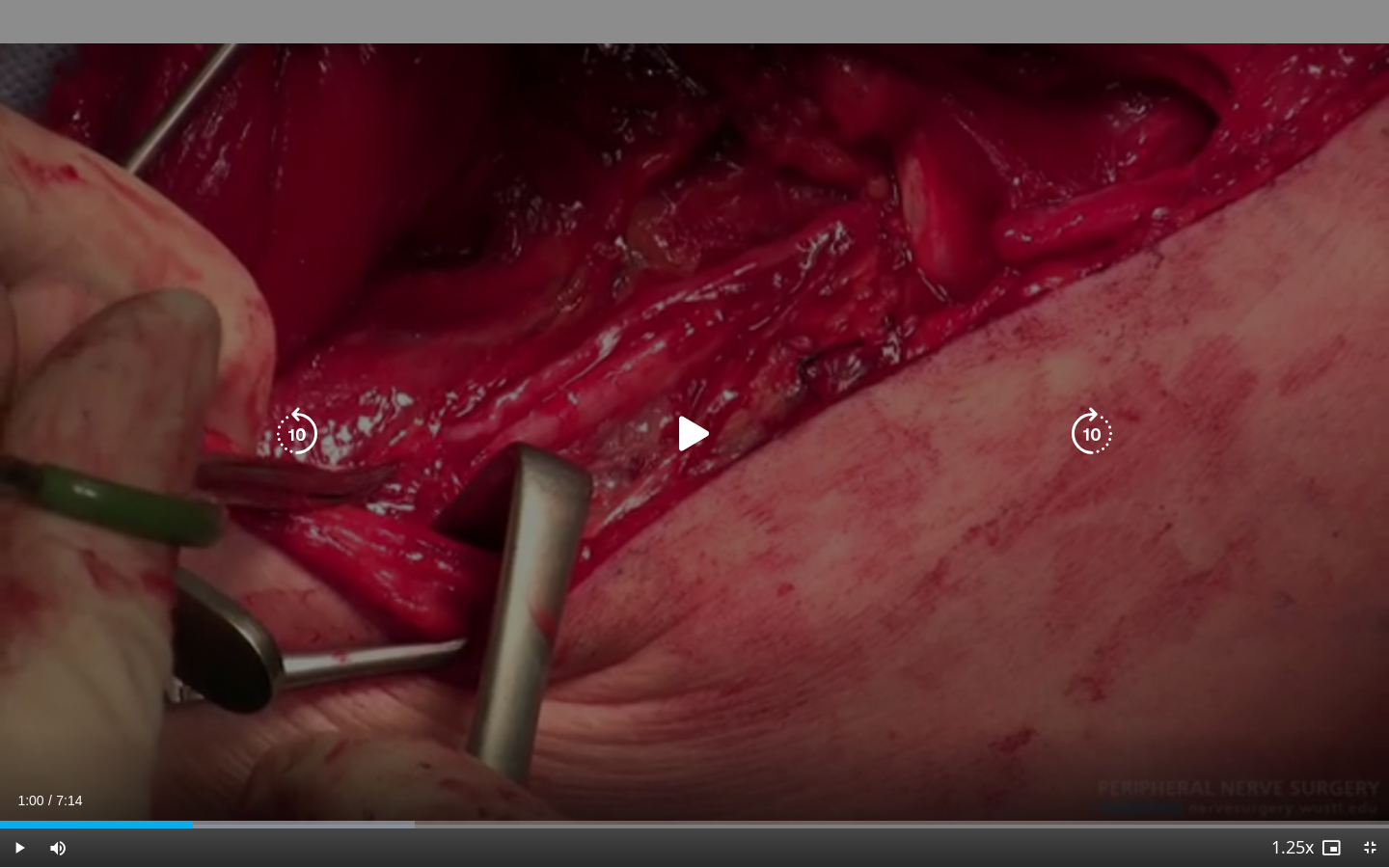 click at bounding box center [694, 434] 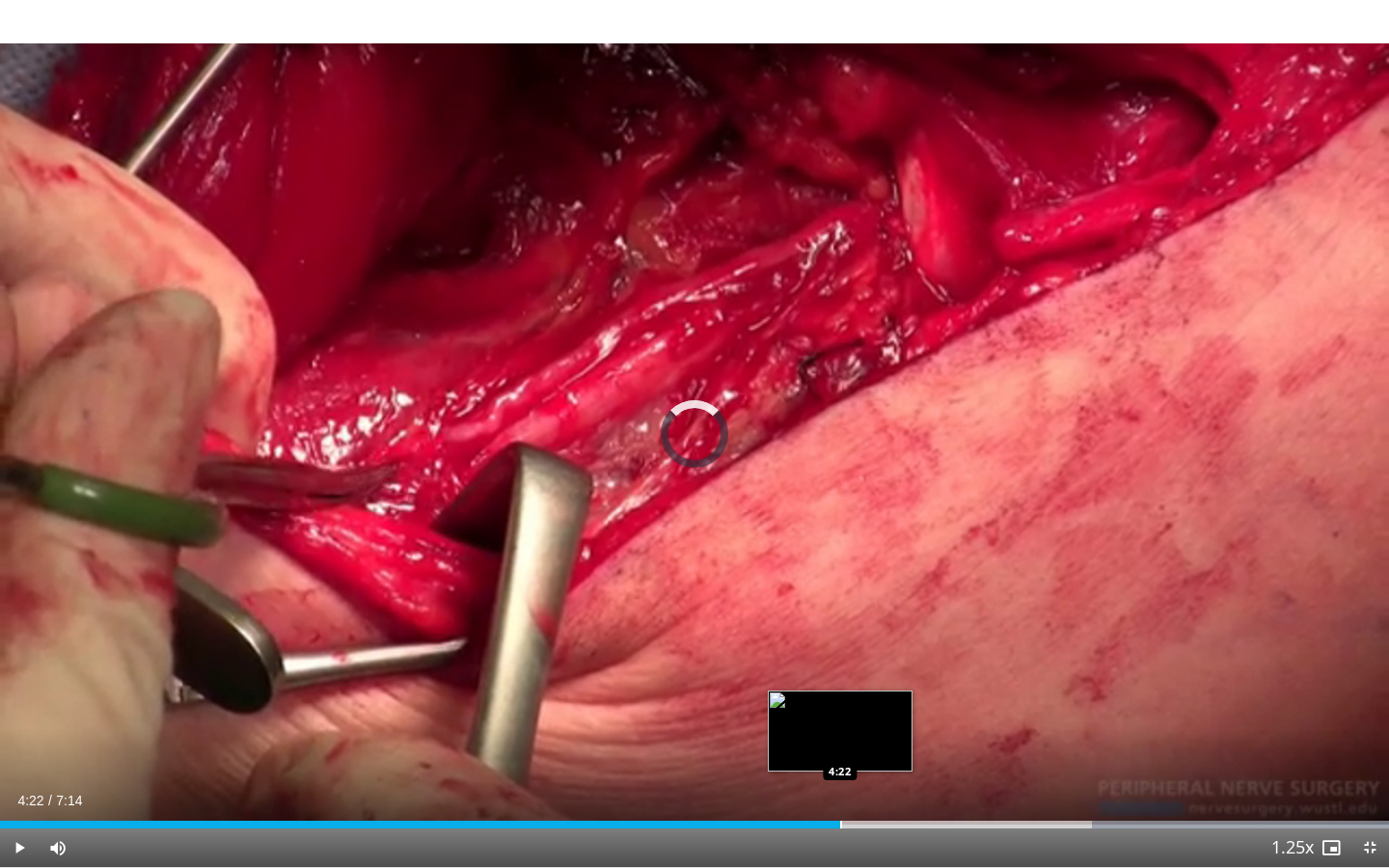 click at bounding box center [841, 825] 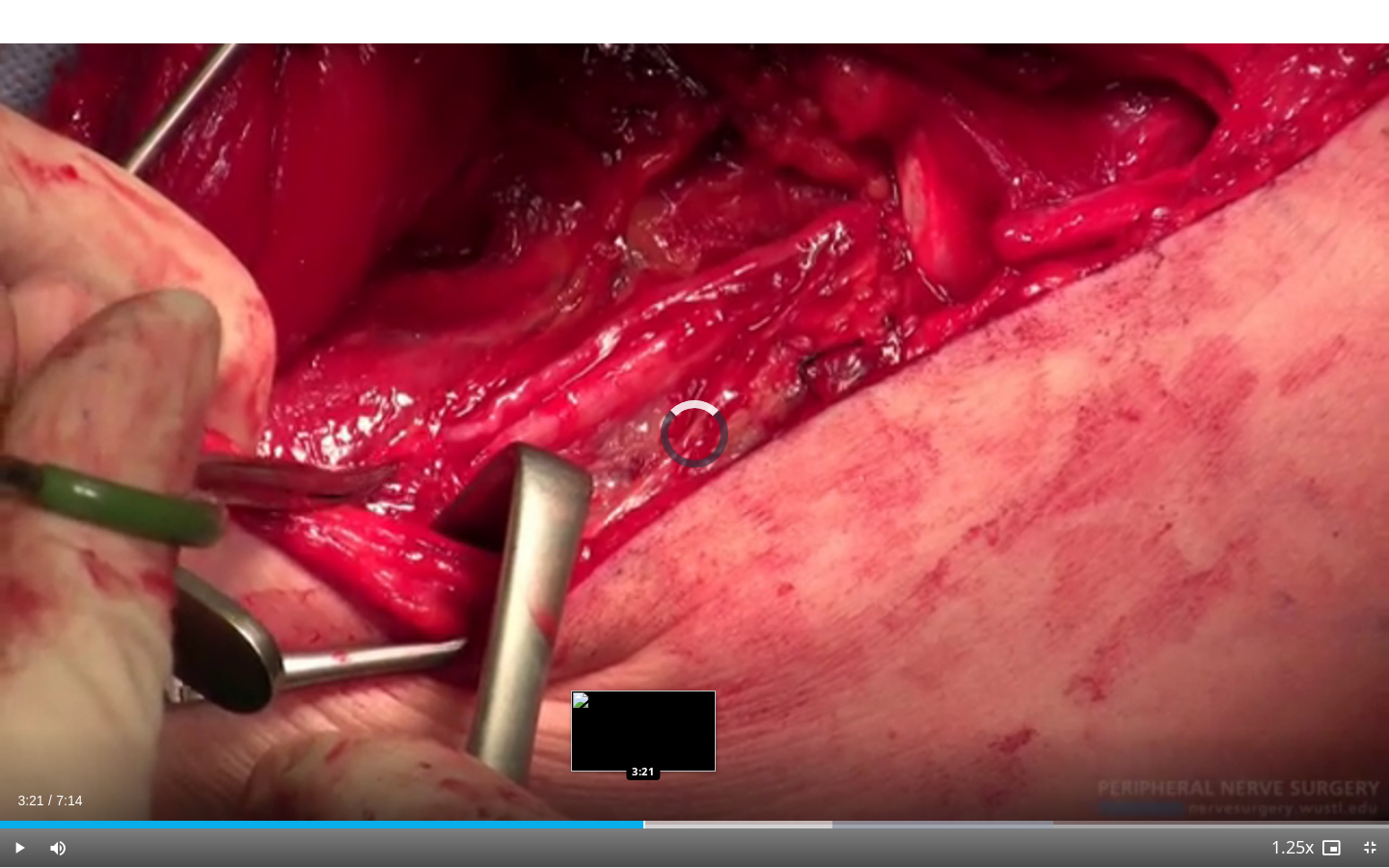 click at bounding box center (644, 825) 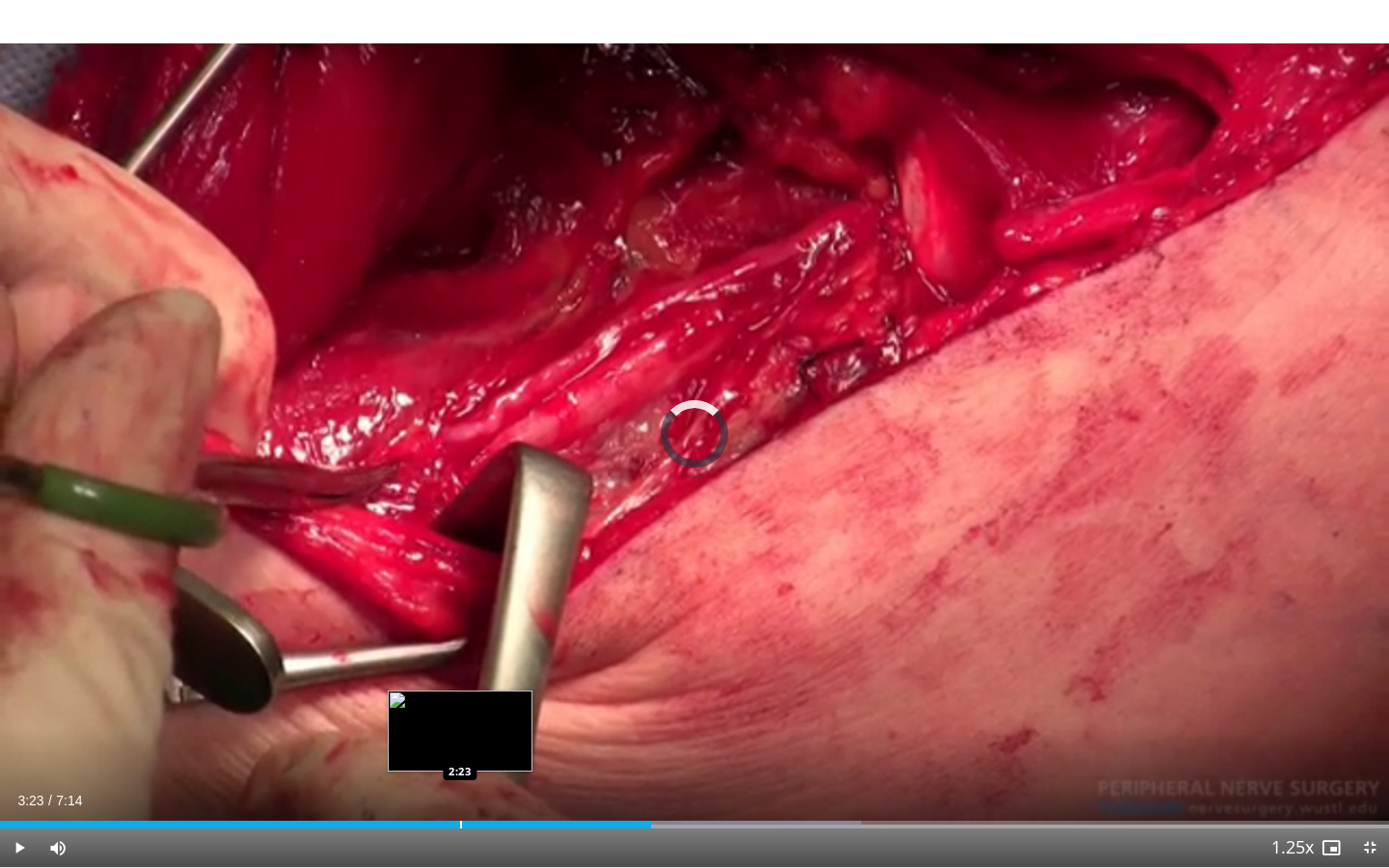 click at bounding box center (461, 825) 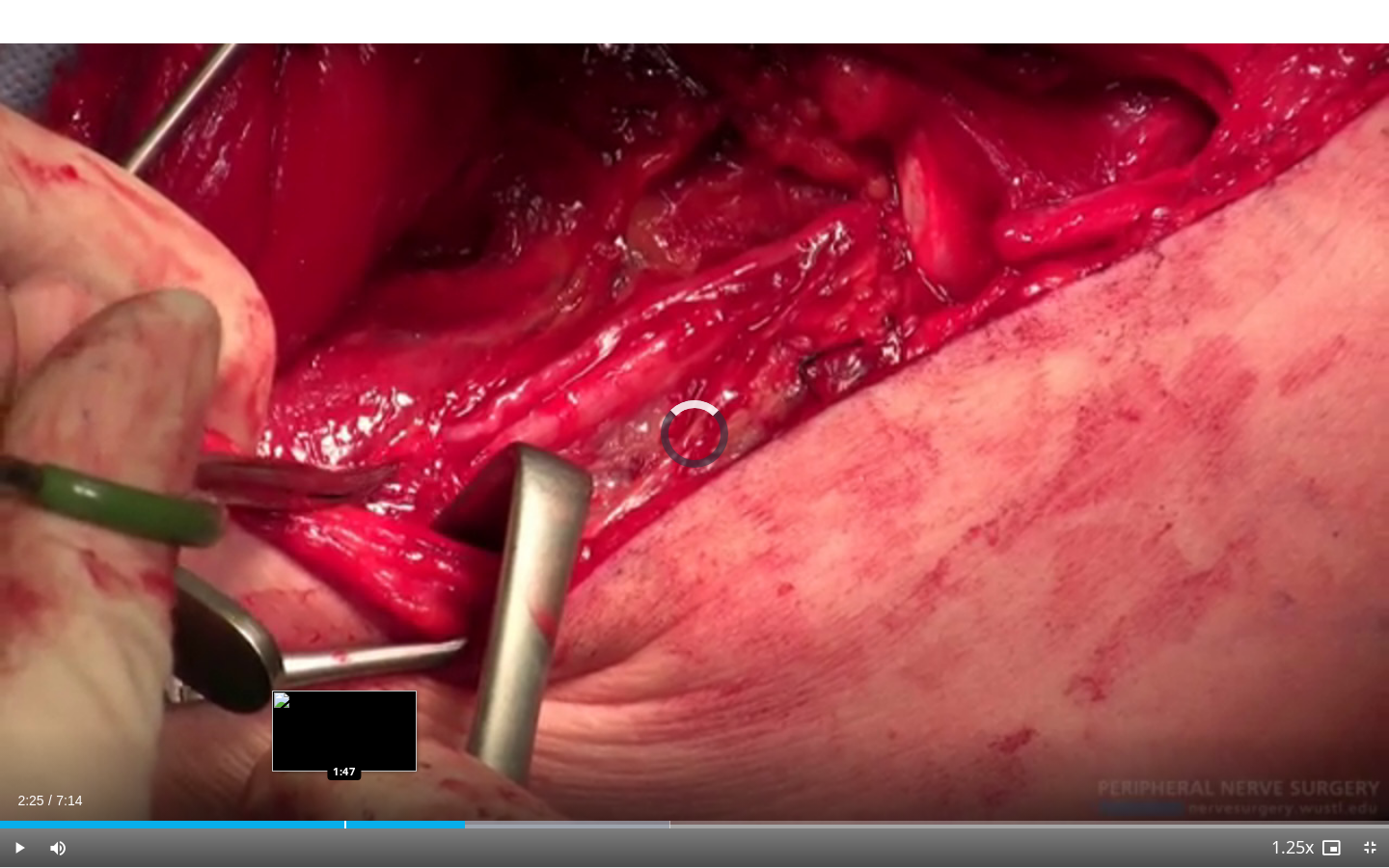 click at bounding box center (345, 825) 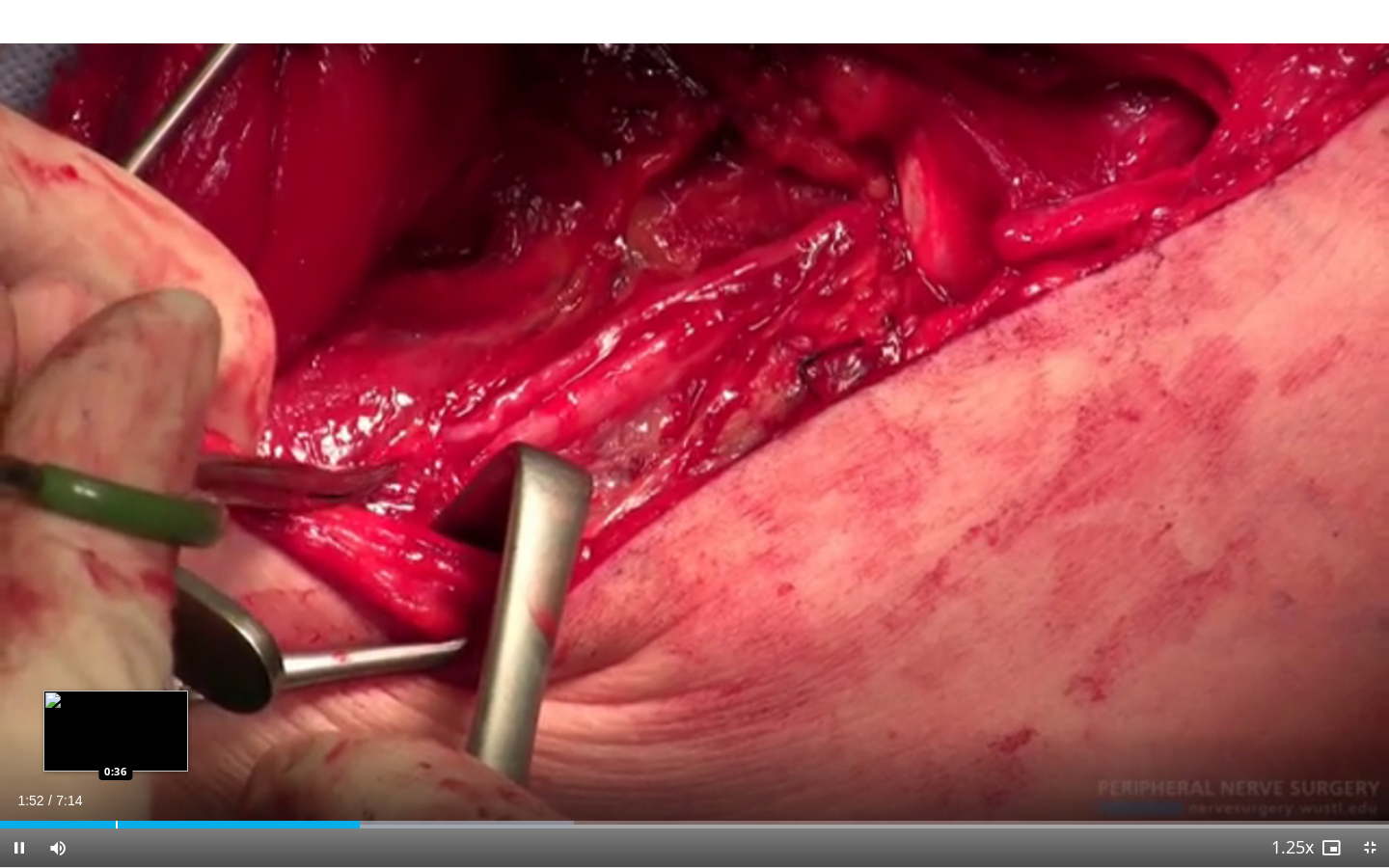 click at bounding box center [117, 825] 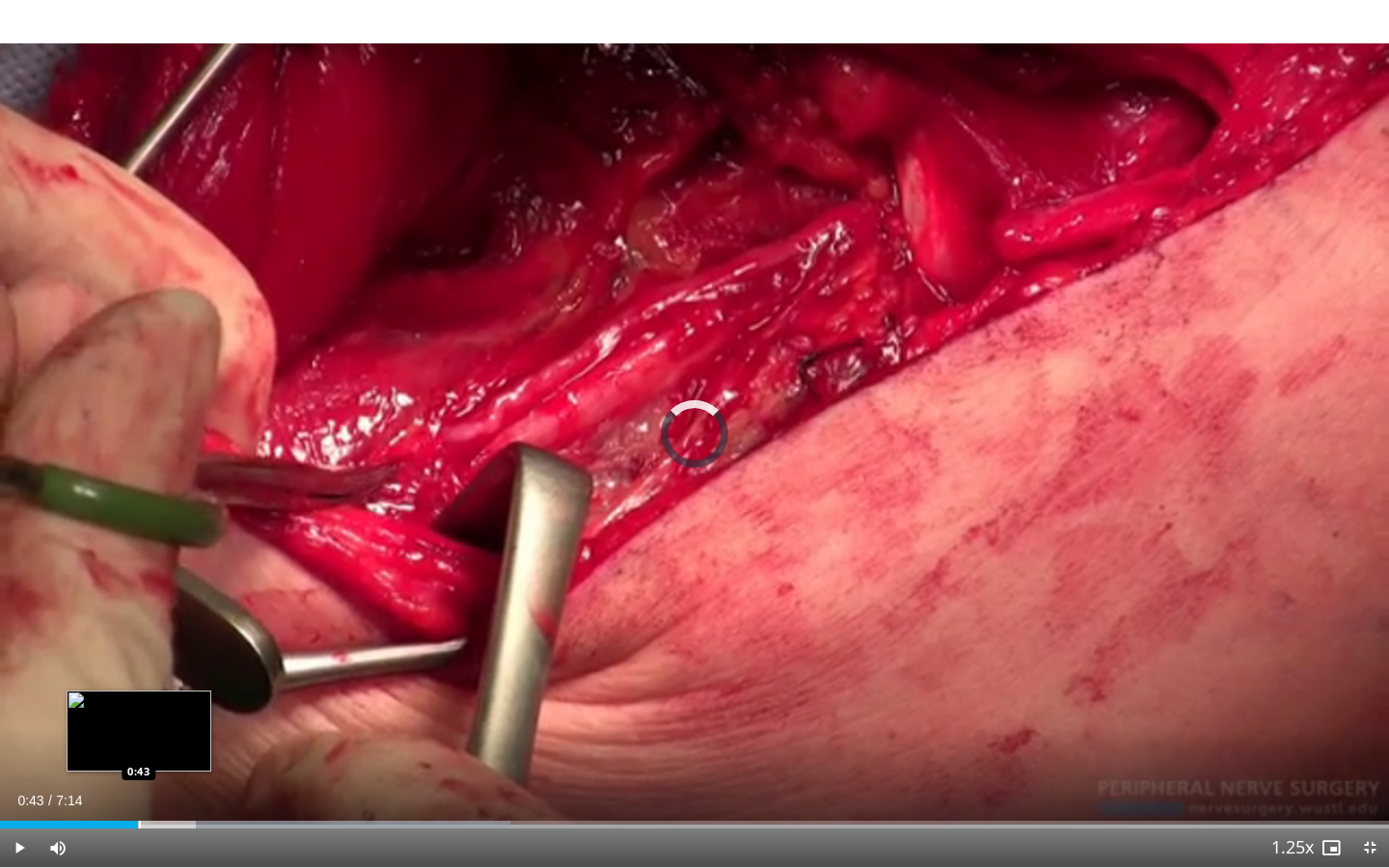 click on "Loaded :  36.74% 1:31 0:43" at bounding box center (694, 825) 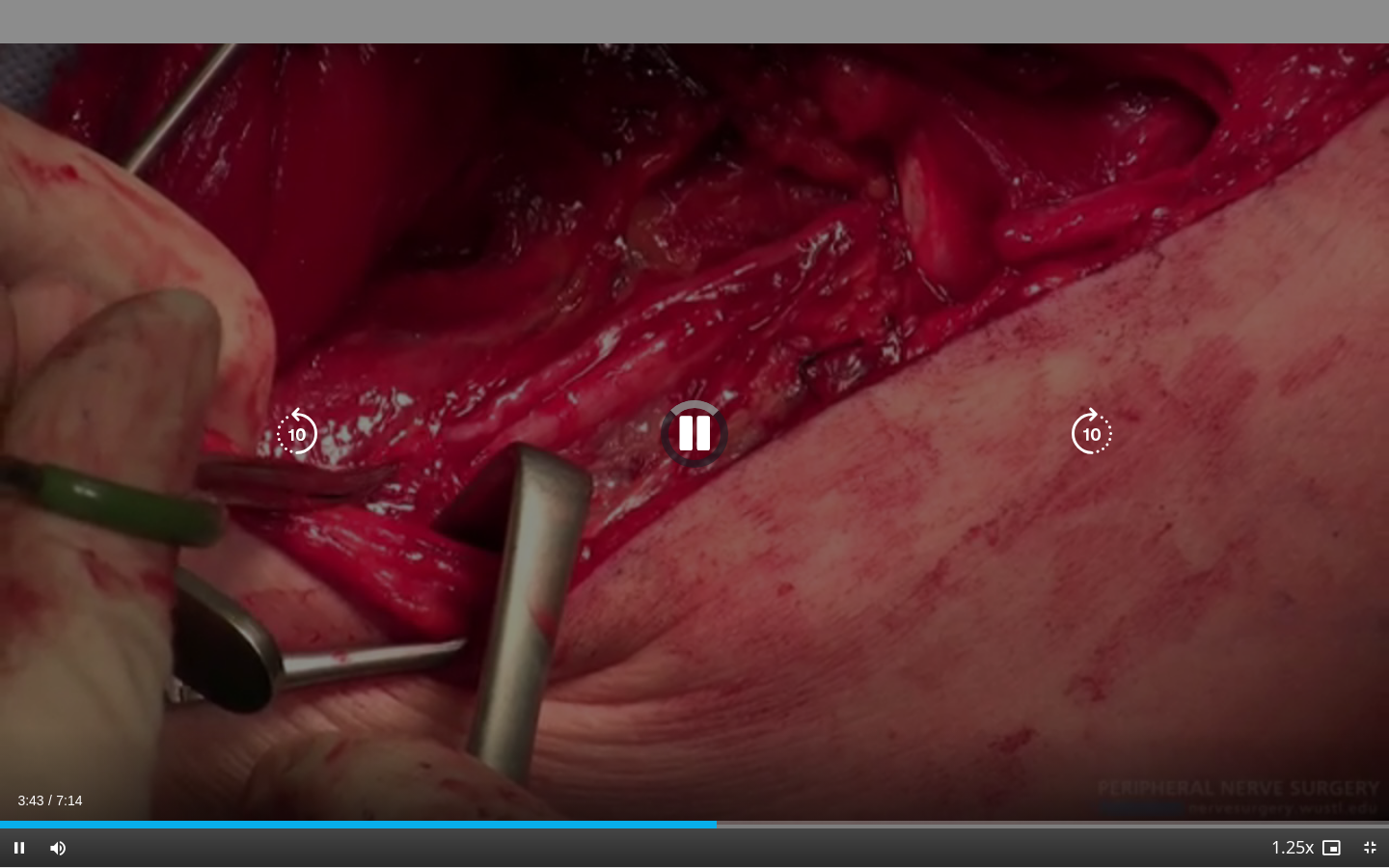 click at bounding box center [694, 434] 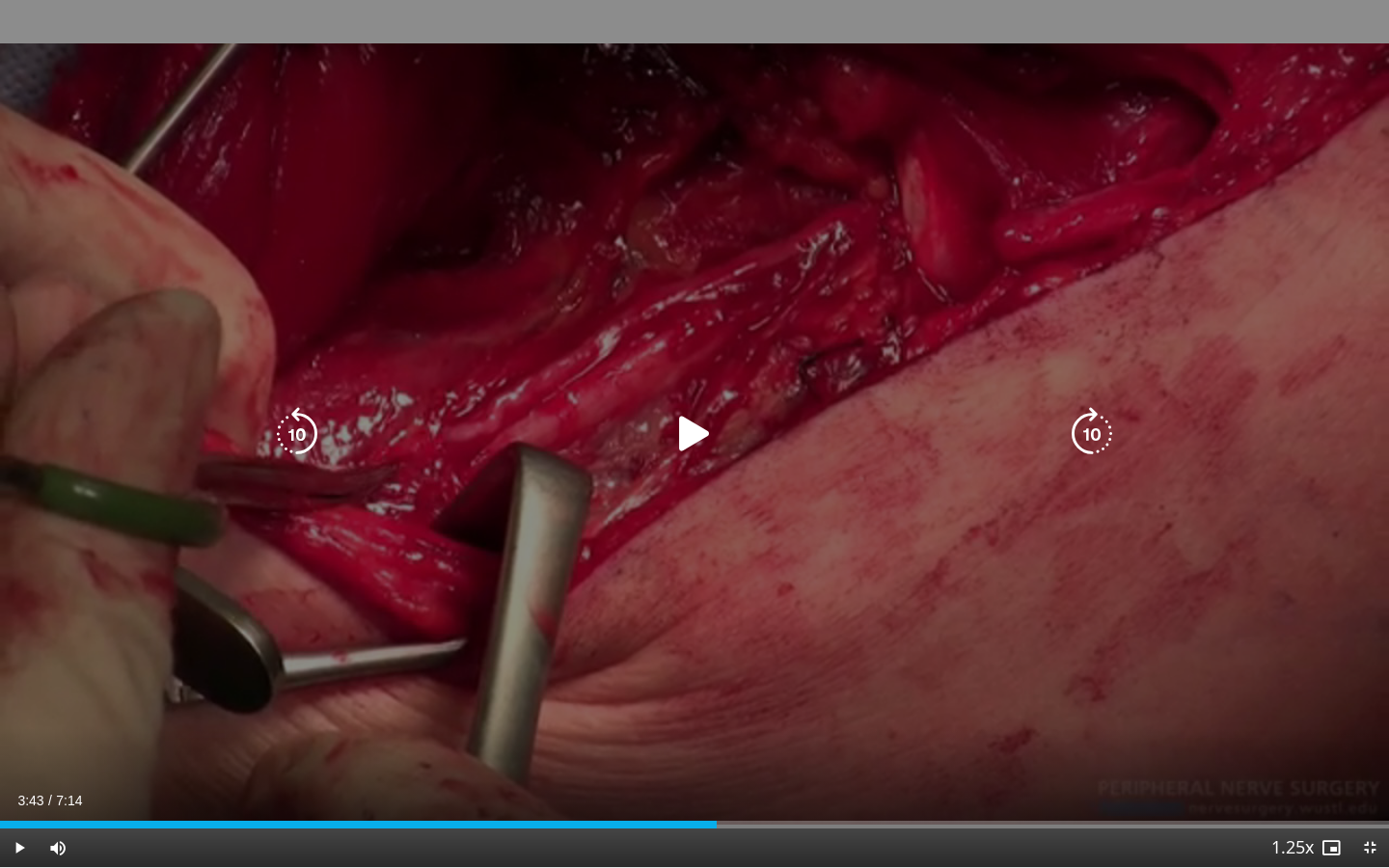 click at bounding box center [694, 434] 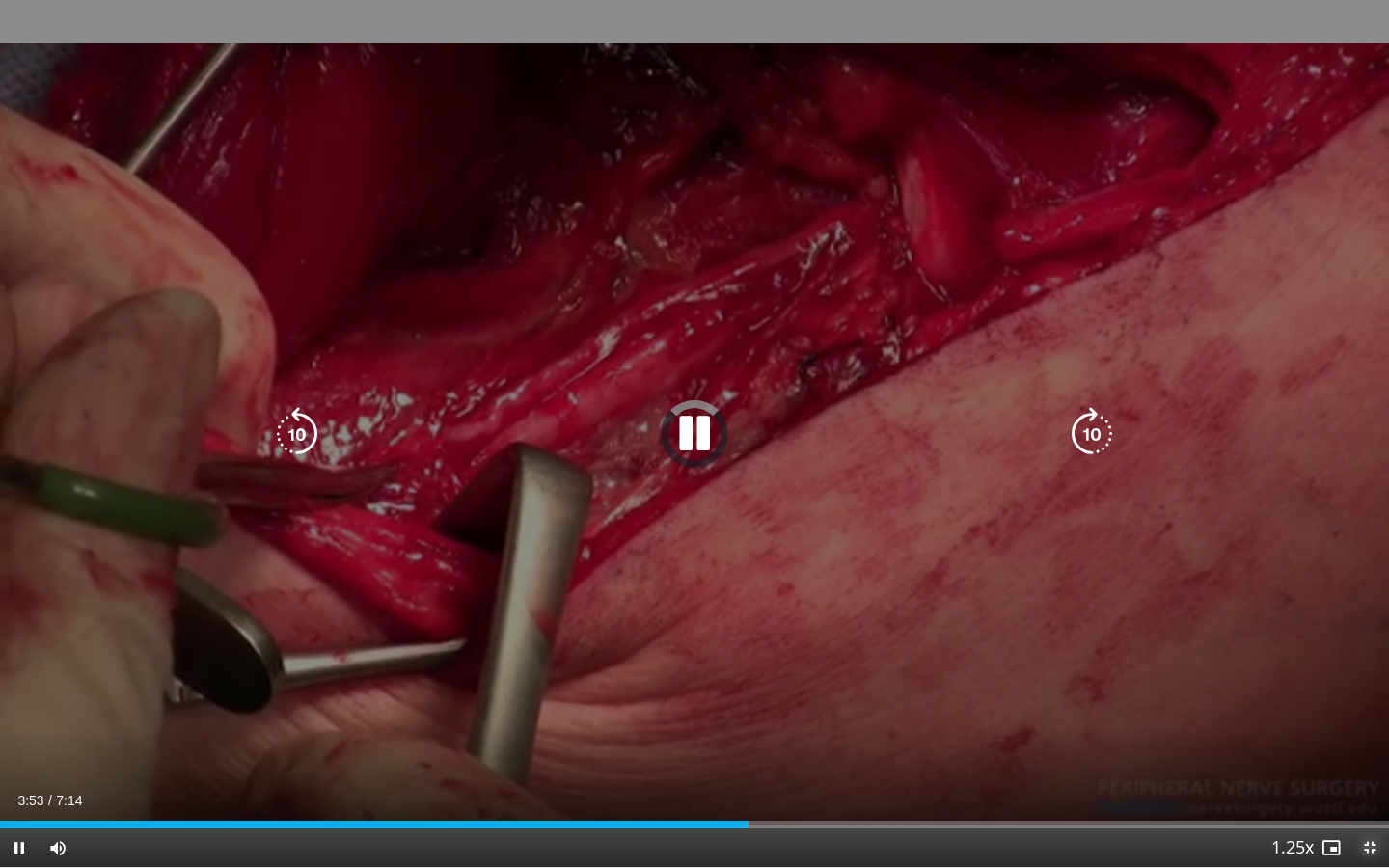 click at bounding box center [1370, 848] 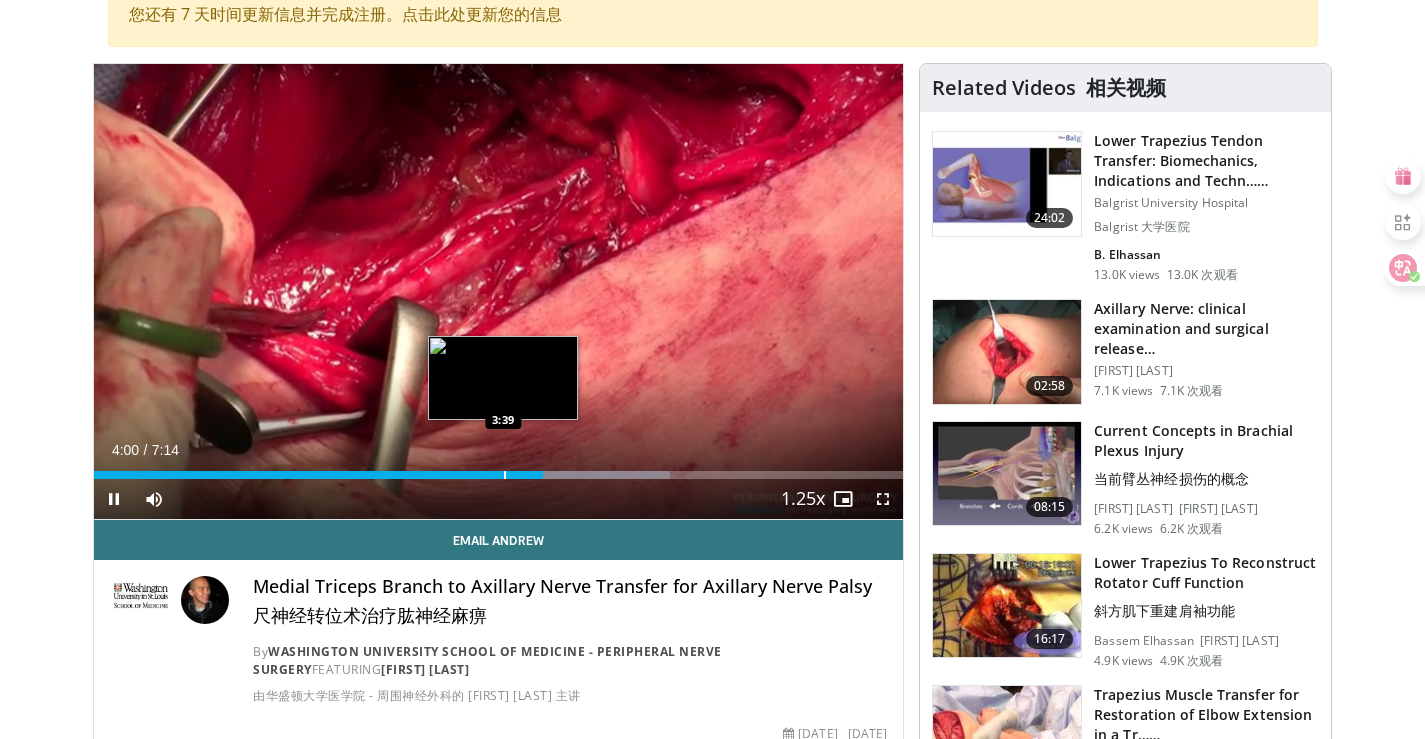 click at bounding box center (505, 475) 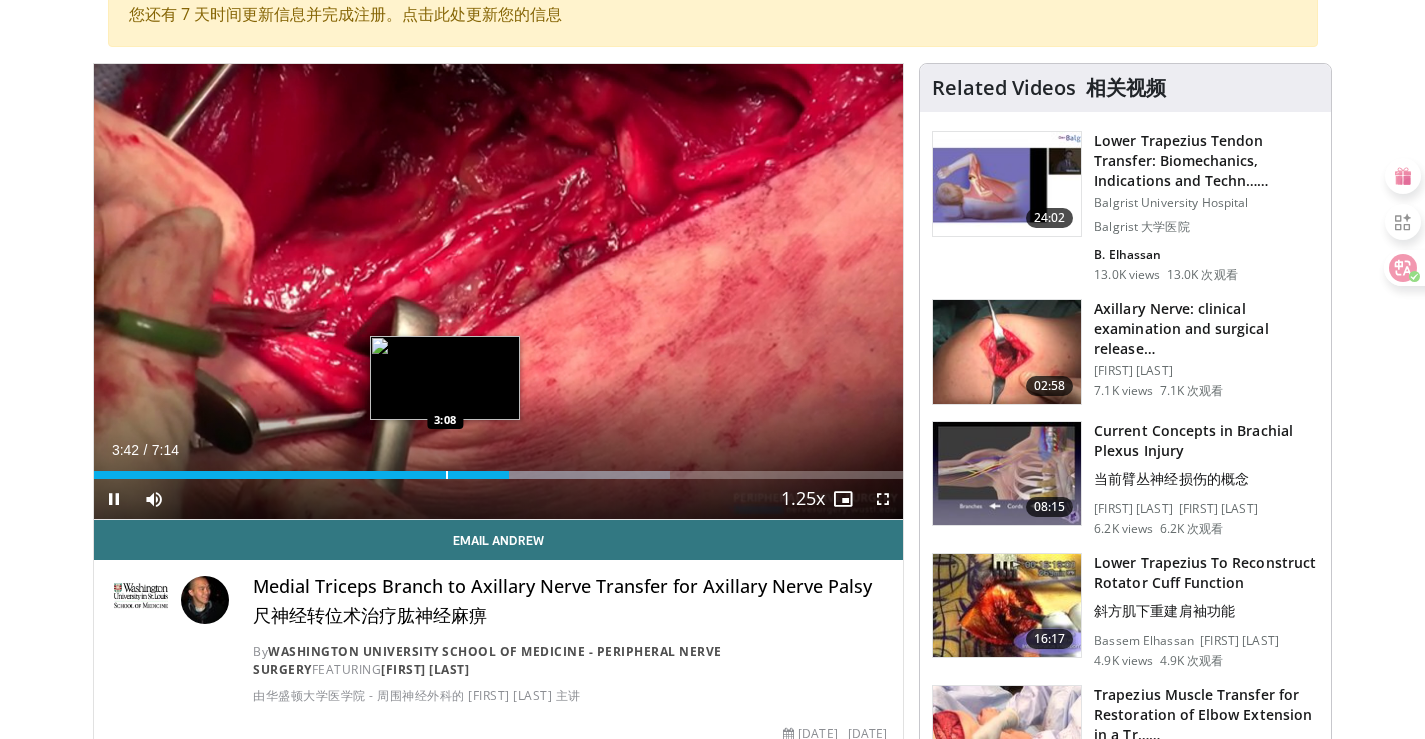 click at bounding box center (447, 475) 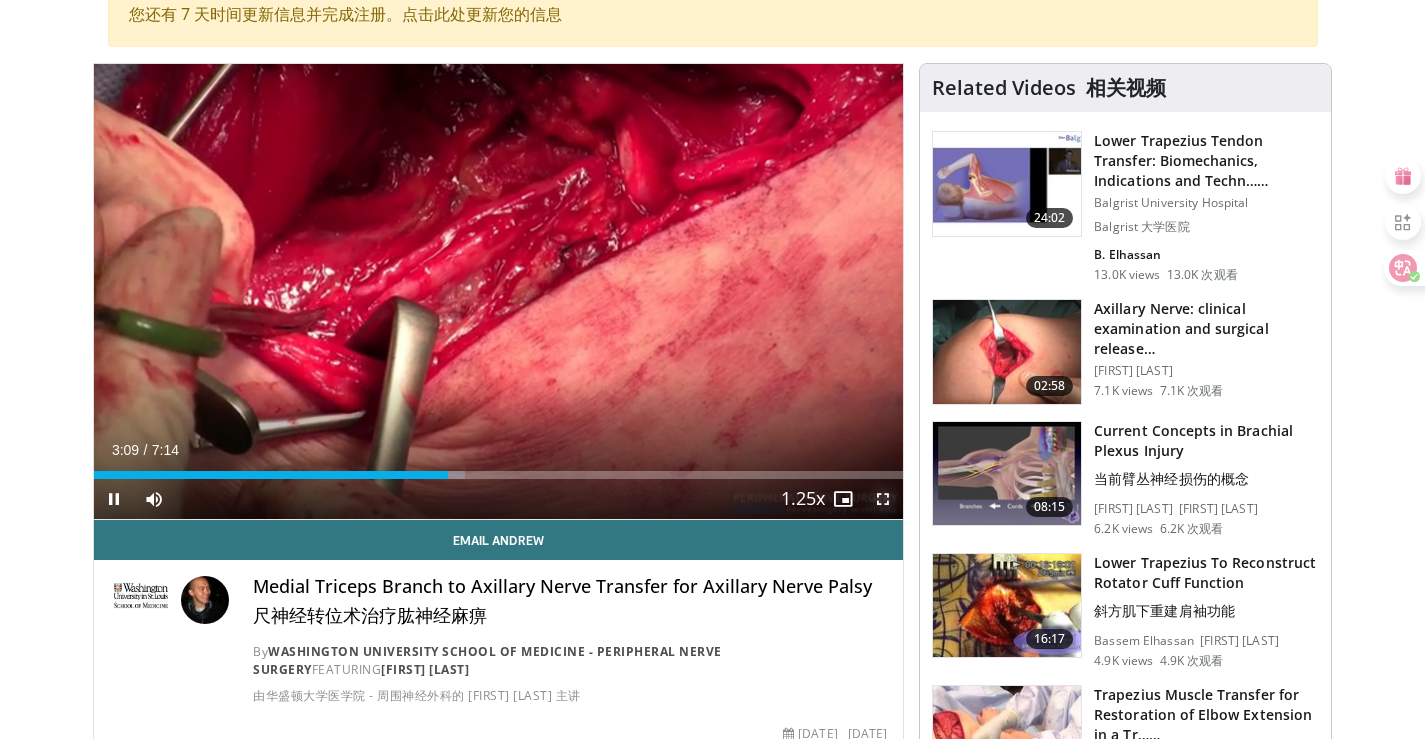click at bounding box center [883, 499] 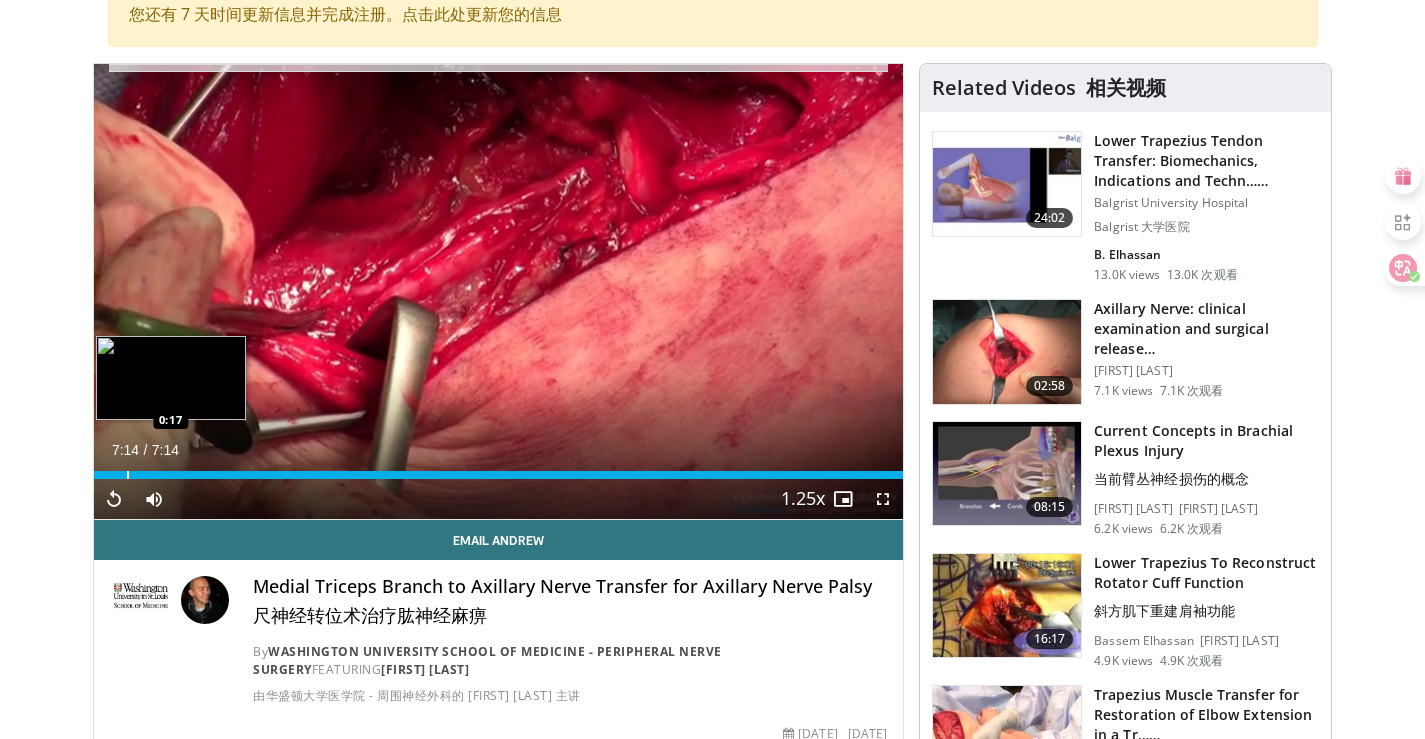 click on "7:14" at bounding box center (499, 475) 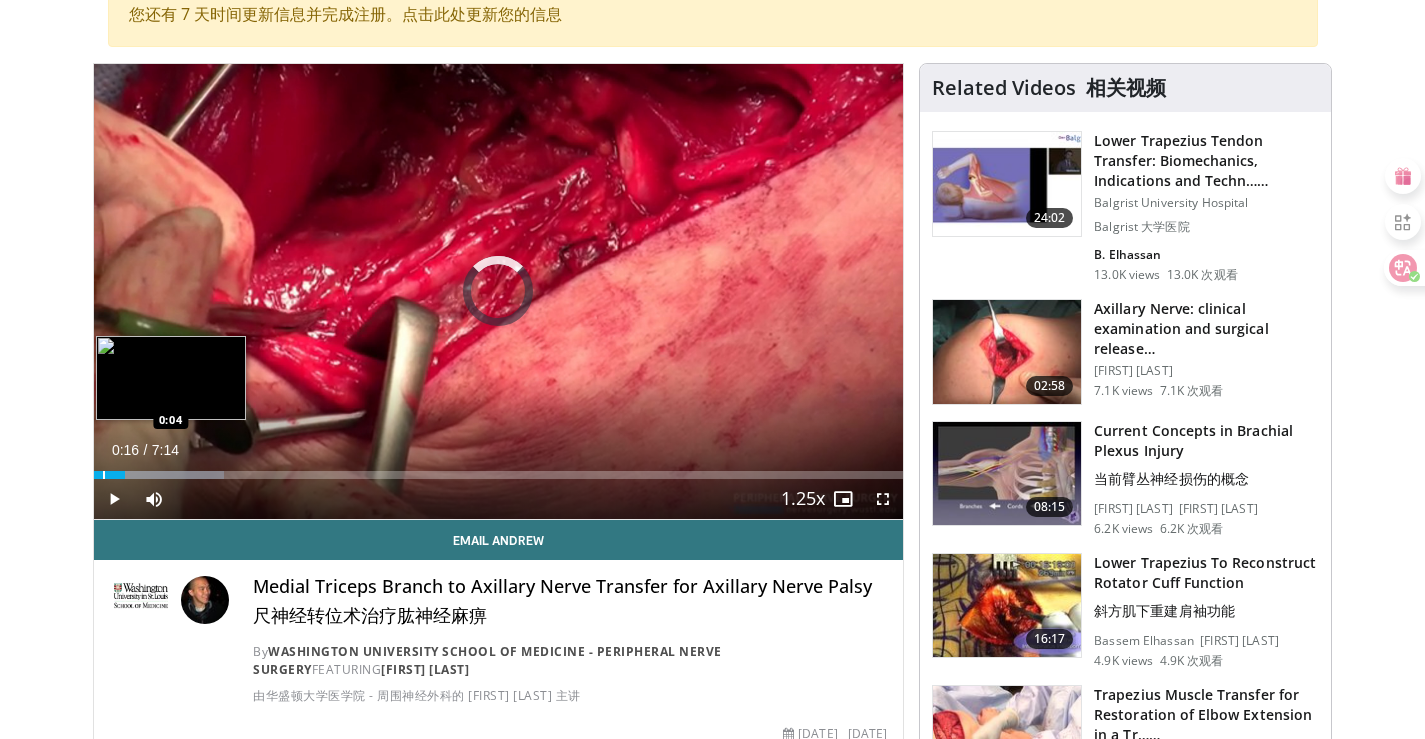 click at bounding box center [104, 475] 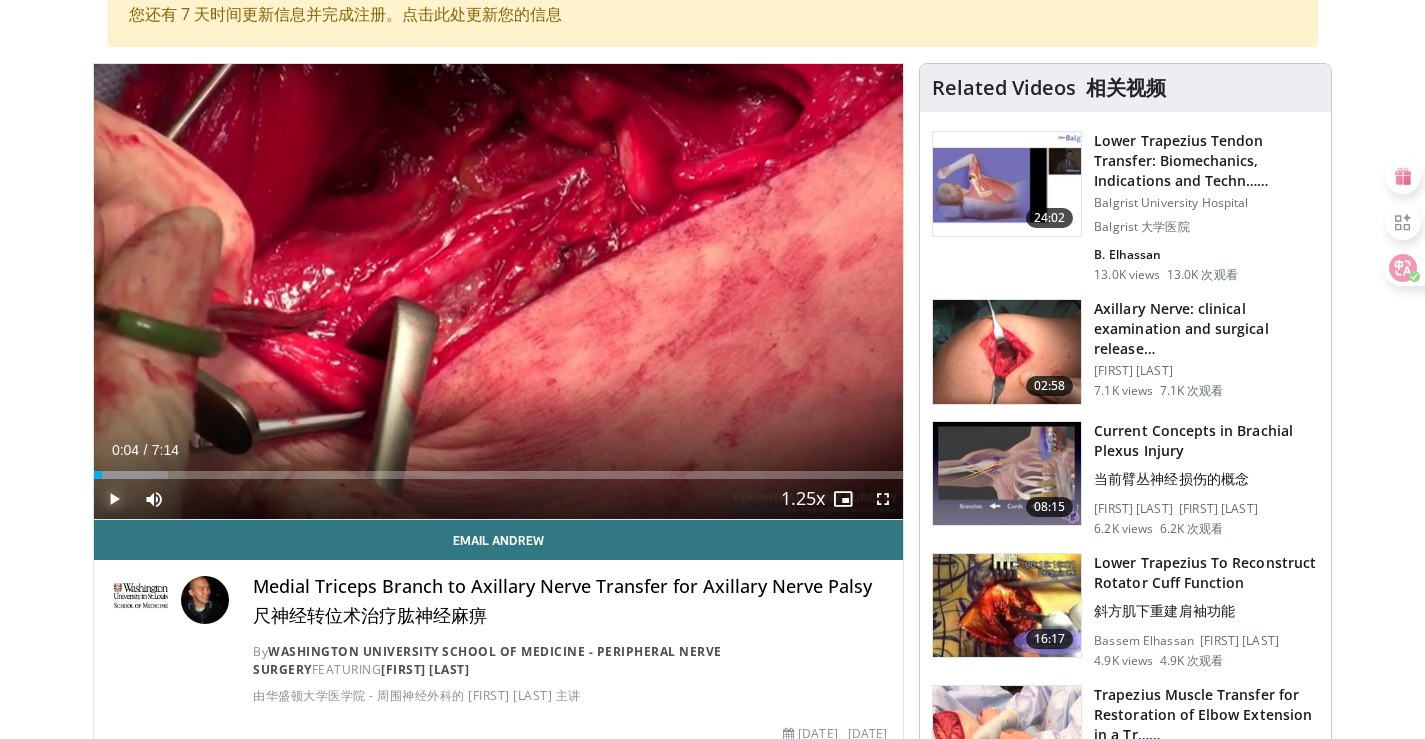 click at bounding box center [114, 499] 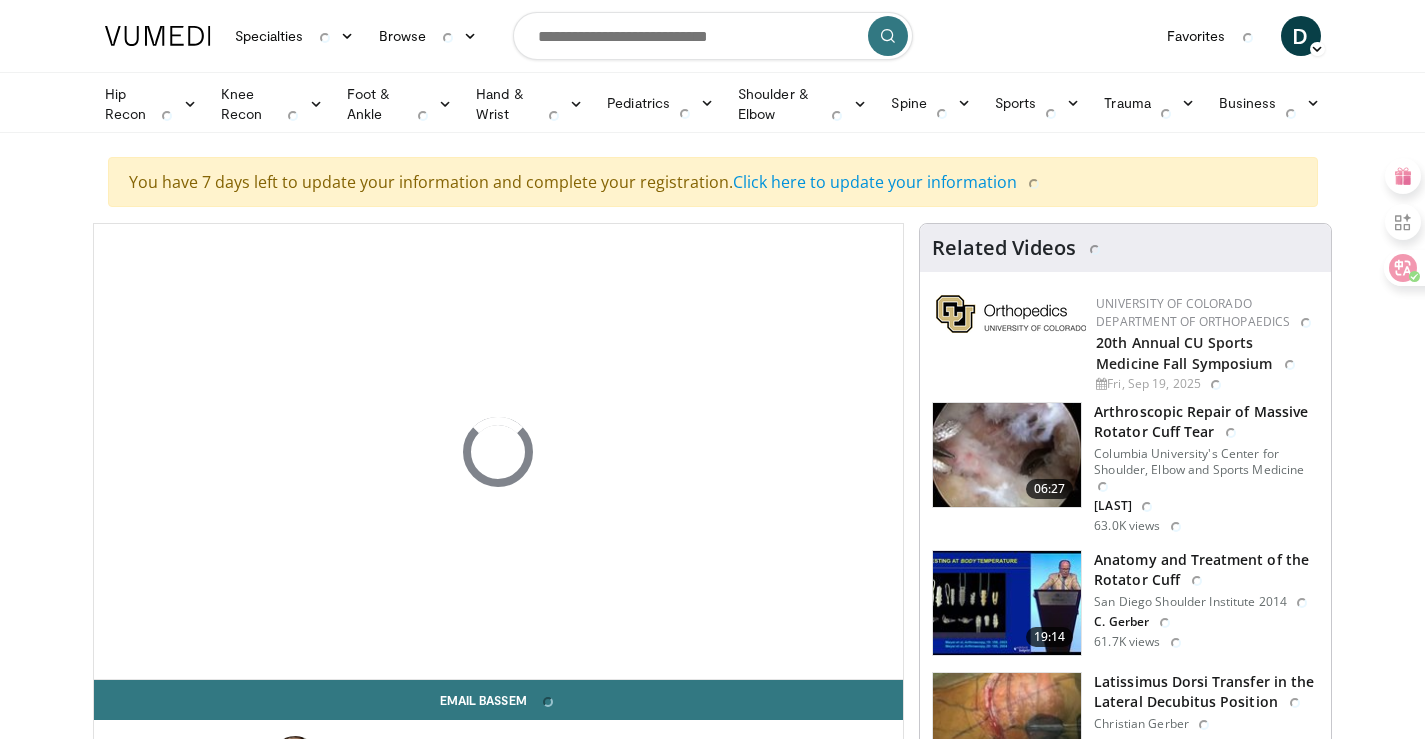 scroll, scrollTop: 0, scrollLeft: 0, axis: both 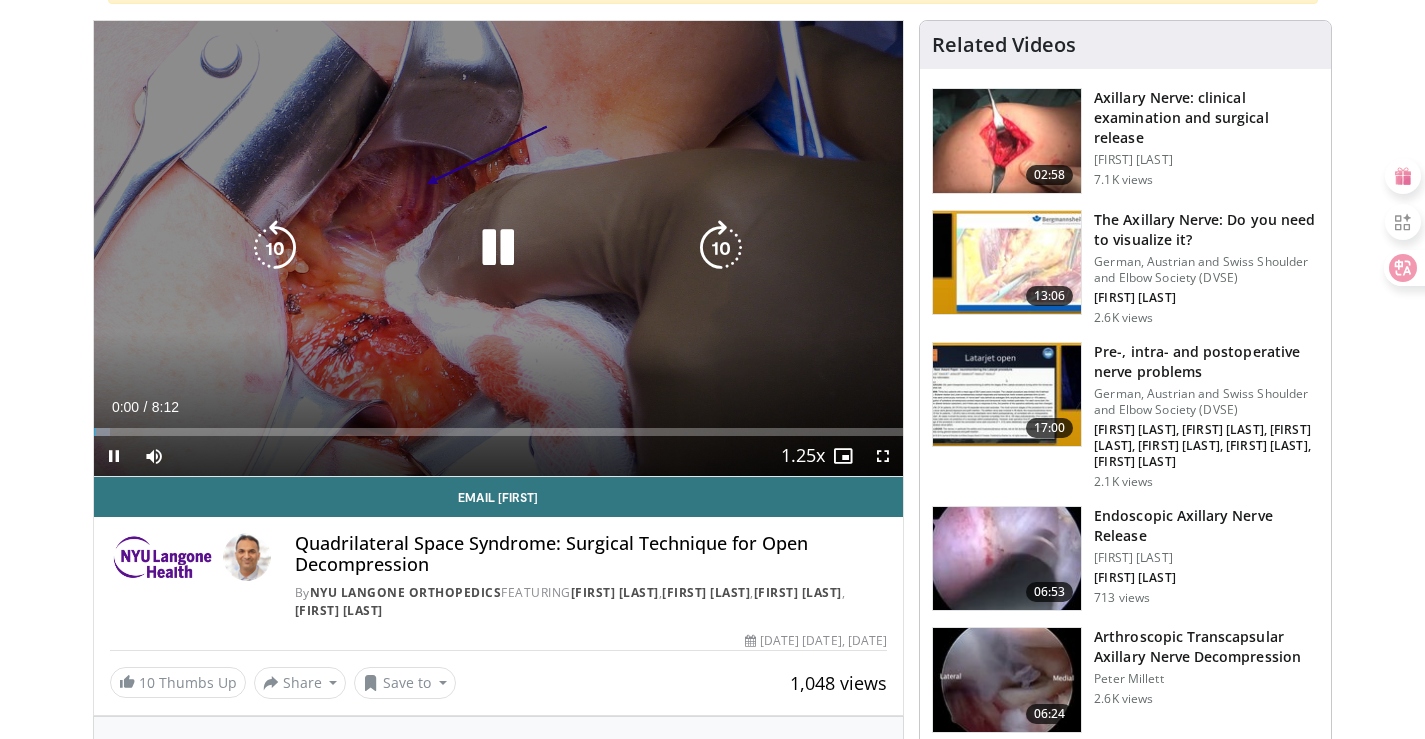 drag, startPoint x: 493, startPoint y: 244, endPoint x: 500, endPoint y: 257, distance: 14.764823 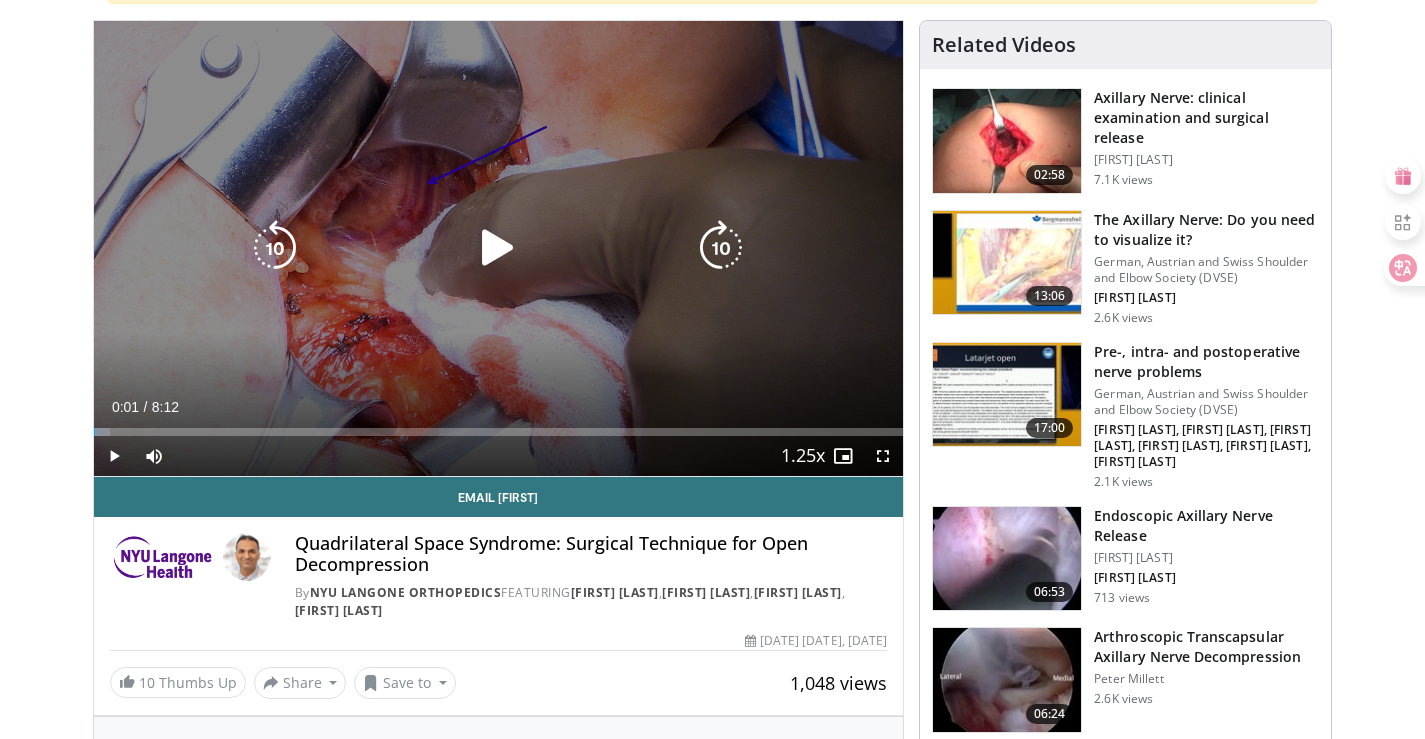 click at bounding box center [498, 248] 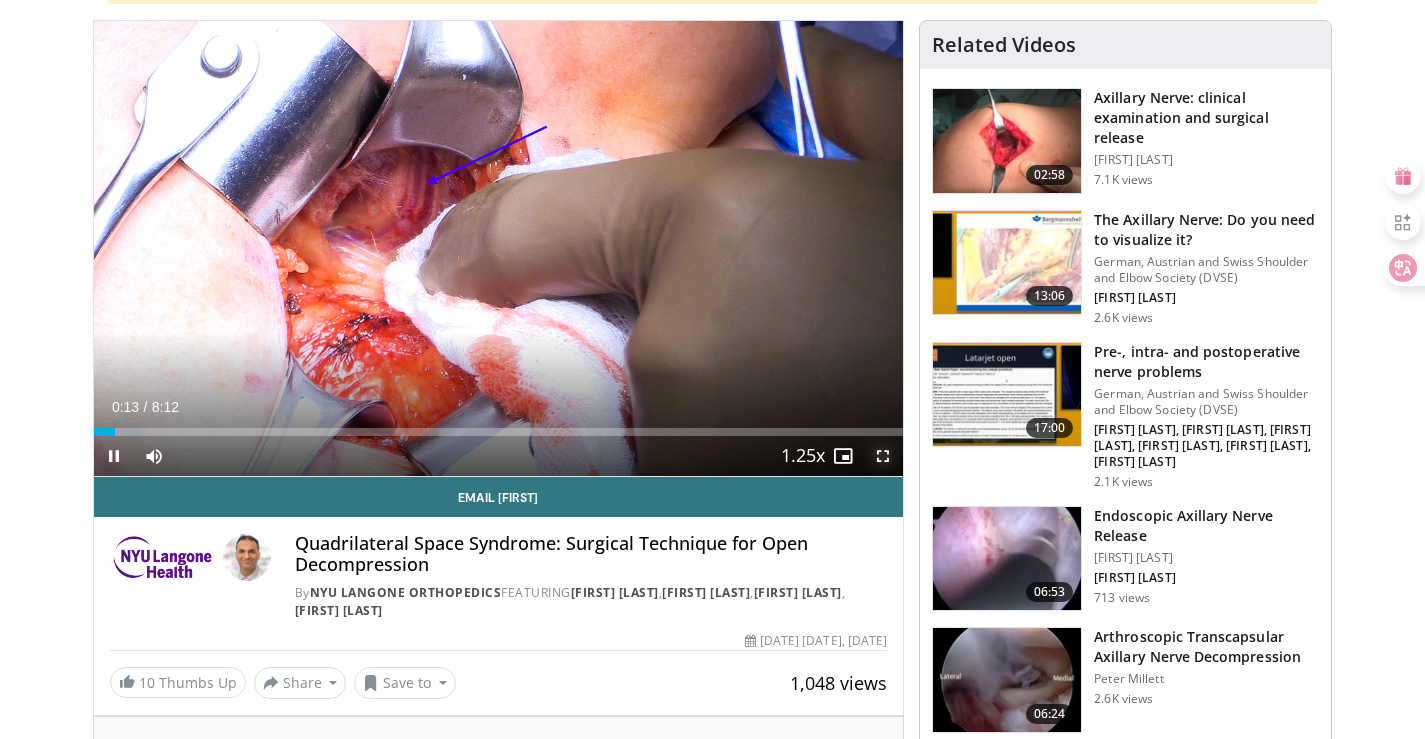 click at bounding box center [883, 456] 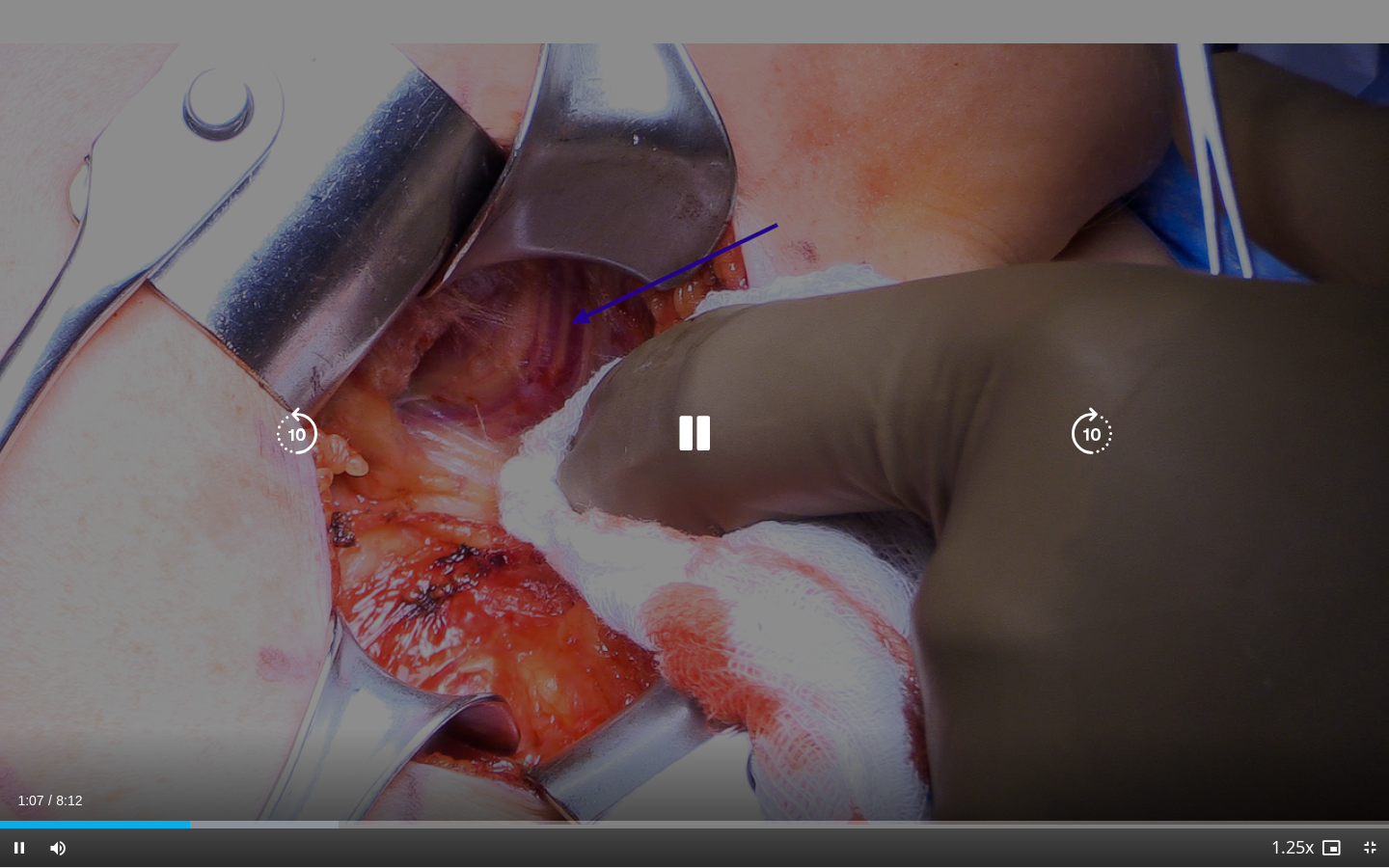 click at bounding box center (694, 434) 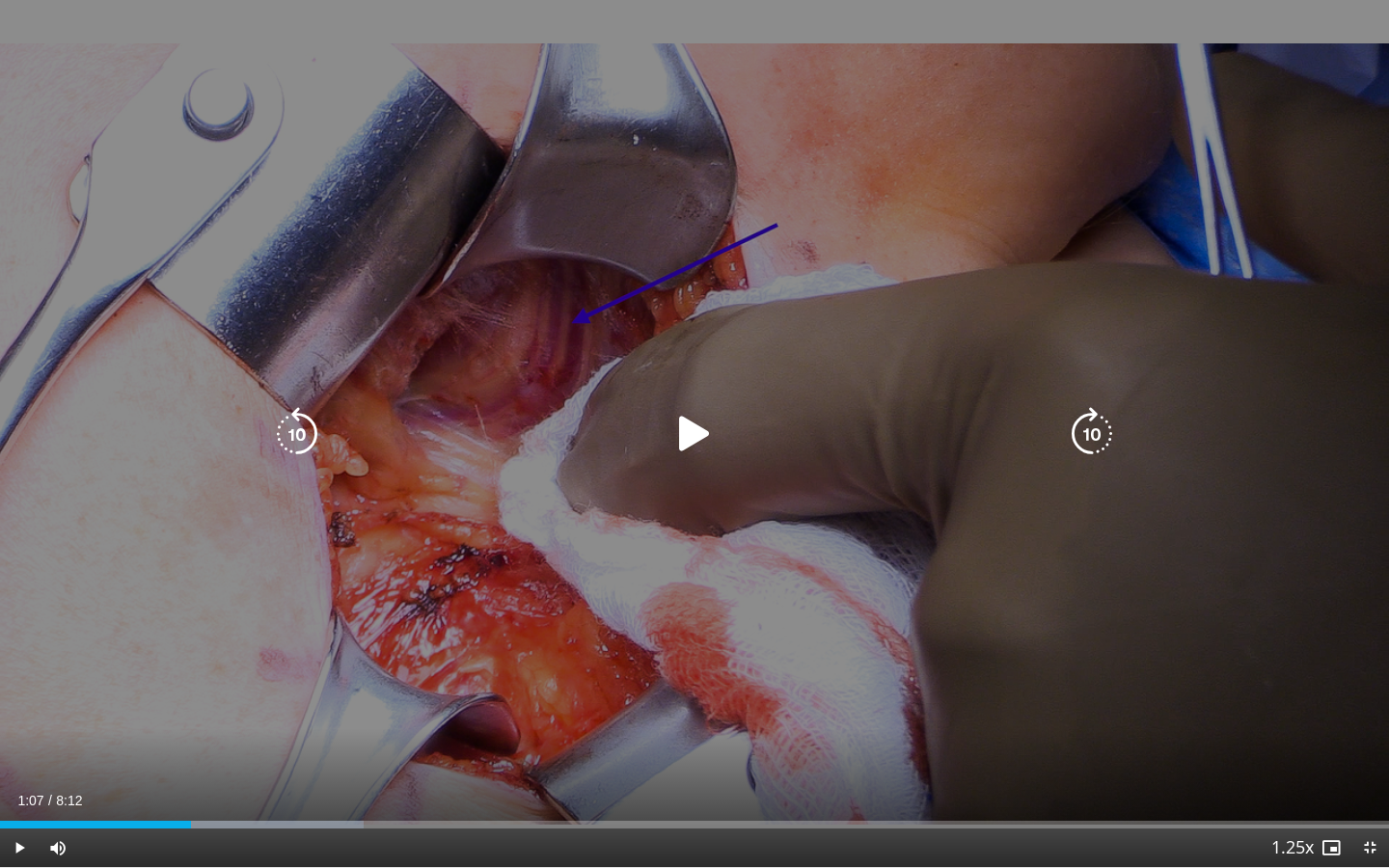 click at bounding box center [297, 434] 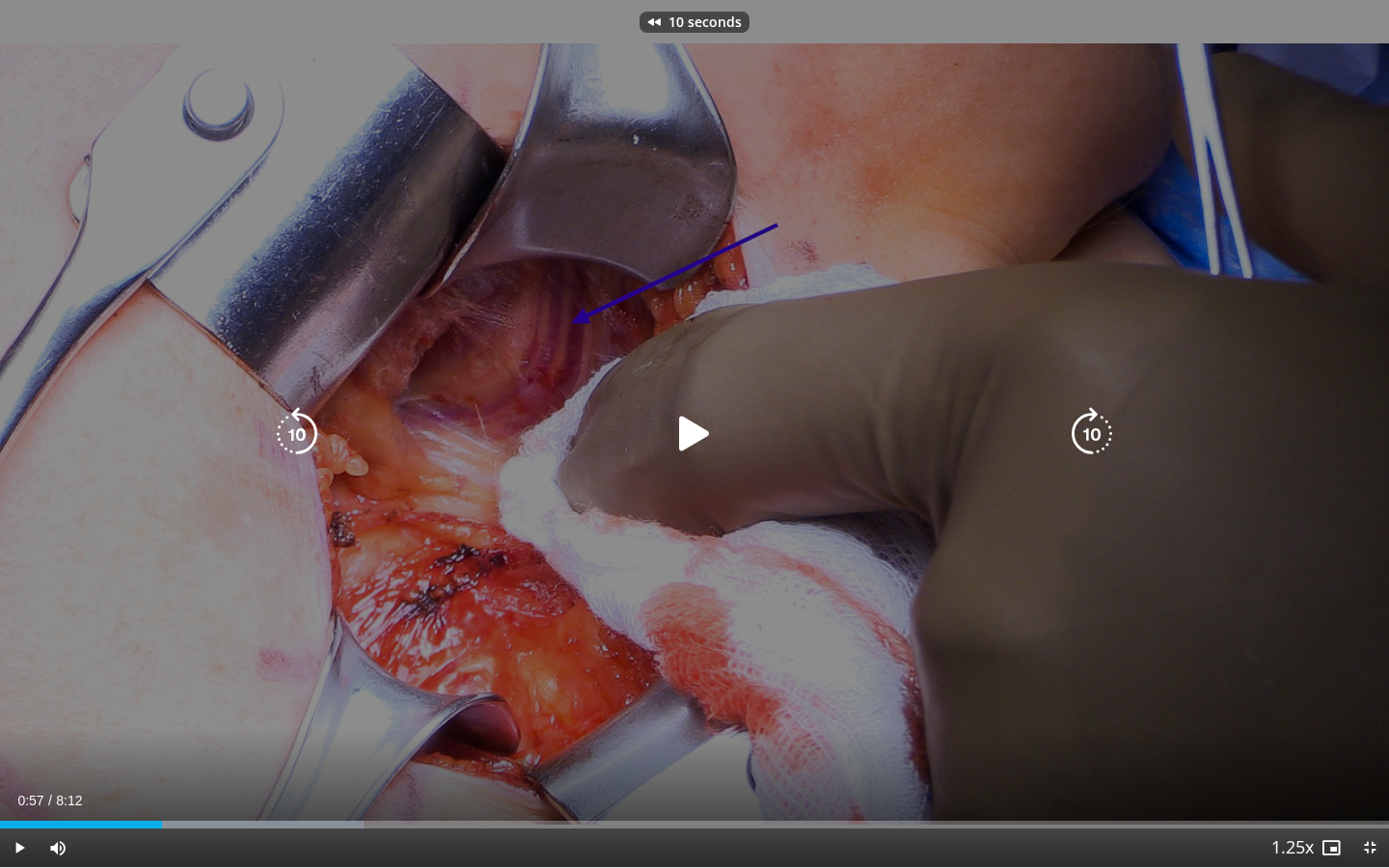 click at bounding box center [297, 434] 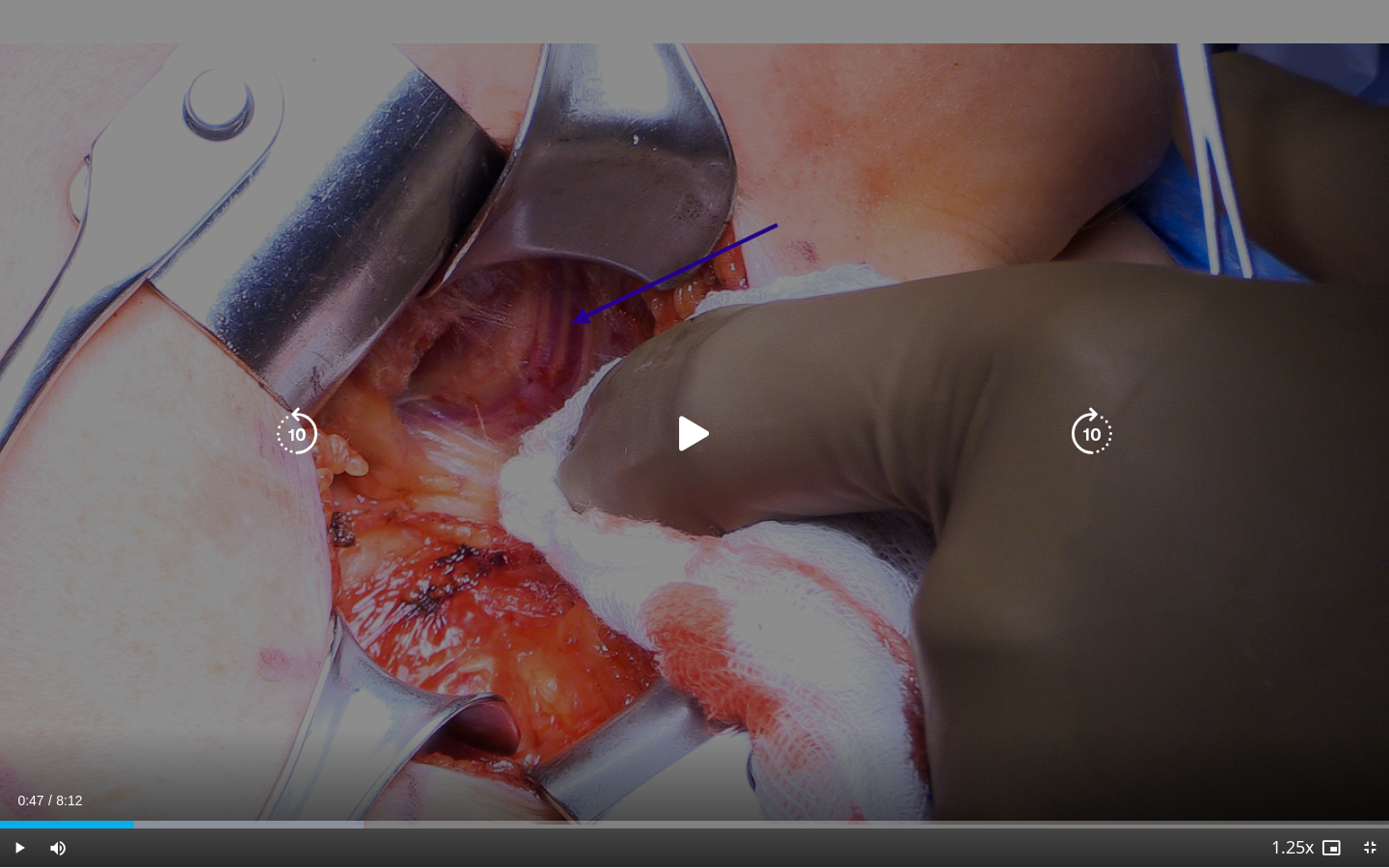 click at bounding box center (297, 434) 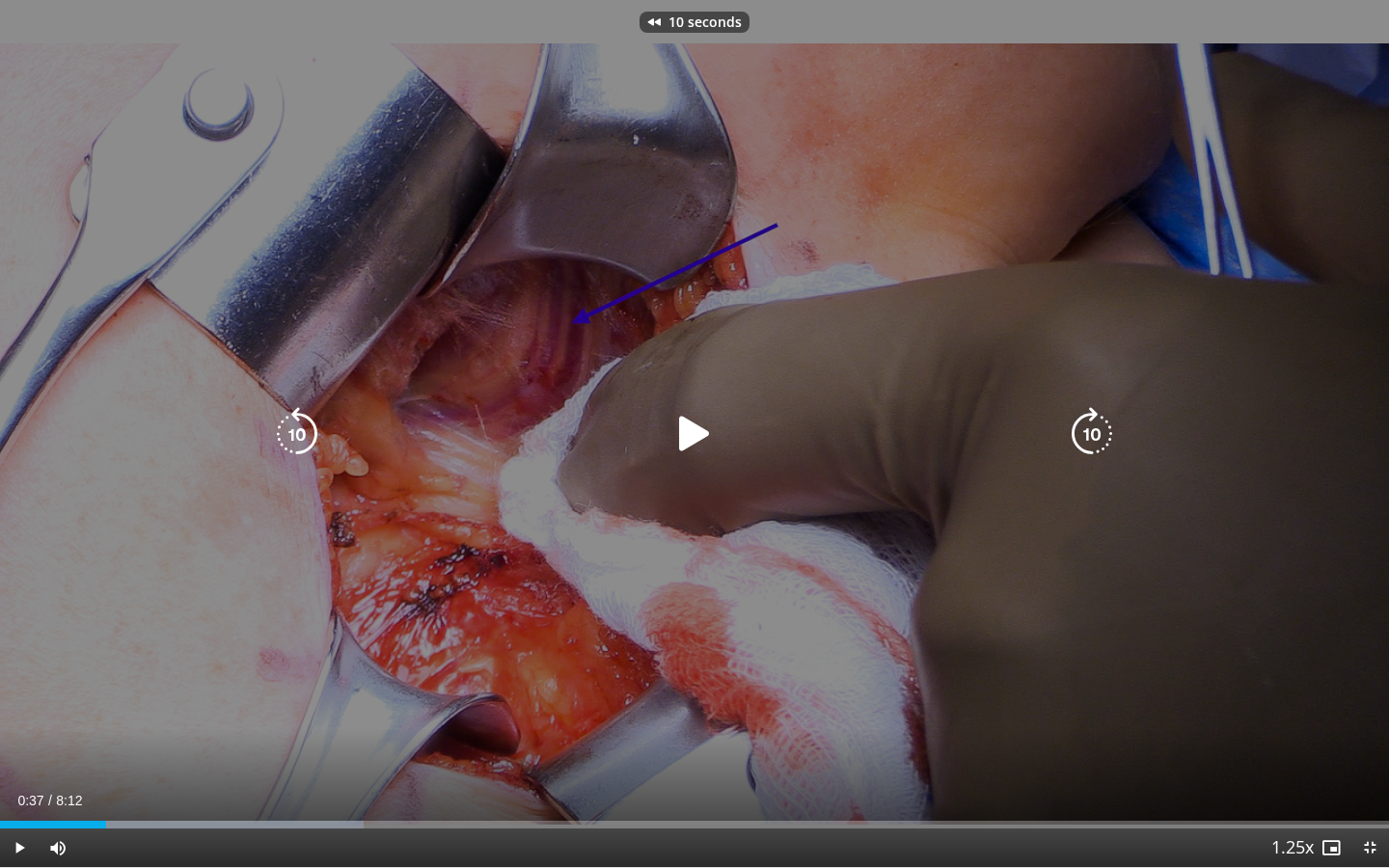 click at bounding box center (694, 434) 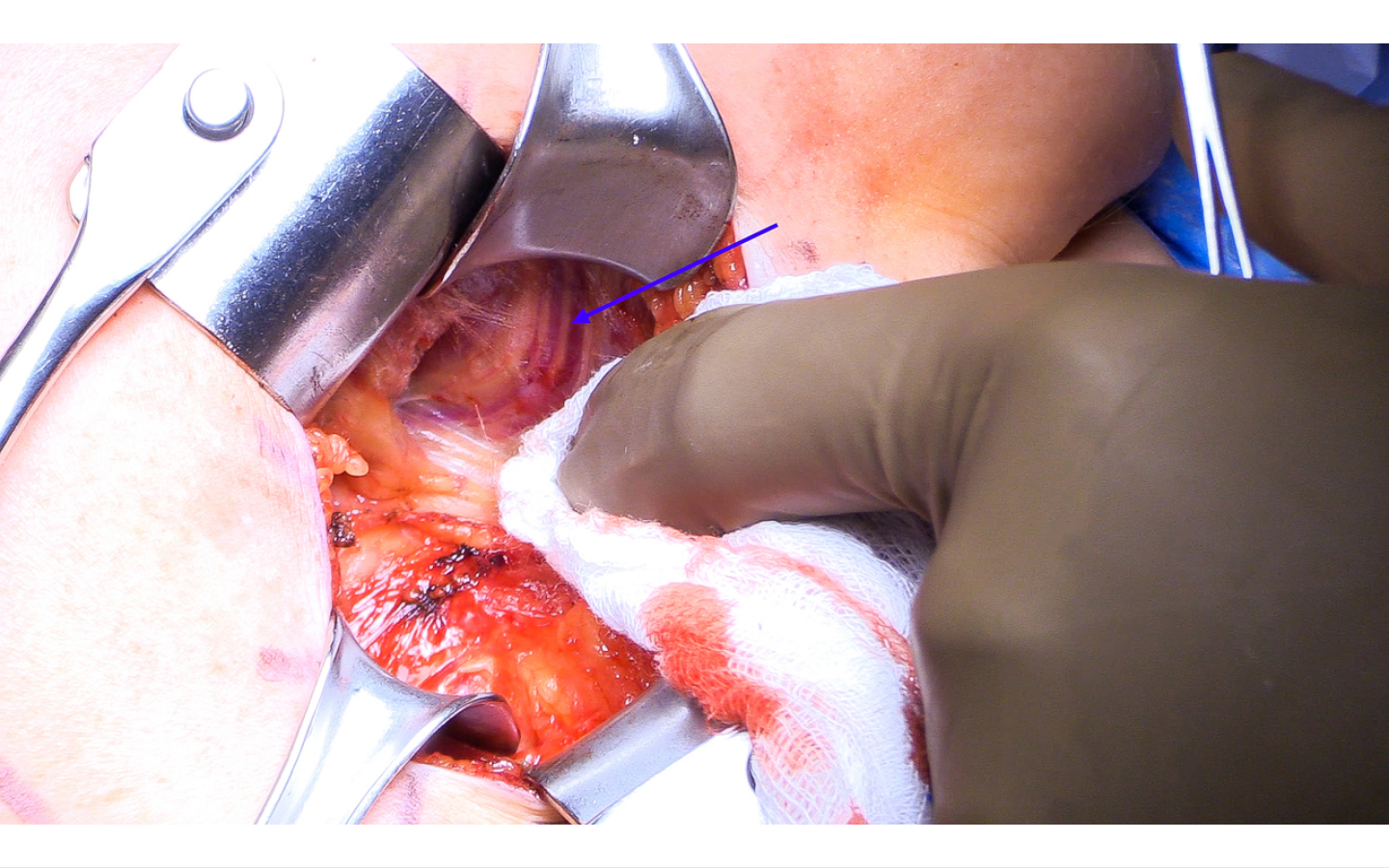 type 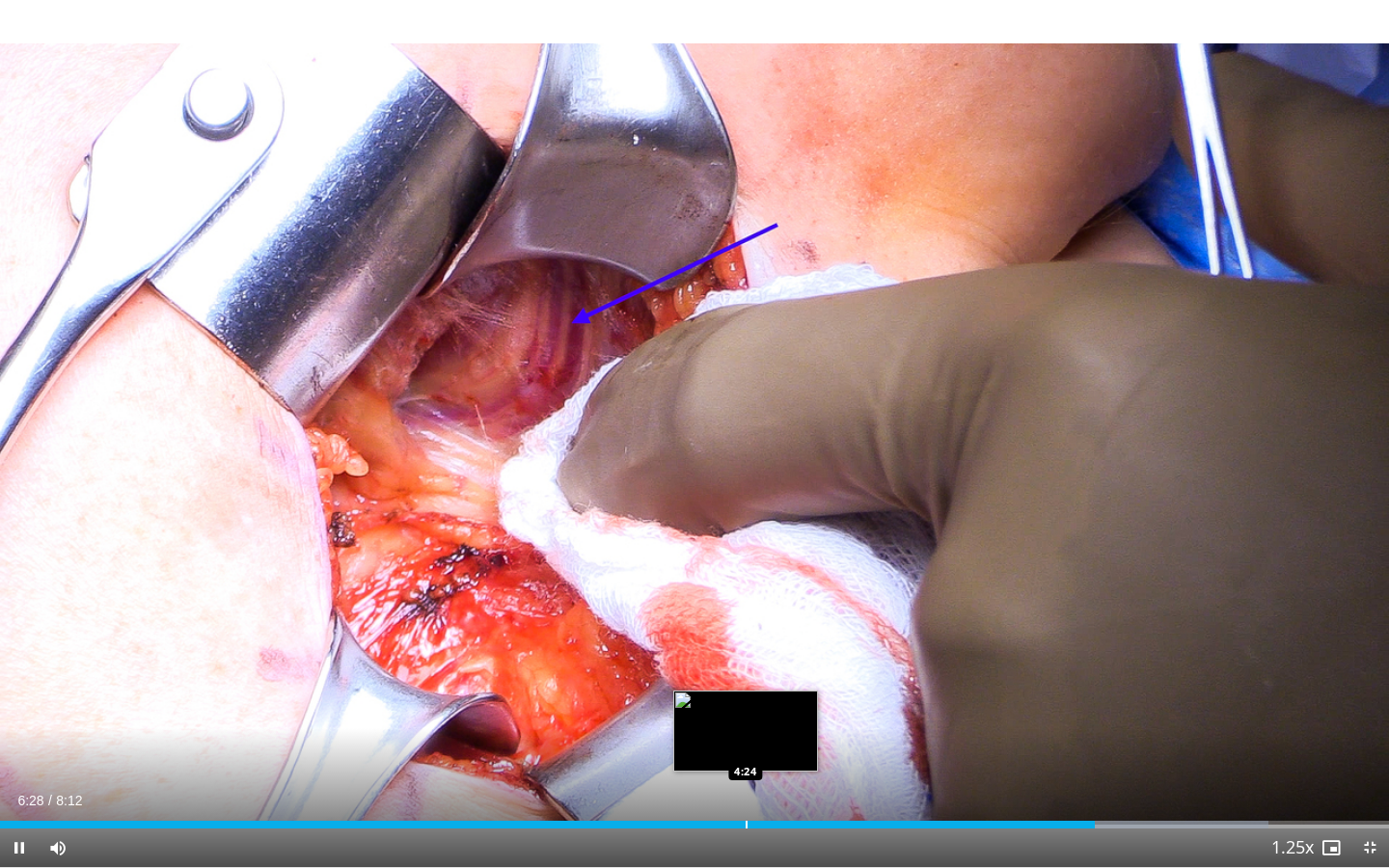 click at bounding box center [747, 825] 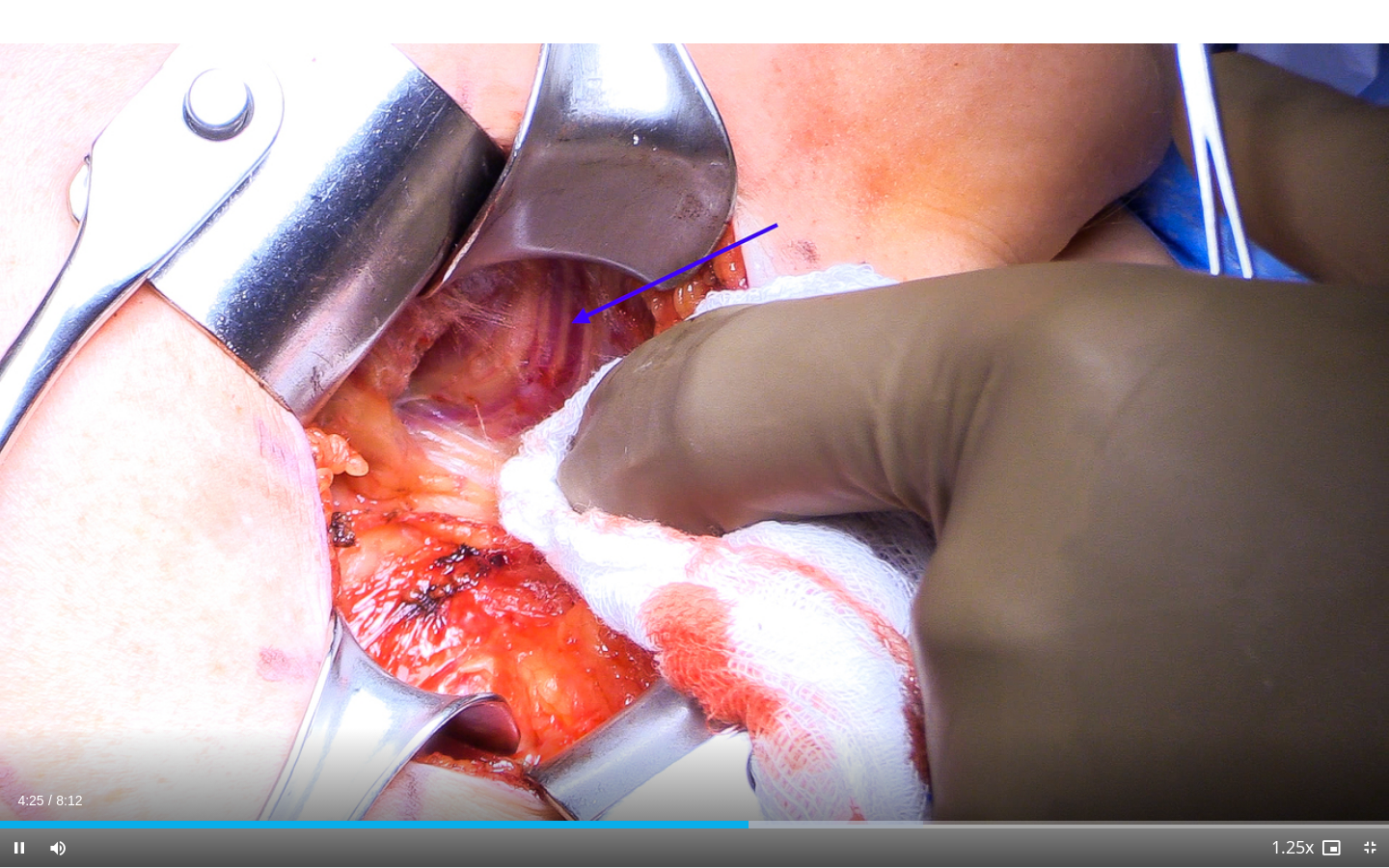 click on "Current Time  4:25 / Duration  8:12 Pause Skip Backward Skip Forward Mute 0% Loaded :  66.44% 4:25 5:10 Stream Type  LIVE Seek to live, currently behind live LIVE   1.25x Playback Rate 0.5x 0.75x 1x 1.25x , selected 1.5x 1.75x 2x Chapters Chapters Descriptions descriptions off , selected Captions captions settings , opens captions settings dialog captions off , selected Audio Track en (Main) , selected Exit Fullscreen Enable picture-in-picture mode" at bounding box center [694, 848] 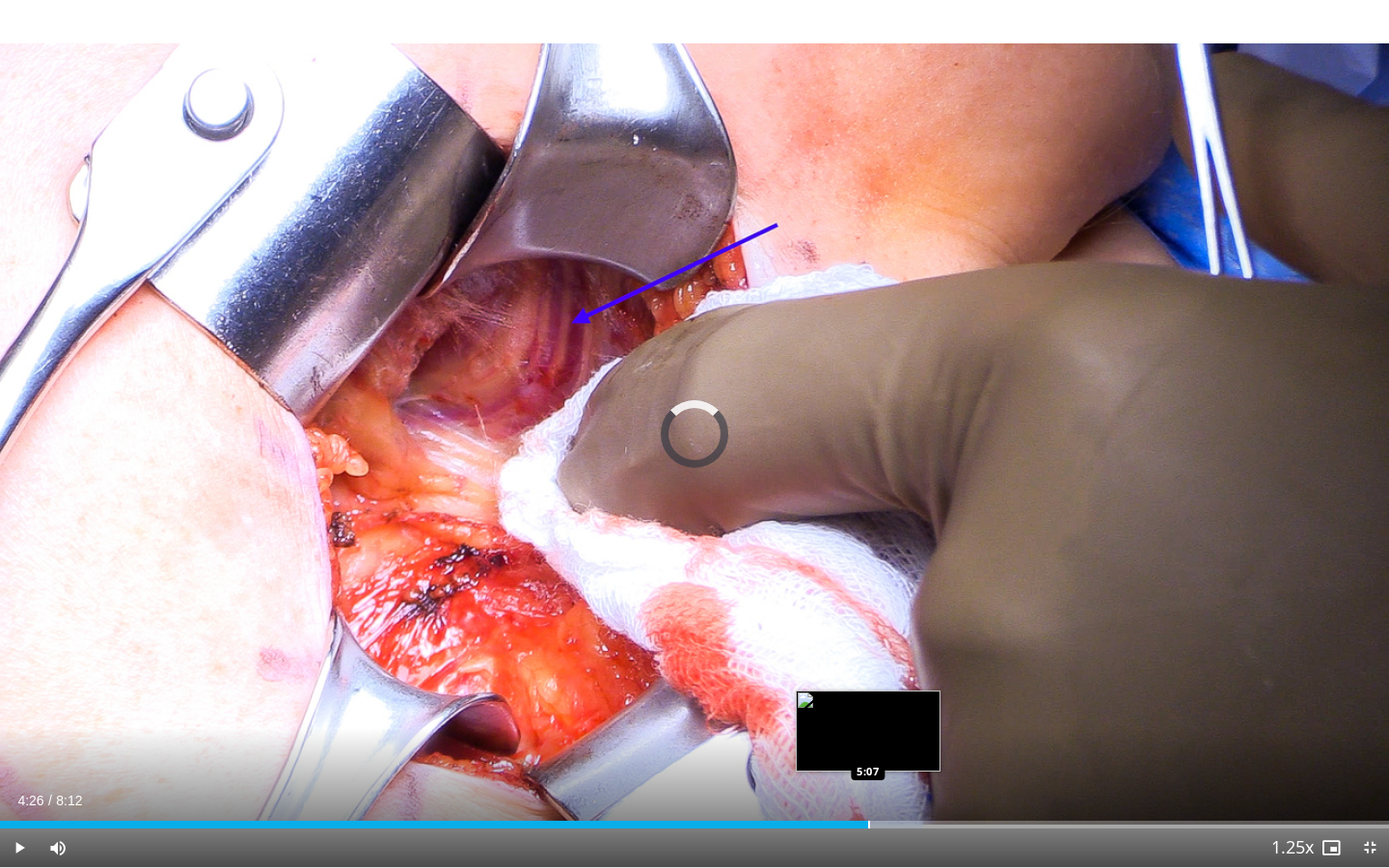 click at bounding box center [869, 825] 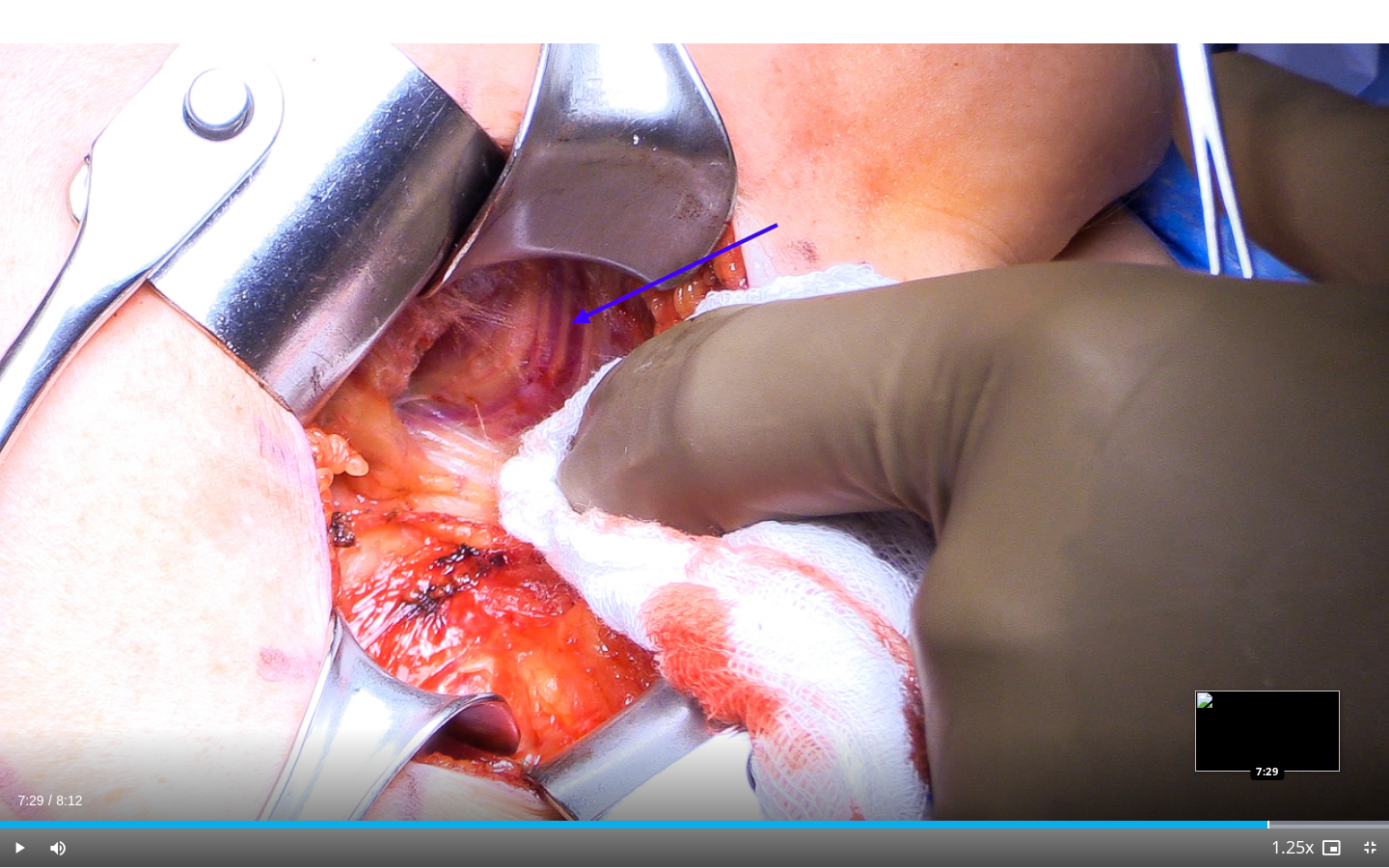 click at bounding box center (1268, 825) 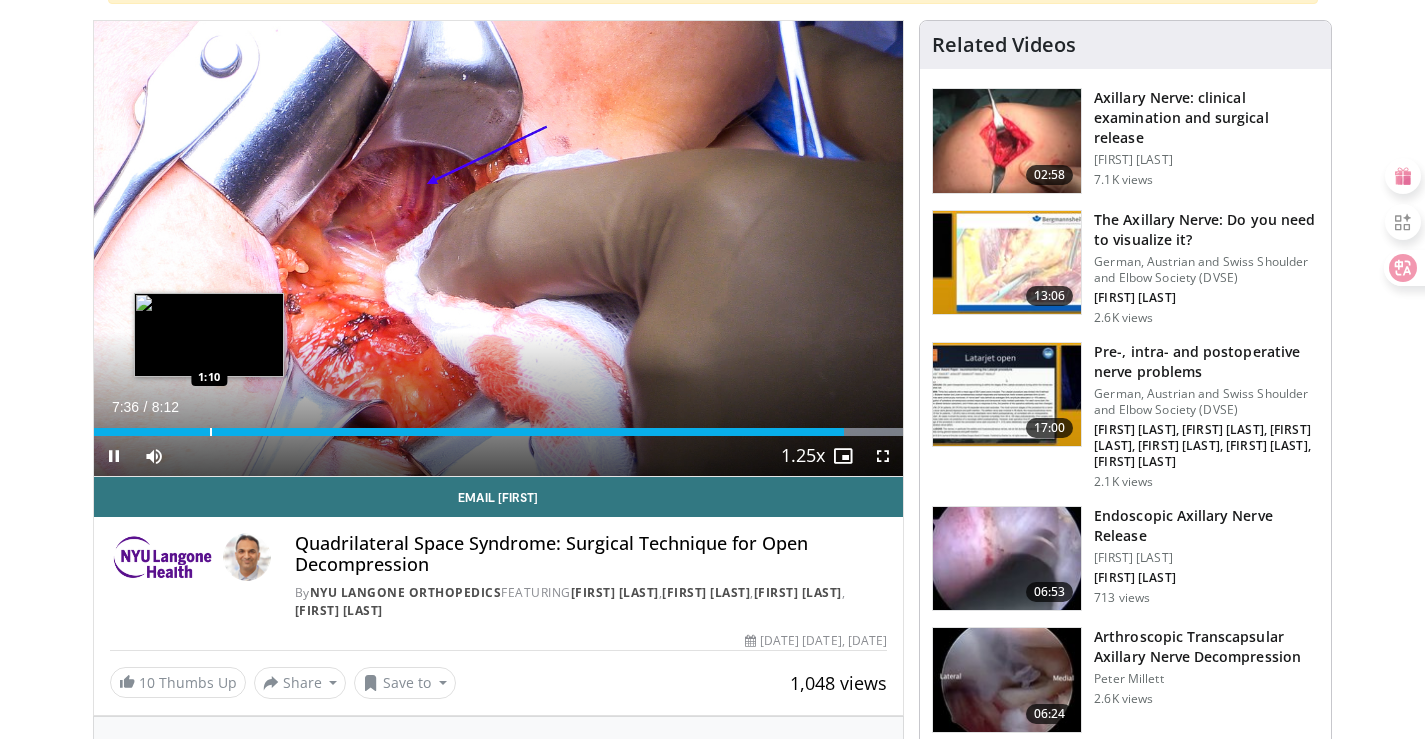 click at bounding box center [211, 432] 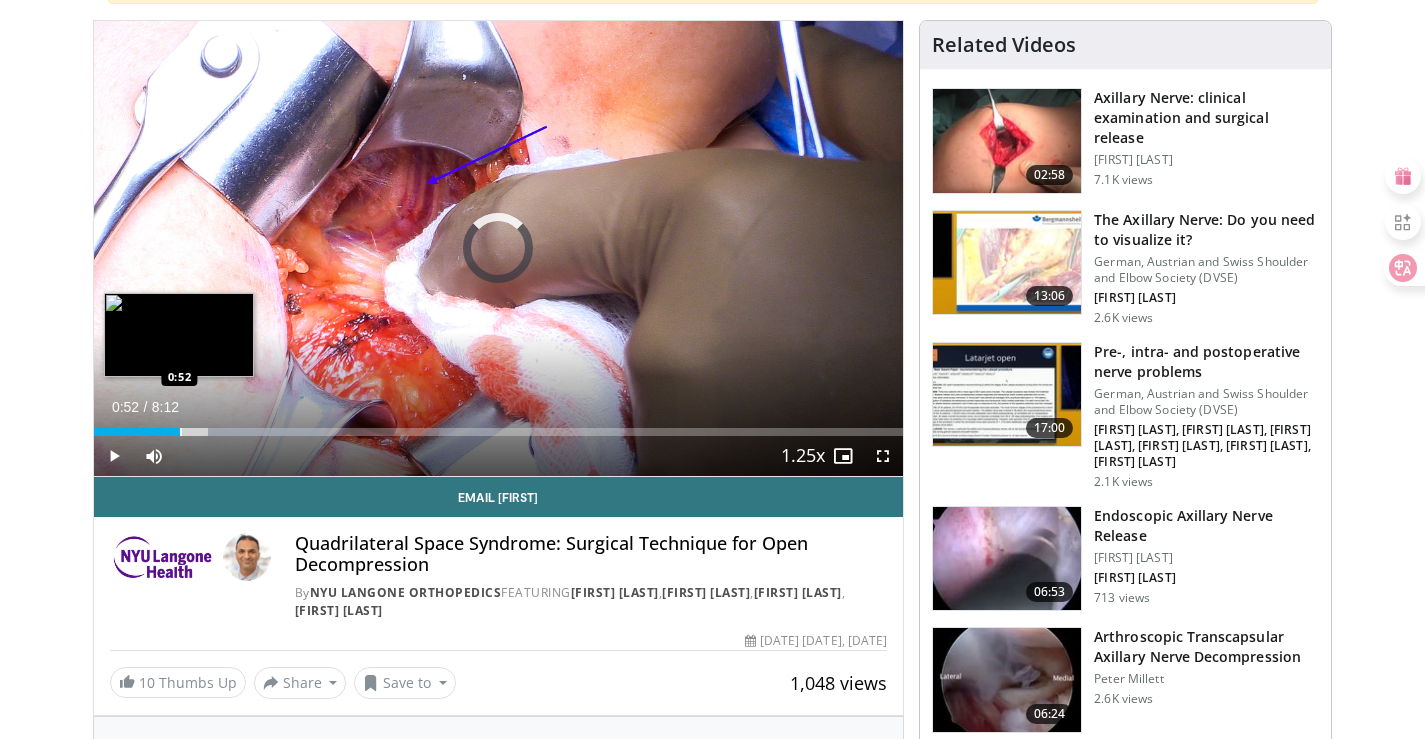 click at bounding box center (181, 432) 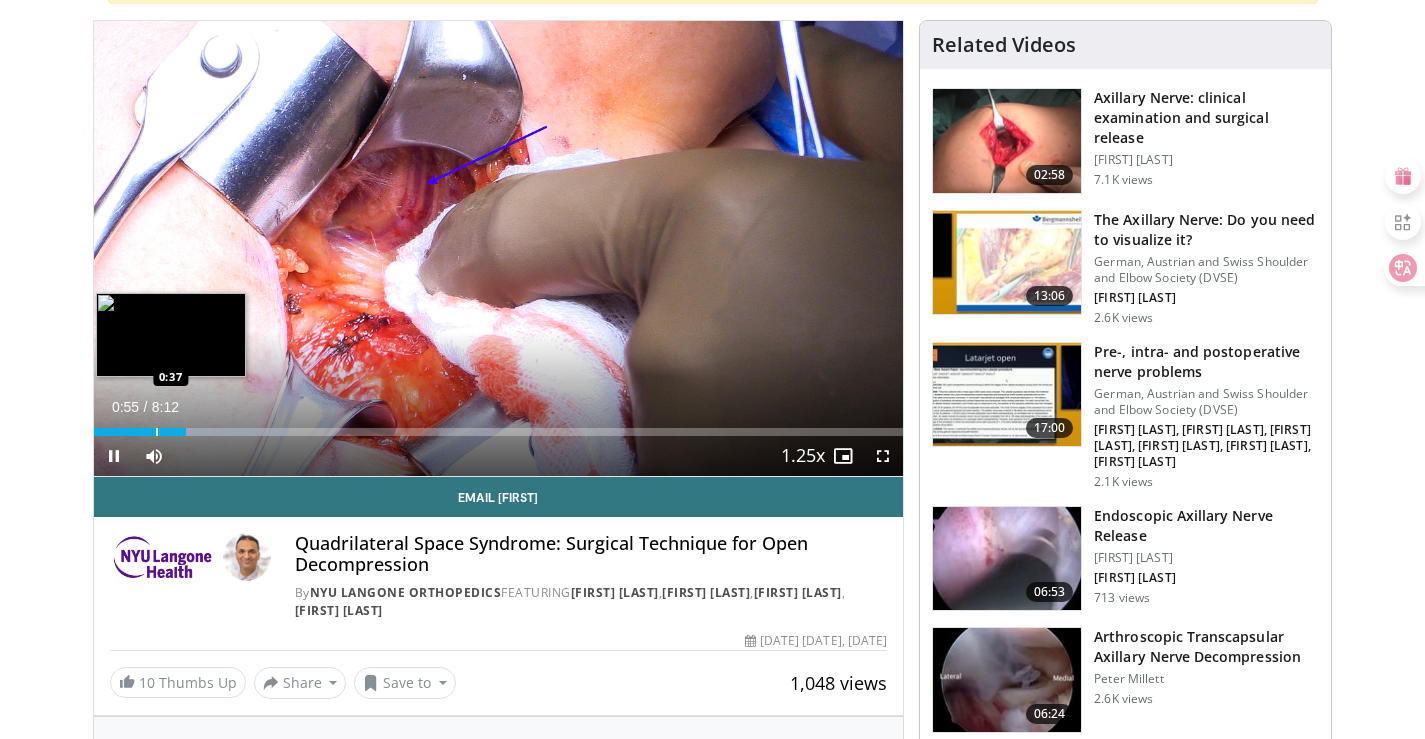 click on "0:56" at bounding box center [140, 432] 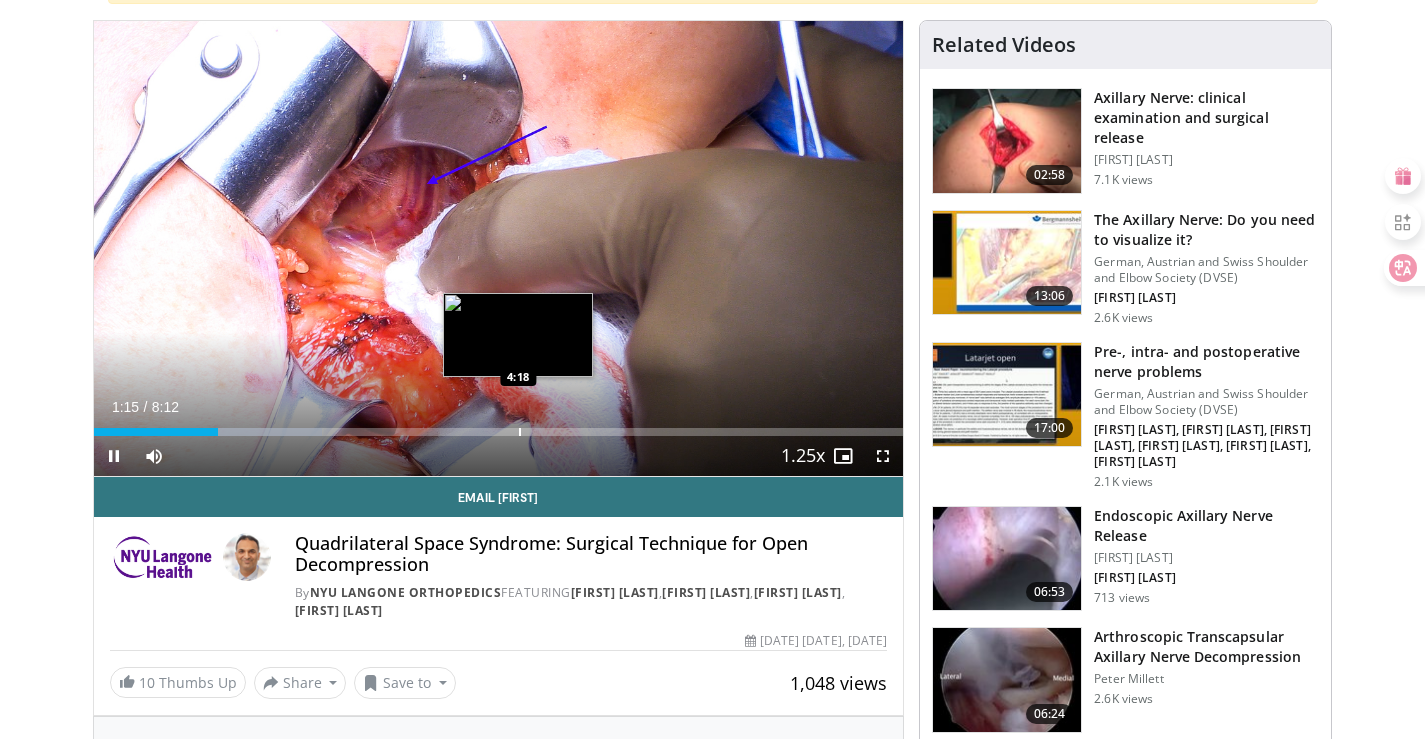 click at bounding box center [520, 432] 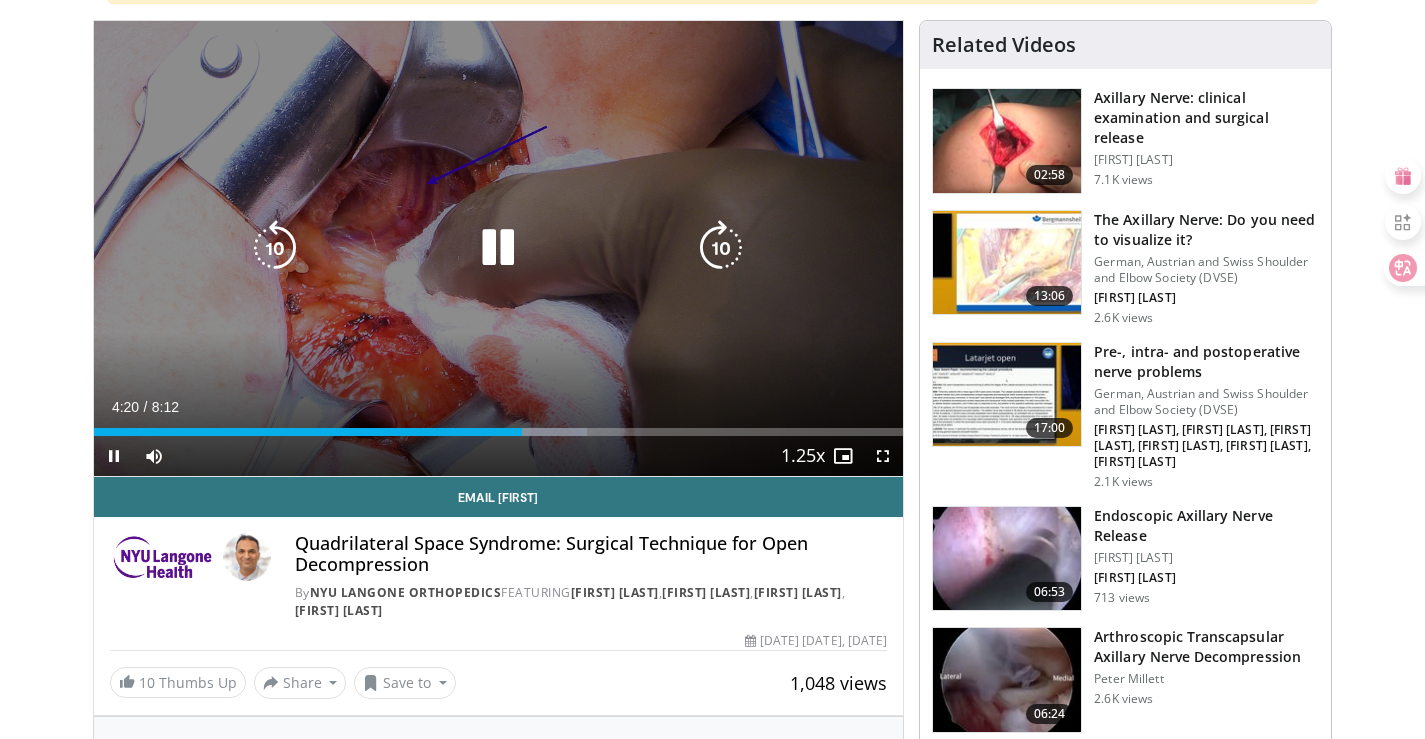 click on "Current Time  4:20 / Duration  8:12 Pause Skip Backward Skip Forward Mute 0% Loaded :  60.90% 4:20 4:21 Stream Type  LIVE Seek to live, currently behind live LIVE   1.25x Playback Rate 0.5x 0.75x 1x 1.25x , selected 1.5x 1.75x 2x Chapters Chapters Descriptions descriptions off , selected Captions captions settings , opens captions settings dialog captions off , selected Audio Track en (Main) , selected Fullscreen Enable picture-in-picture mode" at bounding box center [499, 456] 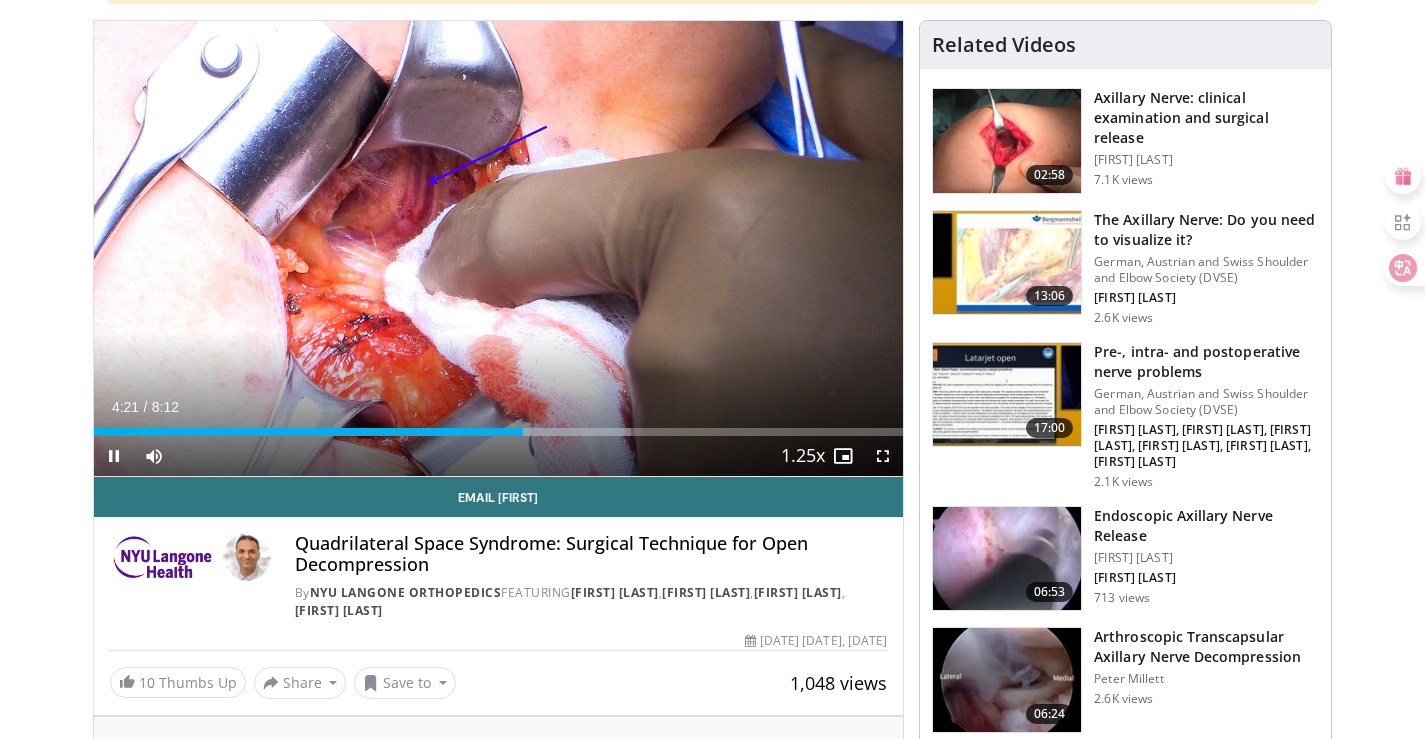 click on "Current Time  4:21 / Duration  8:12 Pause Skip Backward Skip Forward Mute 0% Loaded :  66.44% 4:21 4:55 Stream Type  LIVE Seek to live, currently behind live LIVE   1.25x Playback Rate 0.5x 0.75x 1x 1.25x , selected 1.5x 1.75x 2x Chapters Chapters Descriptions descriptions off , selected Captions captions settings , opens captions settings dialog captions off , selected Audio Track en (Main) , selected Fullscreen Enable picture-in-picture mode" at bounding box center [499, 456] 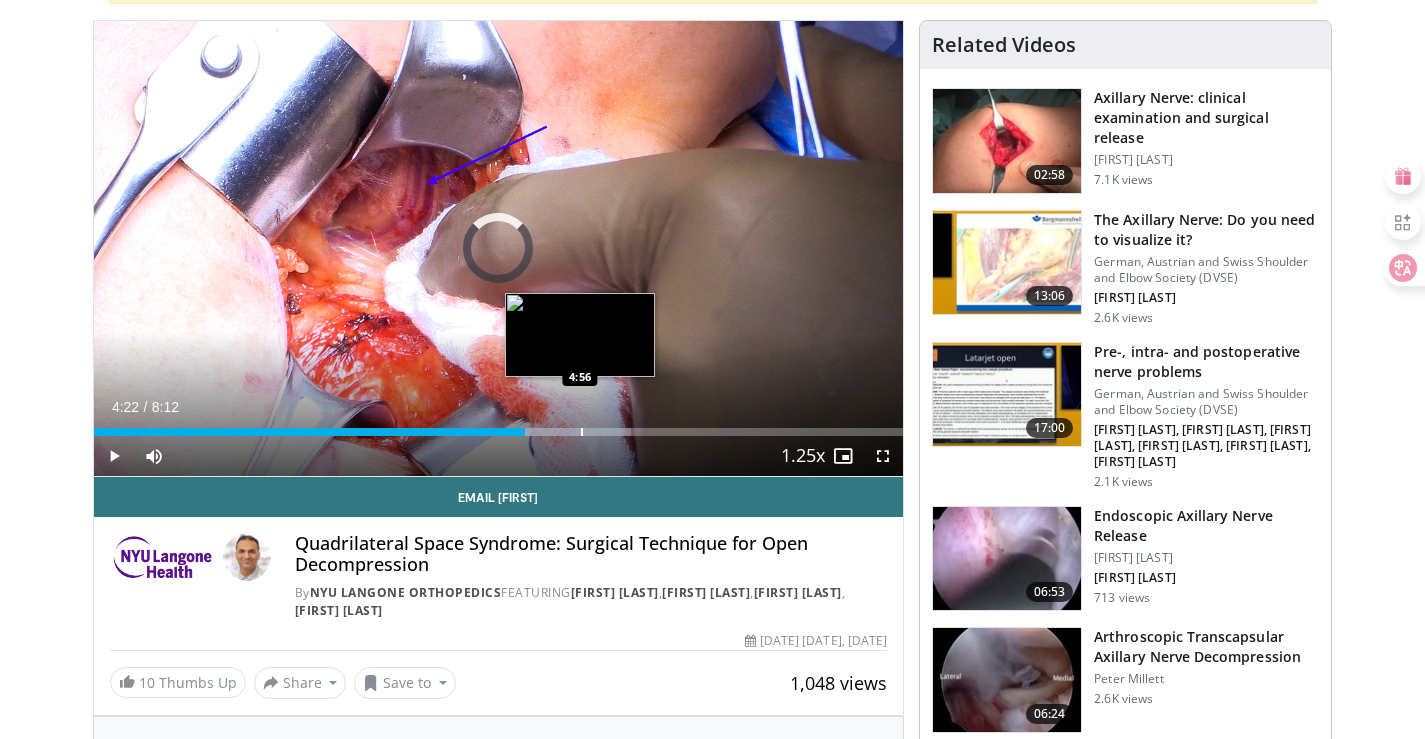 click at bounding box center [582, 432] 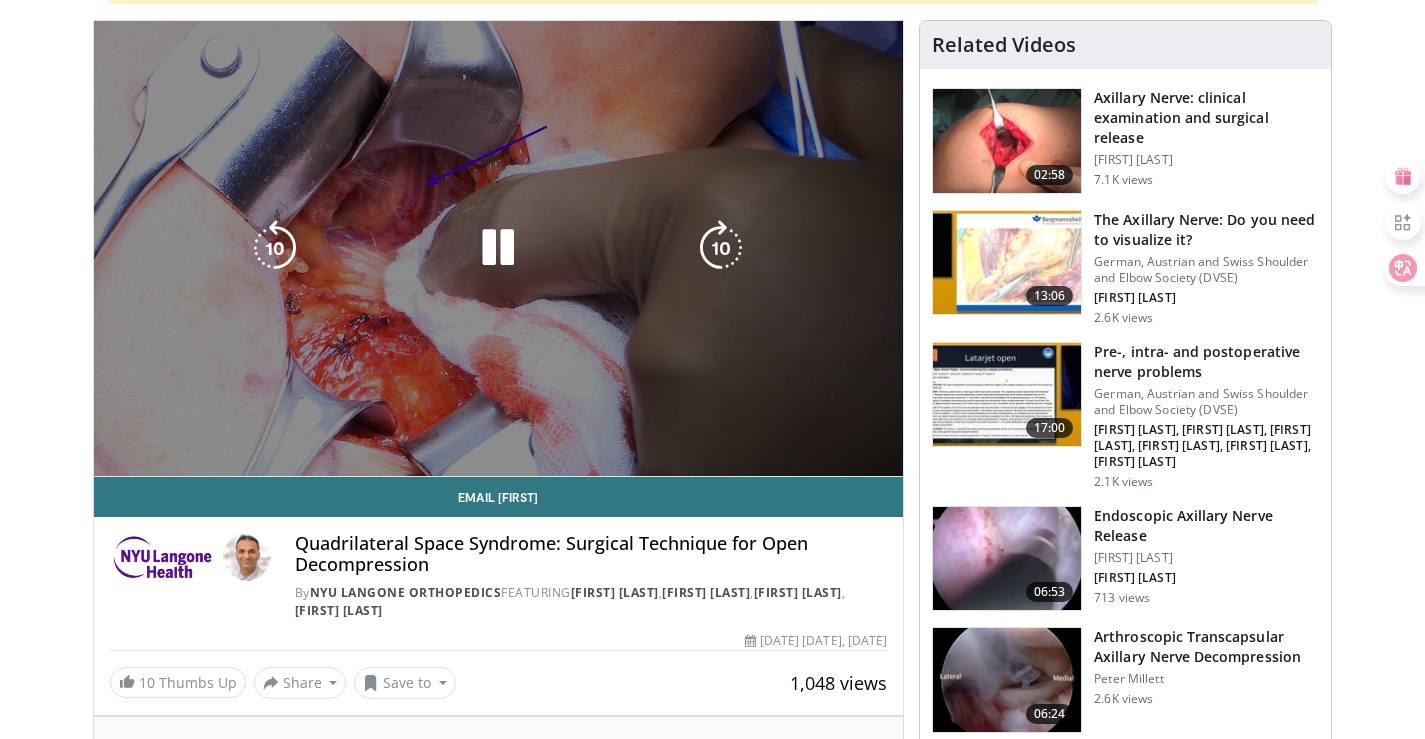 click at bounding box center (883, 496) 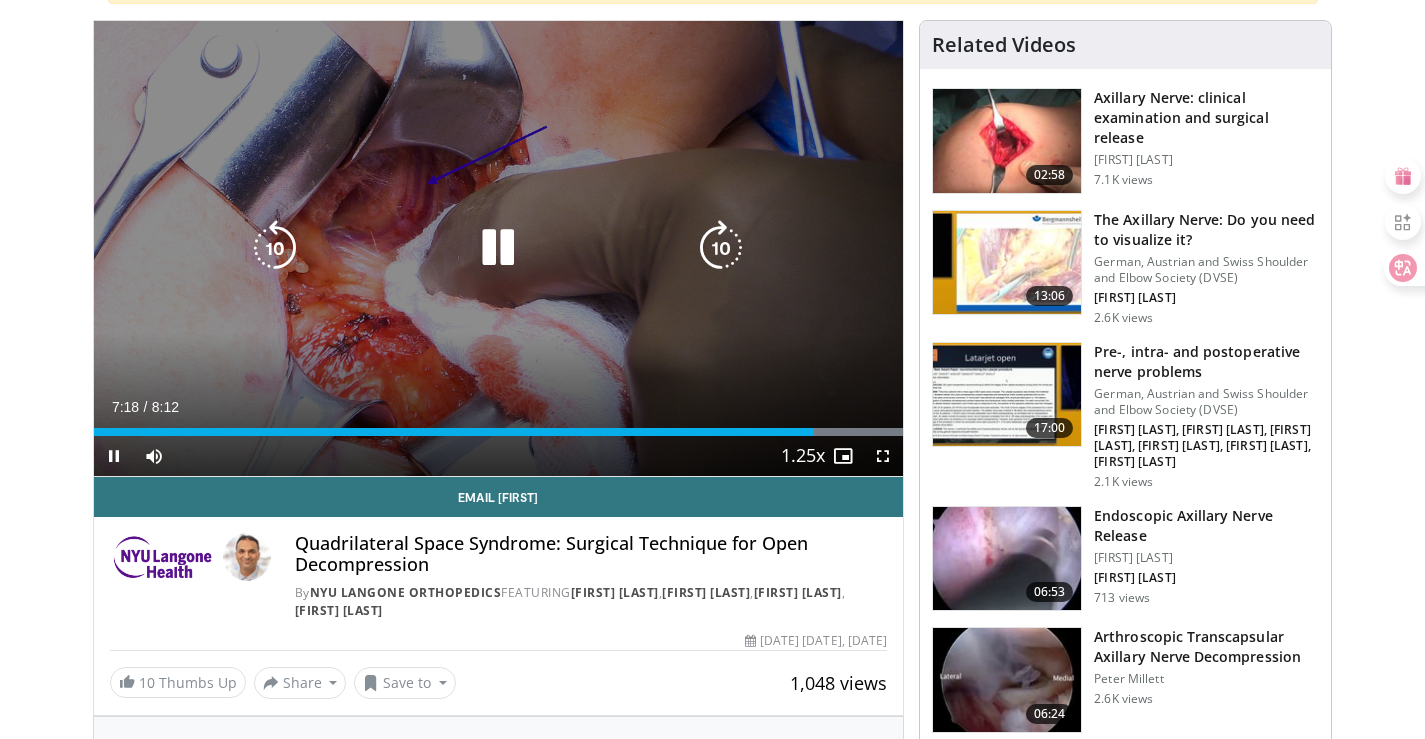 click at bounding box center [498, 248] 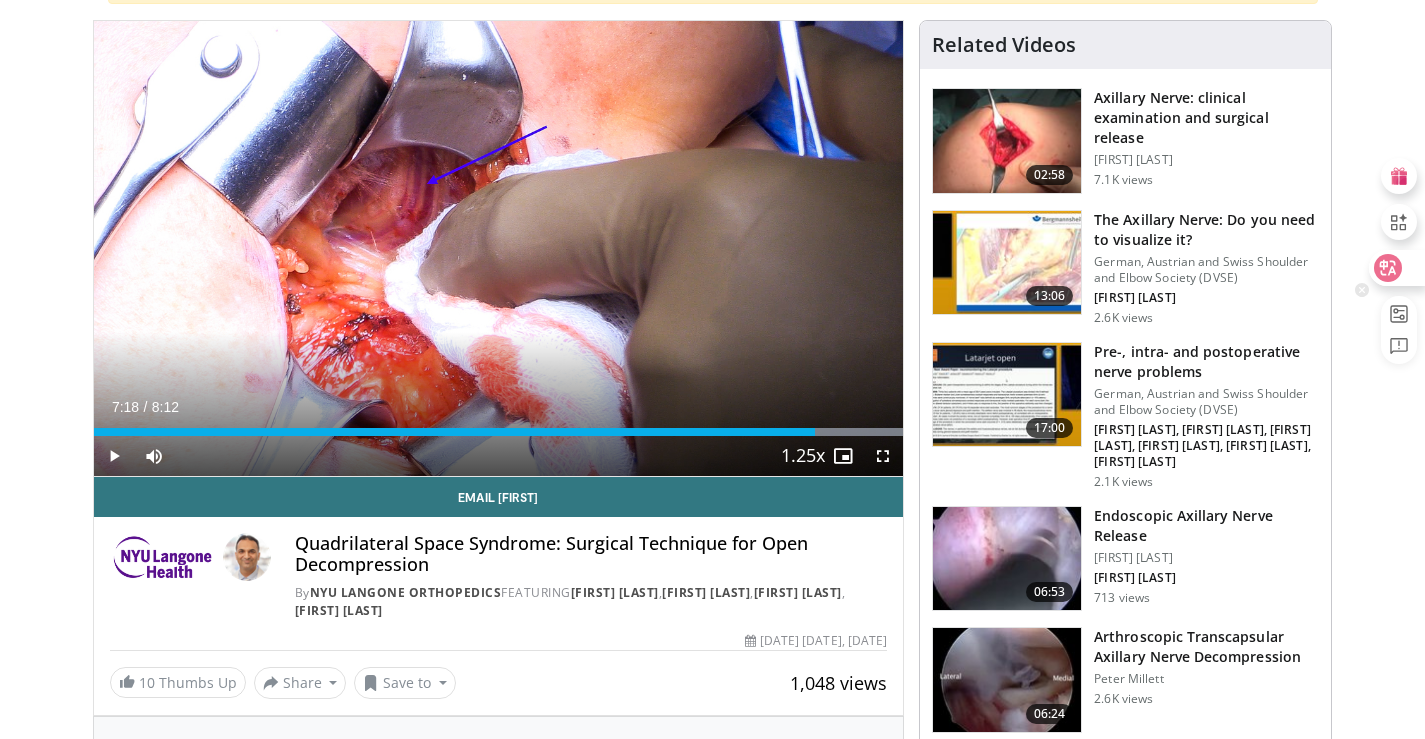 click at bounding box center [1396, 268] 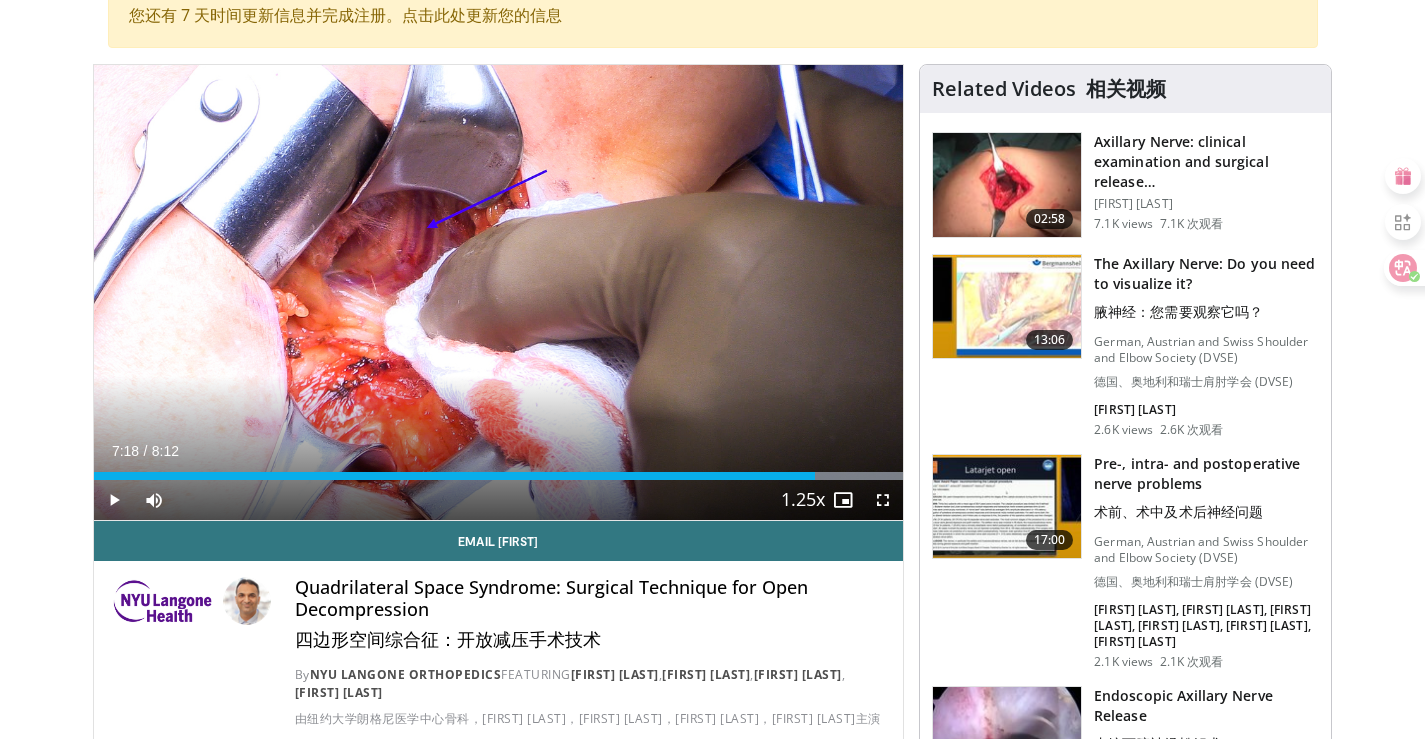 scroll, scrollTop: 200, scrollLeft: 0, axis: vertical 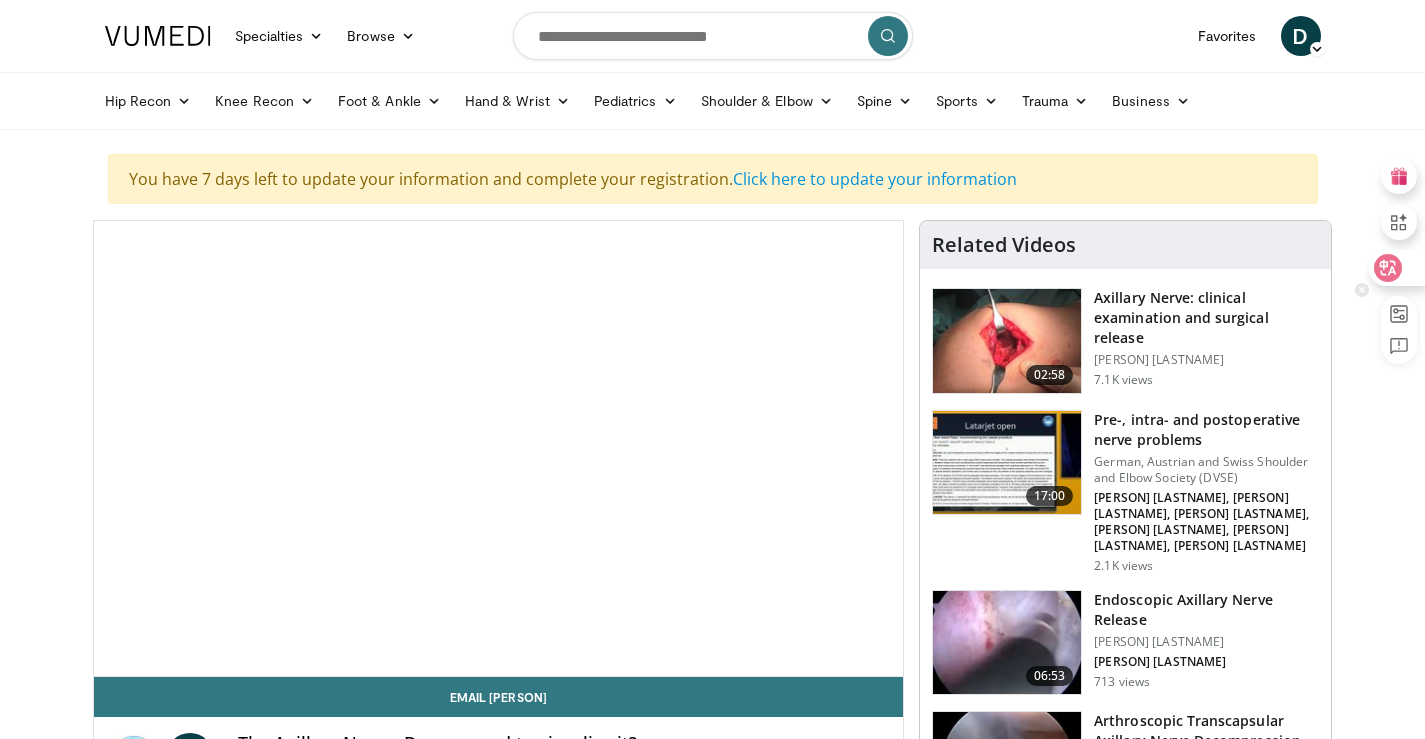 click at bounding box center [1396, 268] 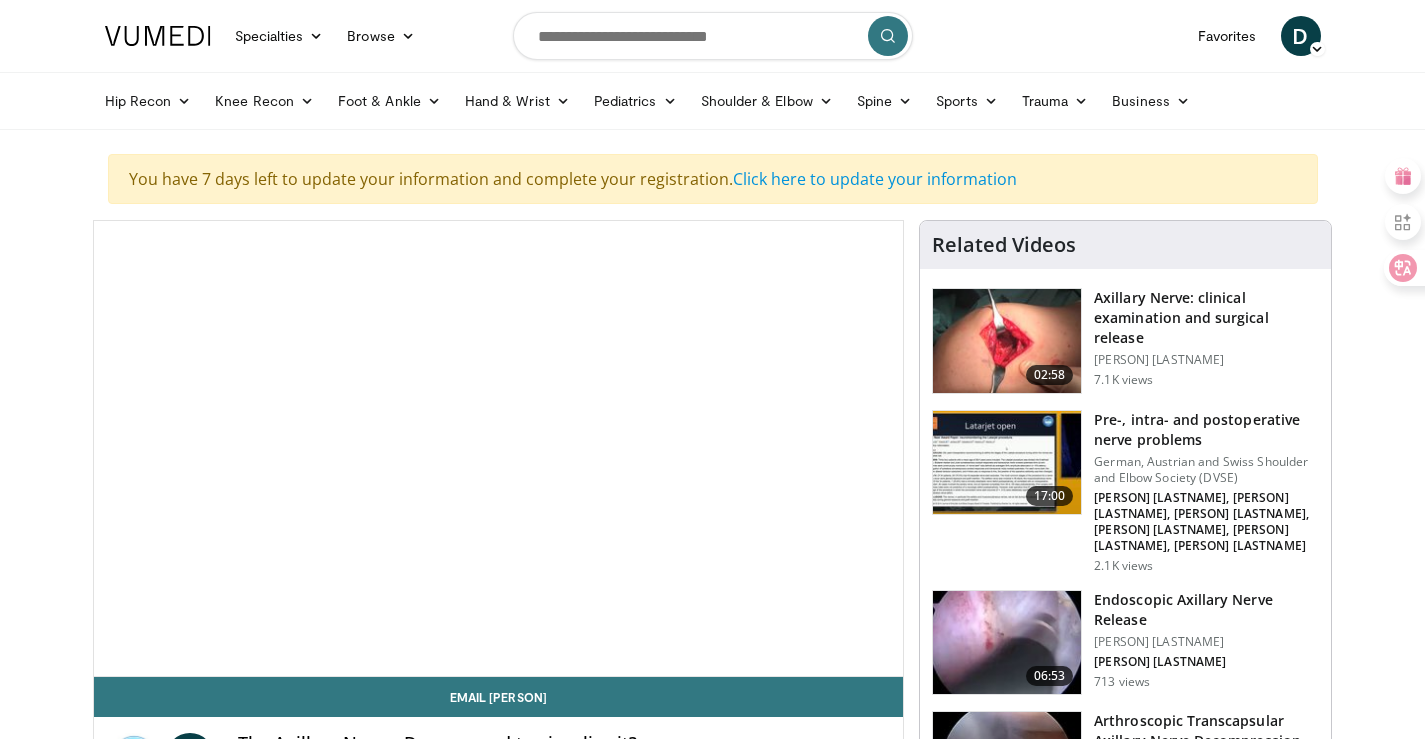 scroll, scrollTop: 0, scrollLeft: 0, axis: both 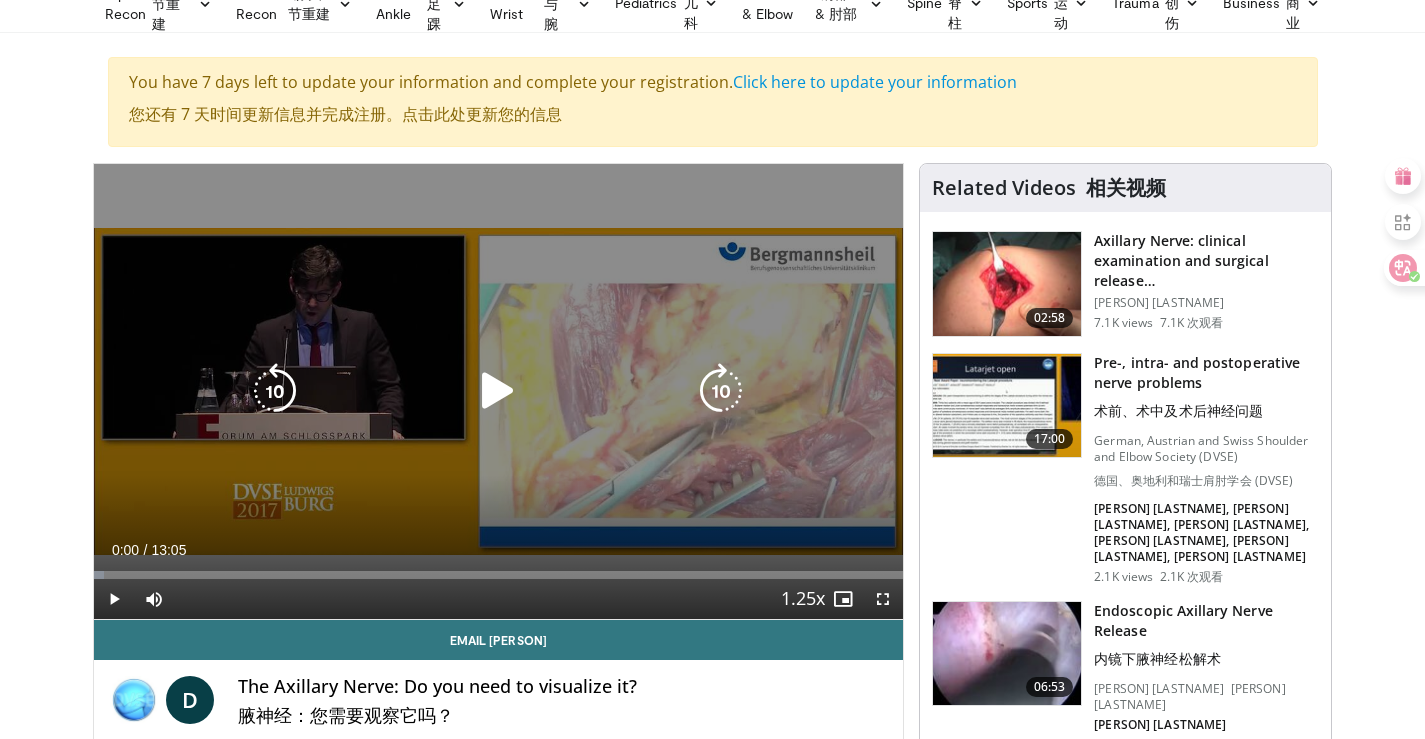 click at bounding box center [498, 391] 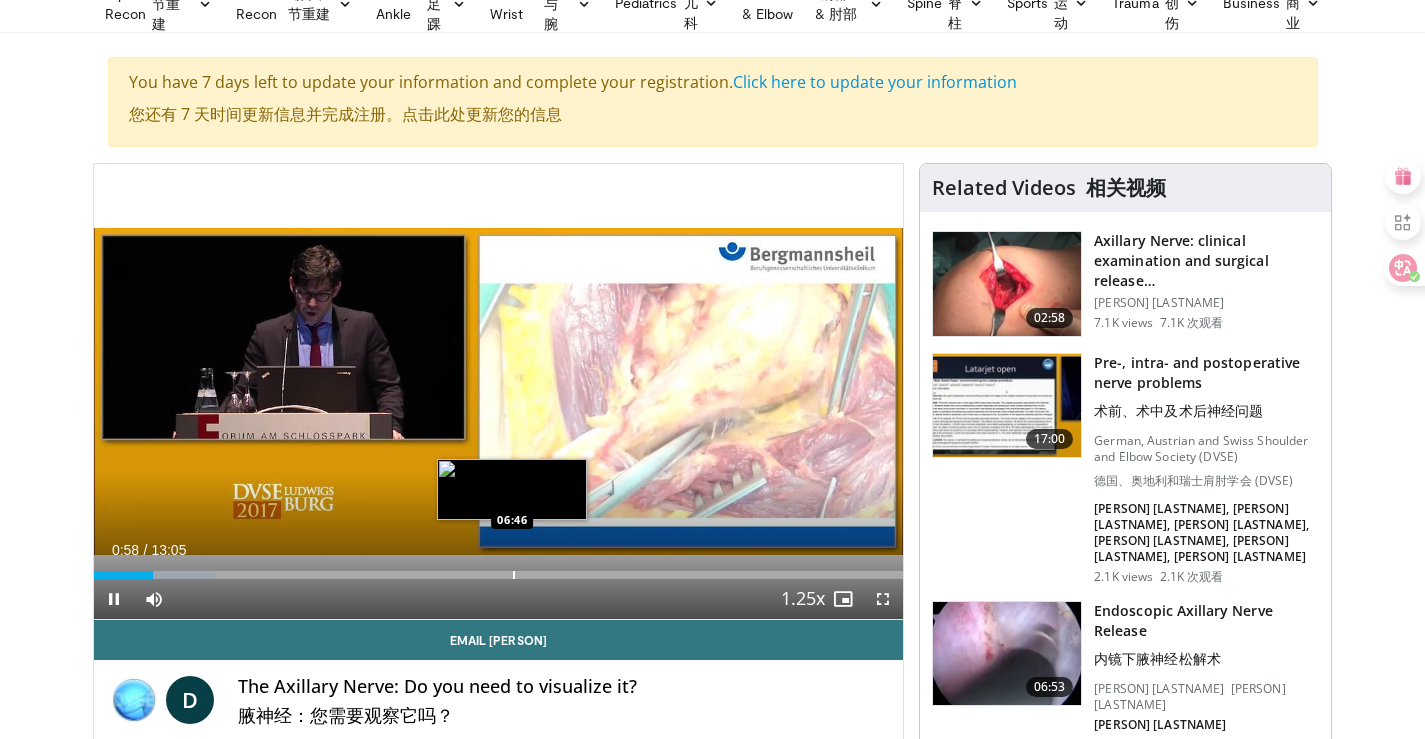 drag, startPoint x: 510, startPoint y: 568, endPoint x: 519, endPoint y: 576, distance: 12.0415945 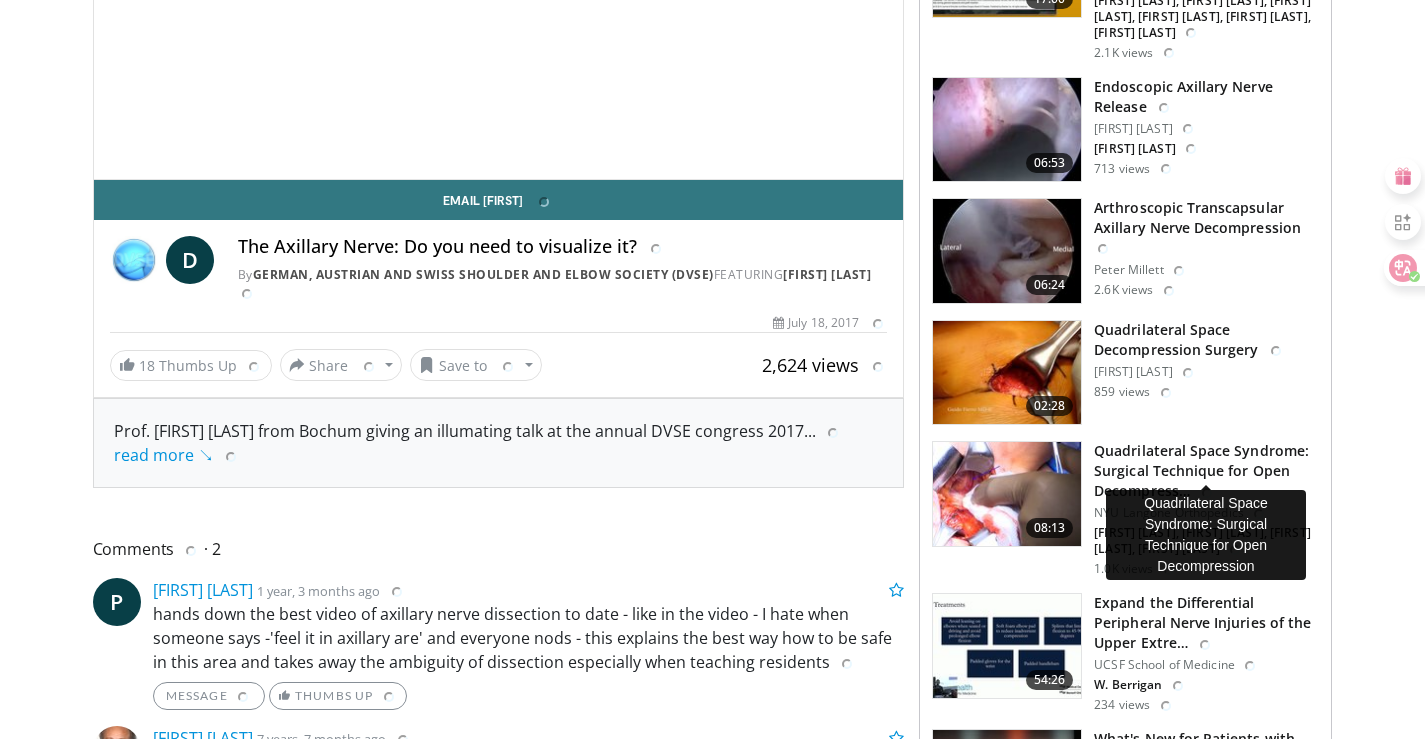scroll, scrollTop: 500, scrollLeft: 0, axis: vertical 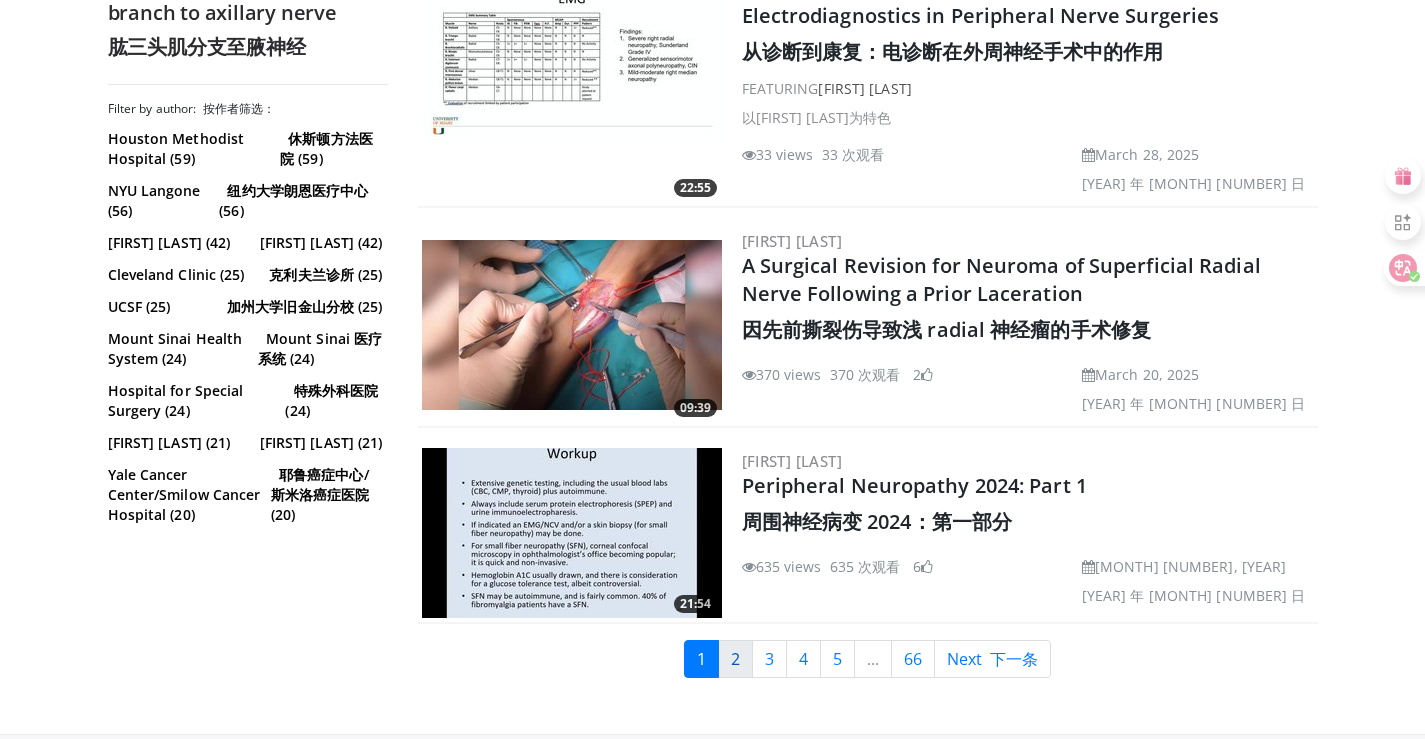 click on "2" at bounding box center [735, 659] 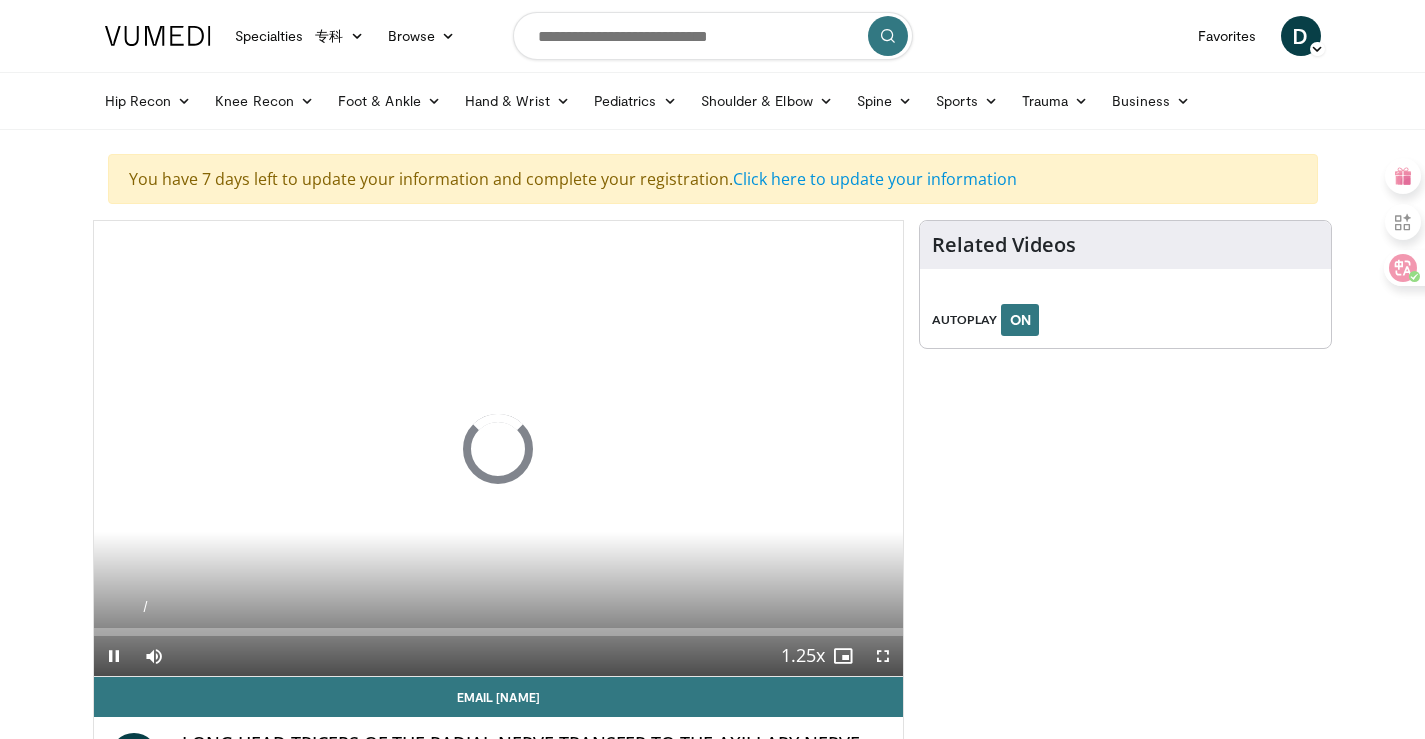 scroll, scrollTop: 0, scrollLeft: 0, axis: both 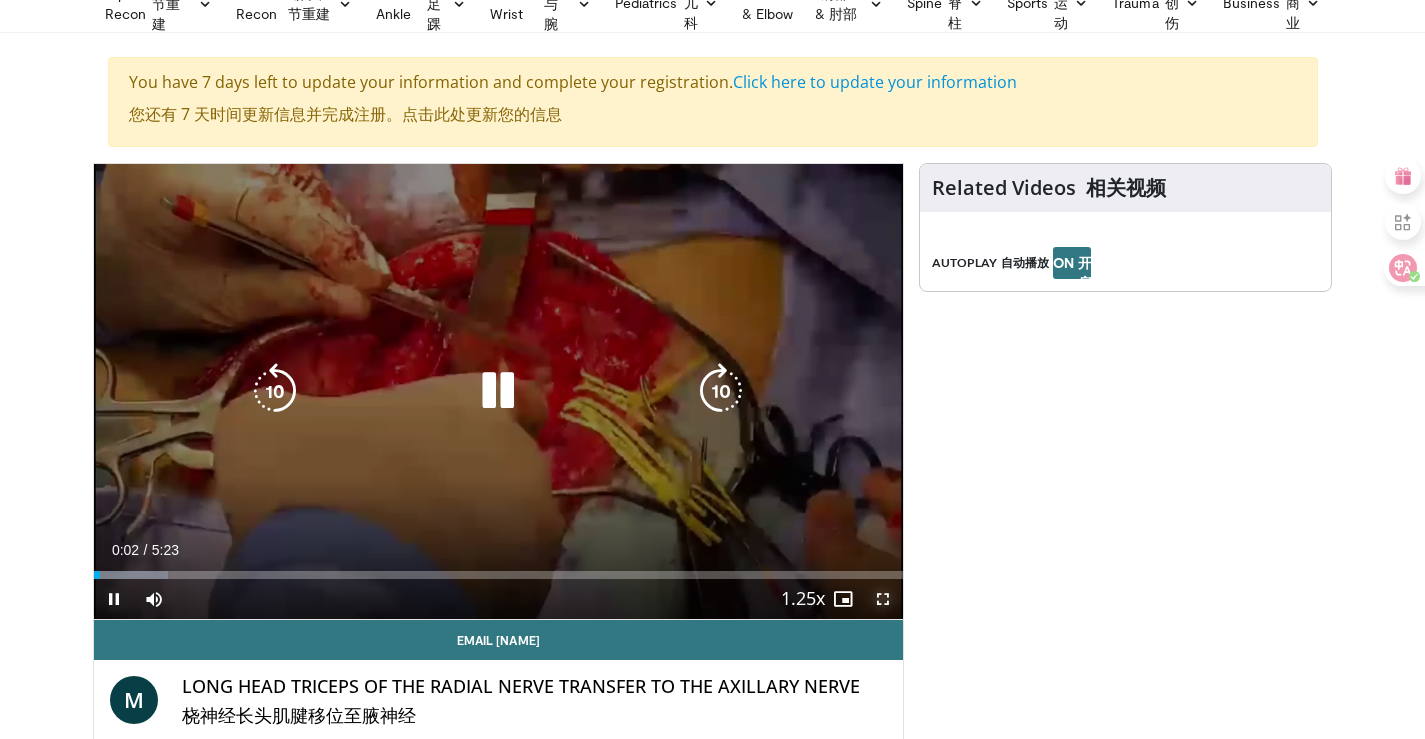 drag, startPoint x: 882, startPoint y: 596, endPoint x: 884, endPoint y: 716, distance: 120.01666 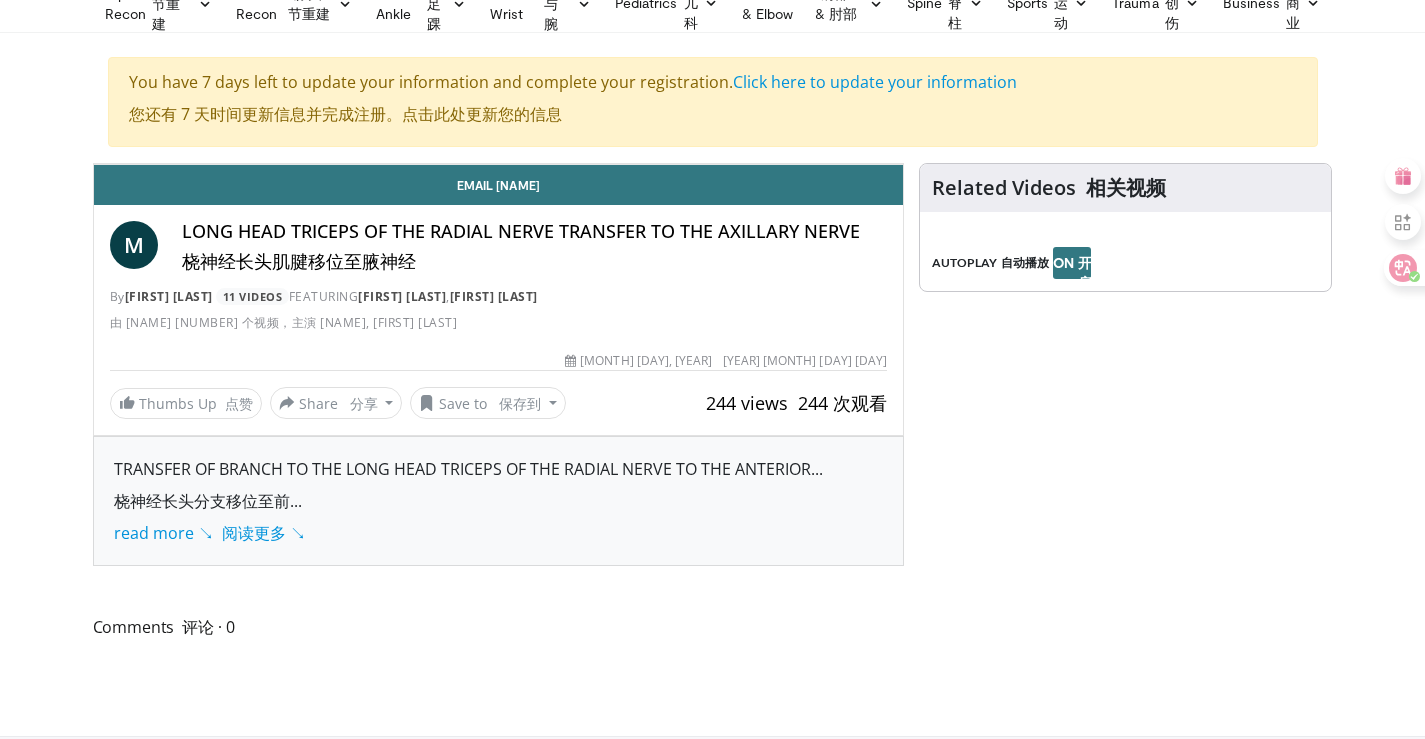 scroll, scrollTop: 93, scrollLeft: 0, axis: vertical 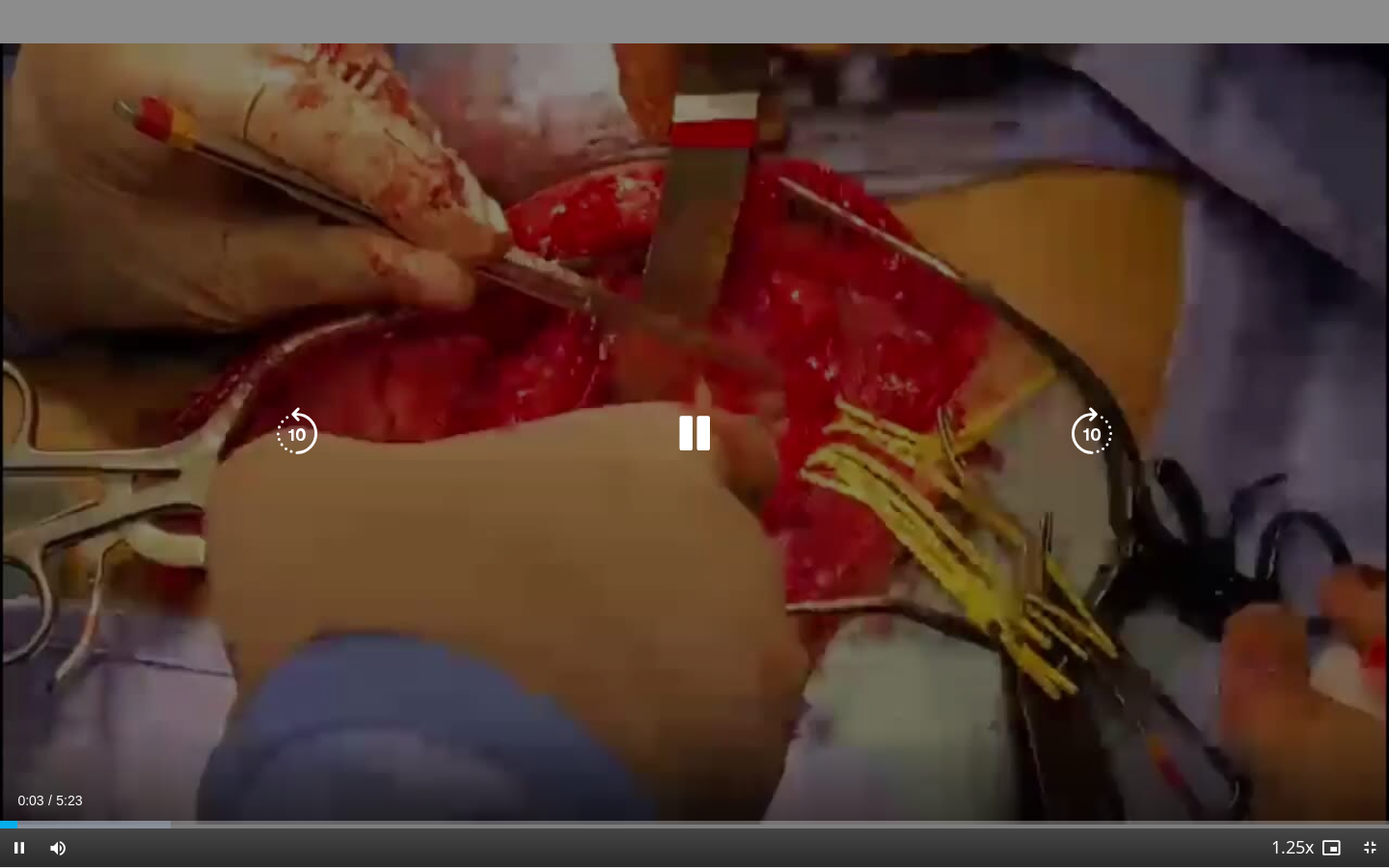 click at bounding box center [1092, 434] 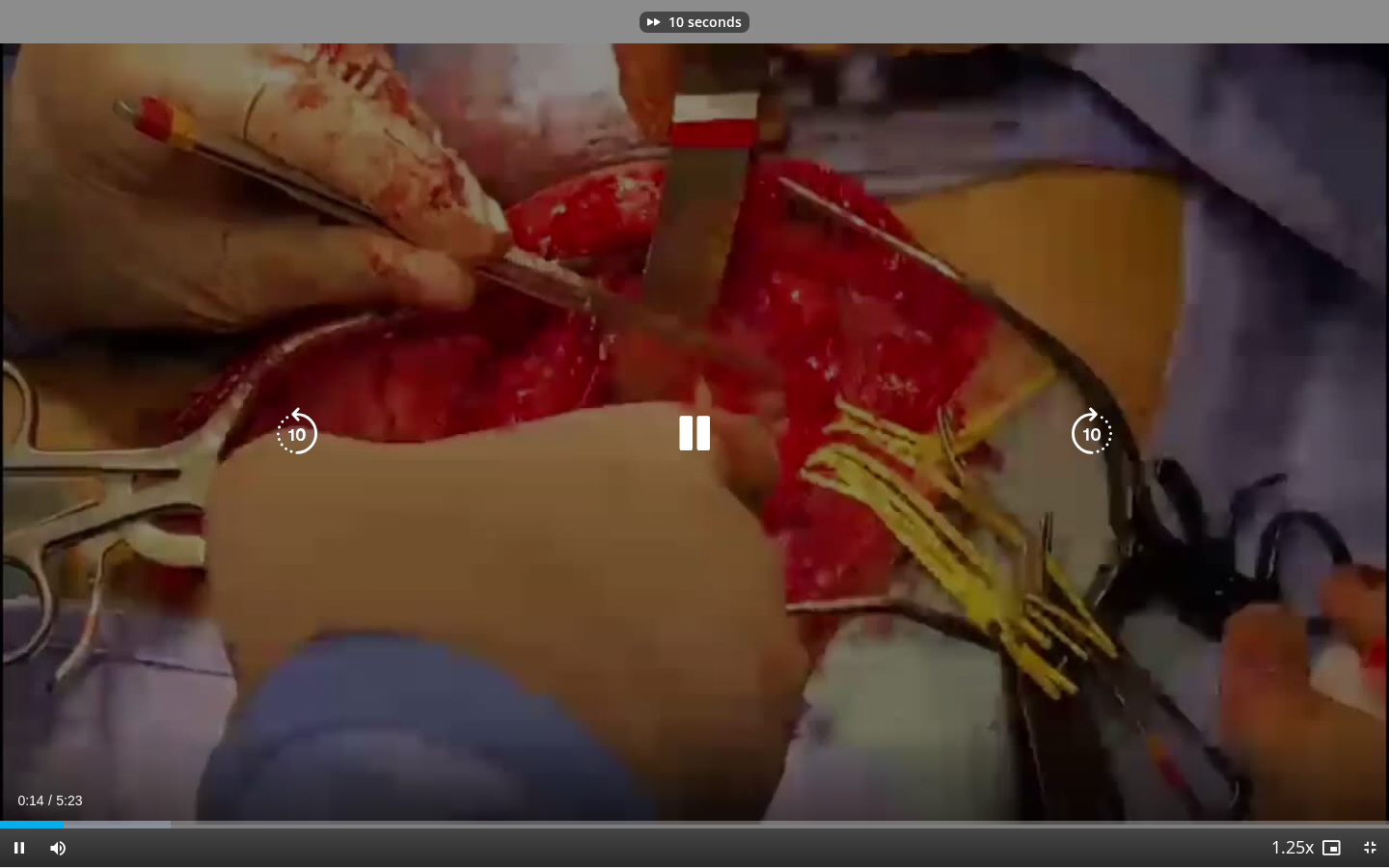 click at bounding box center (1092, 434) 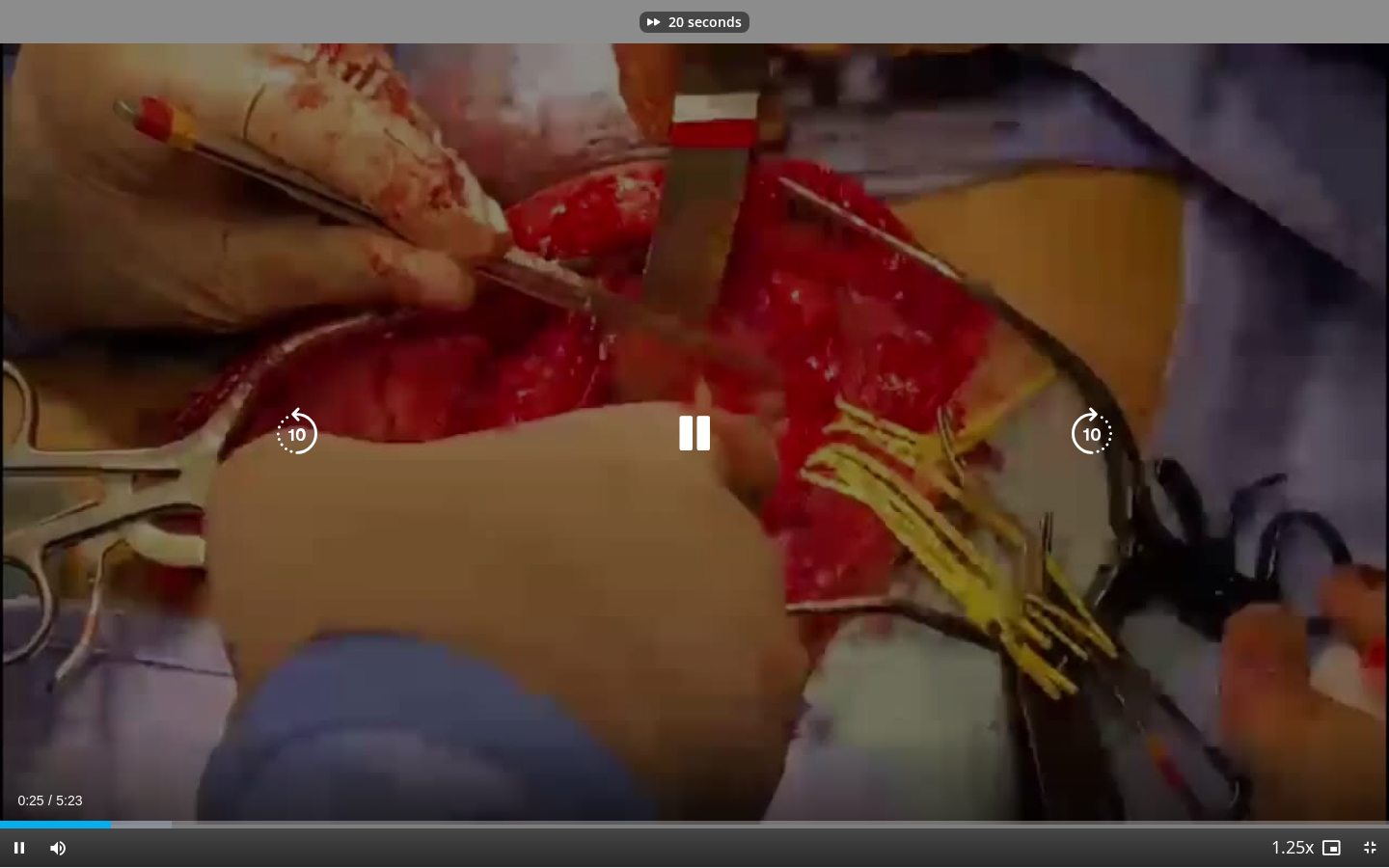 click at bounding box center [1092, 434] 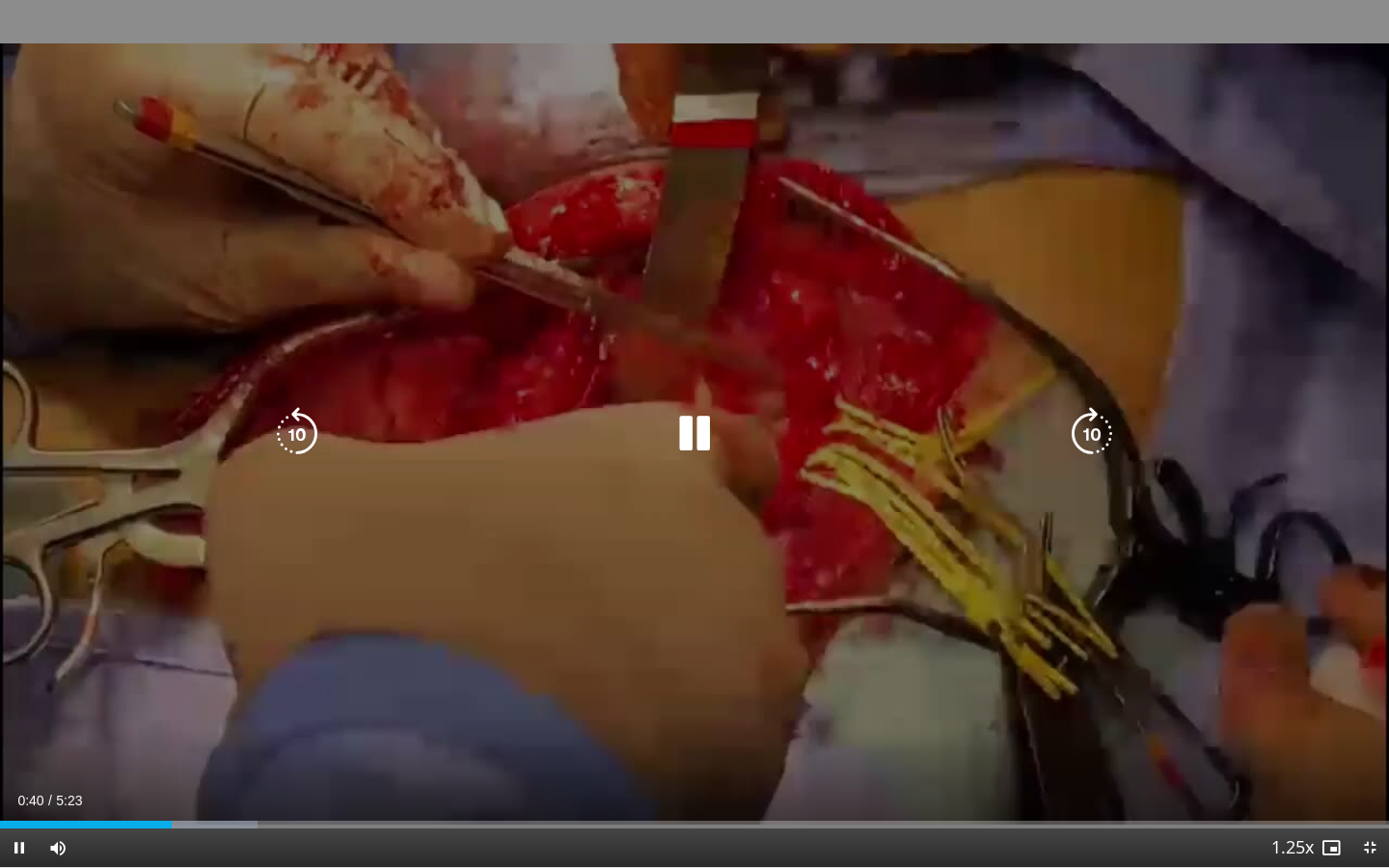 type 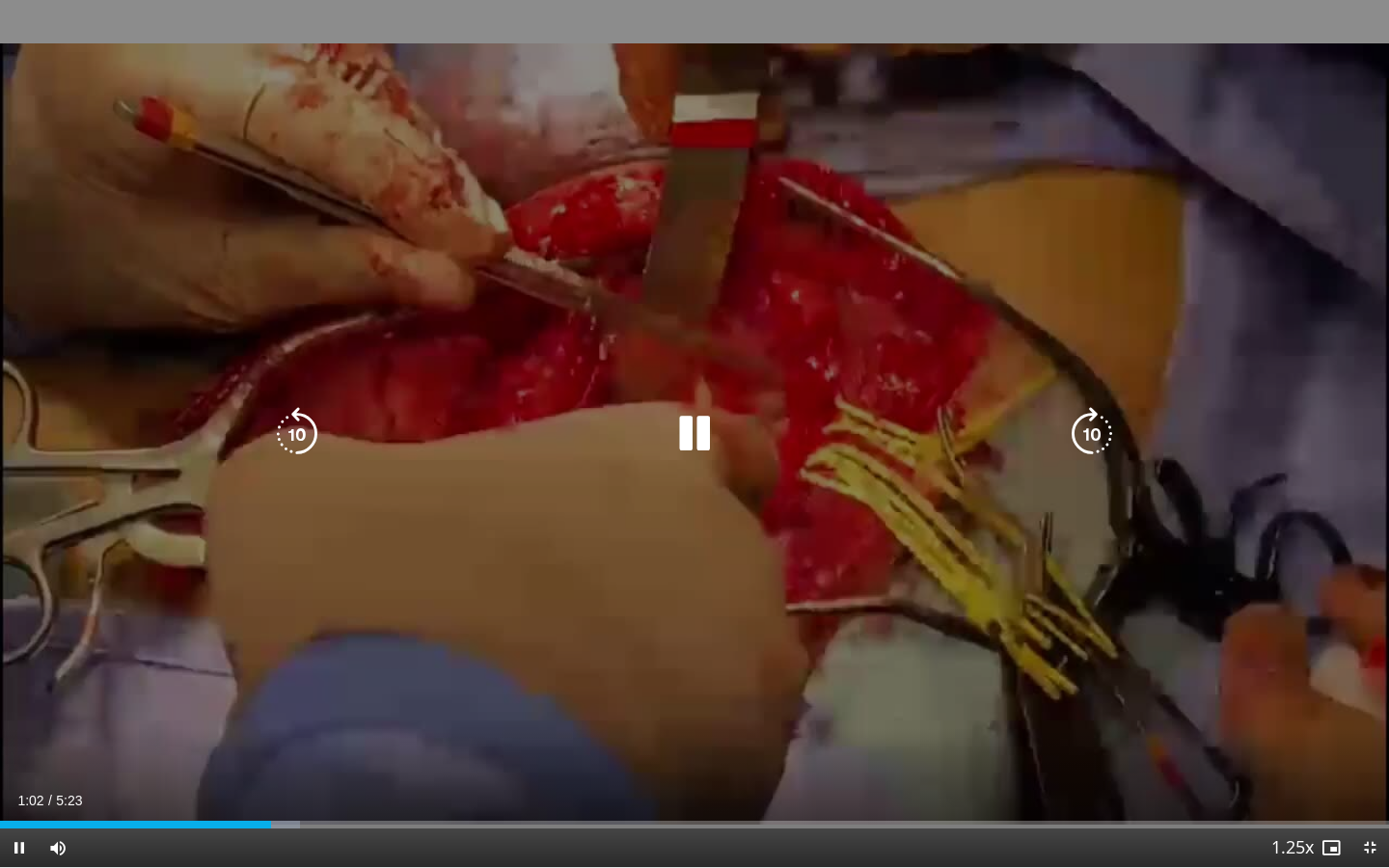 click at bounding box center [1092, 434] 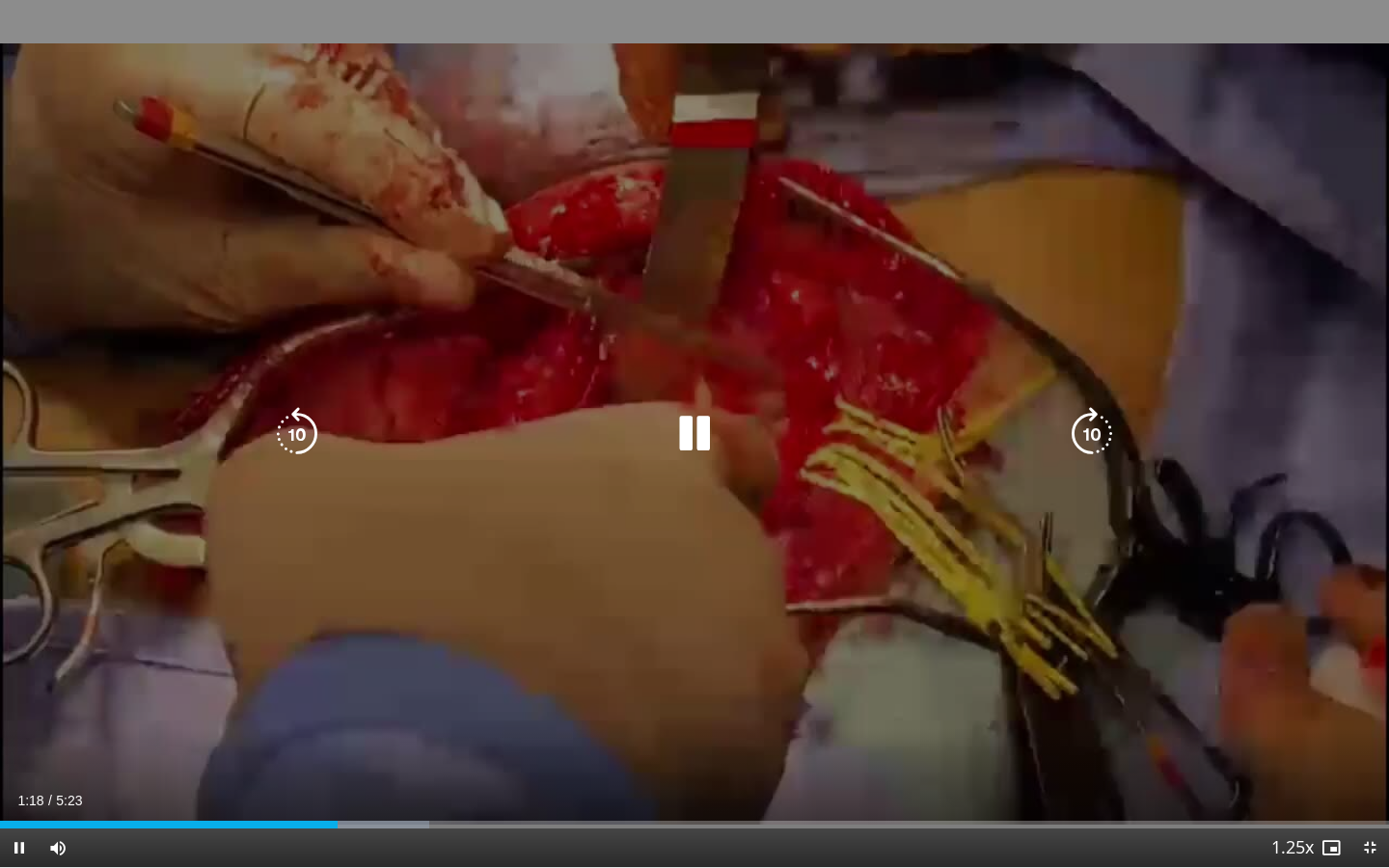 click at bounding box center (1092, 434) 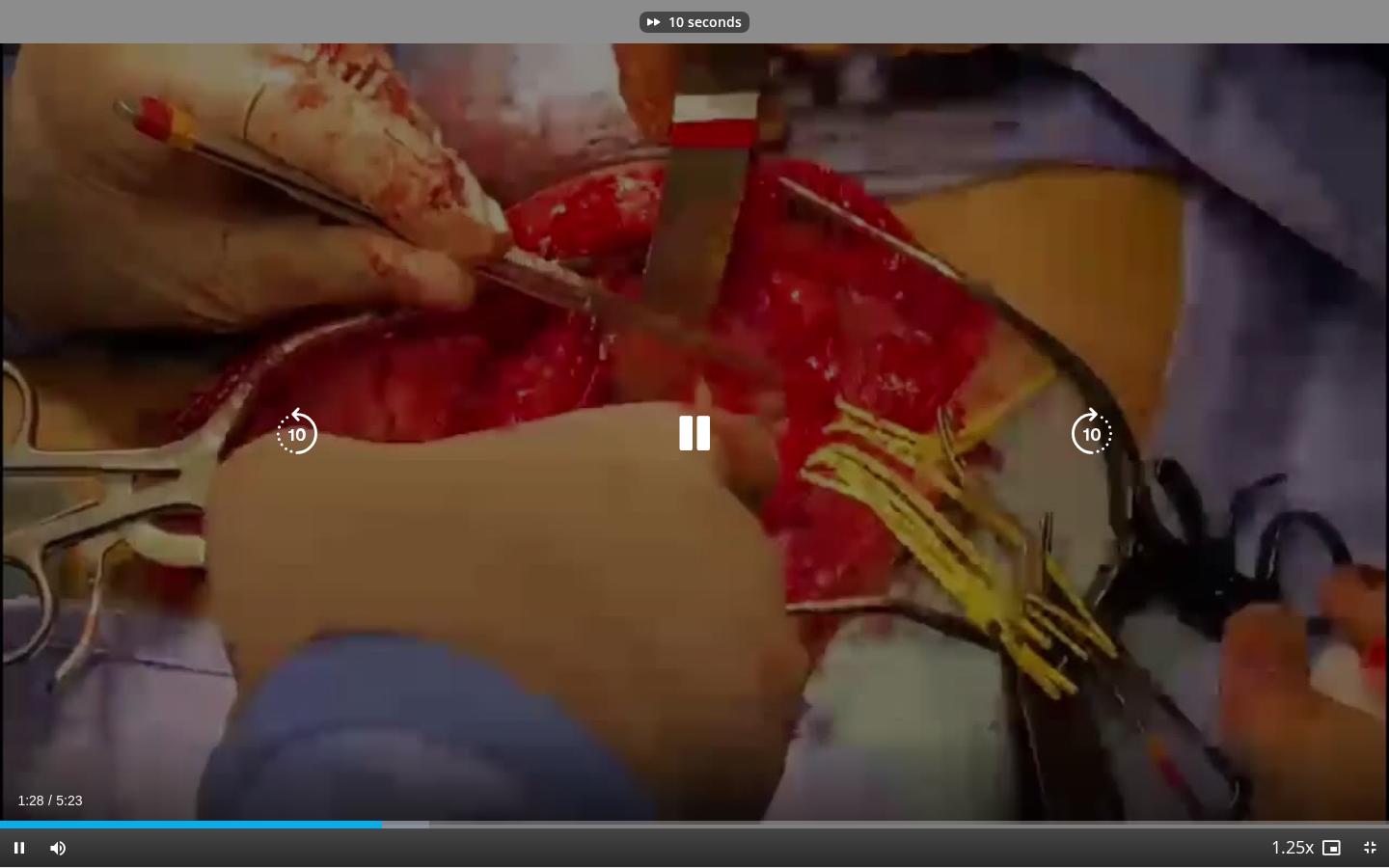 click at bounding box center (1092, 434) 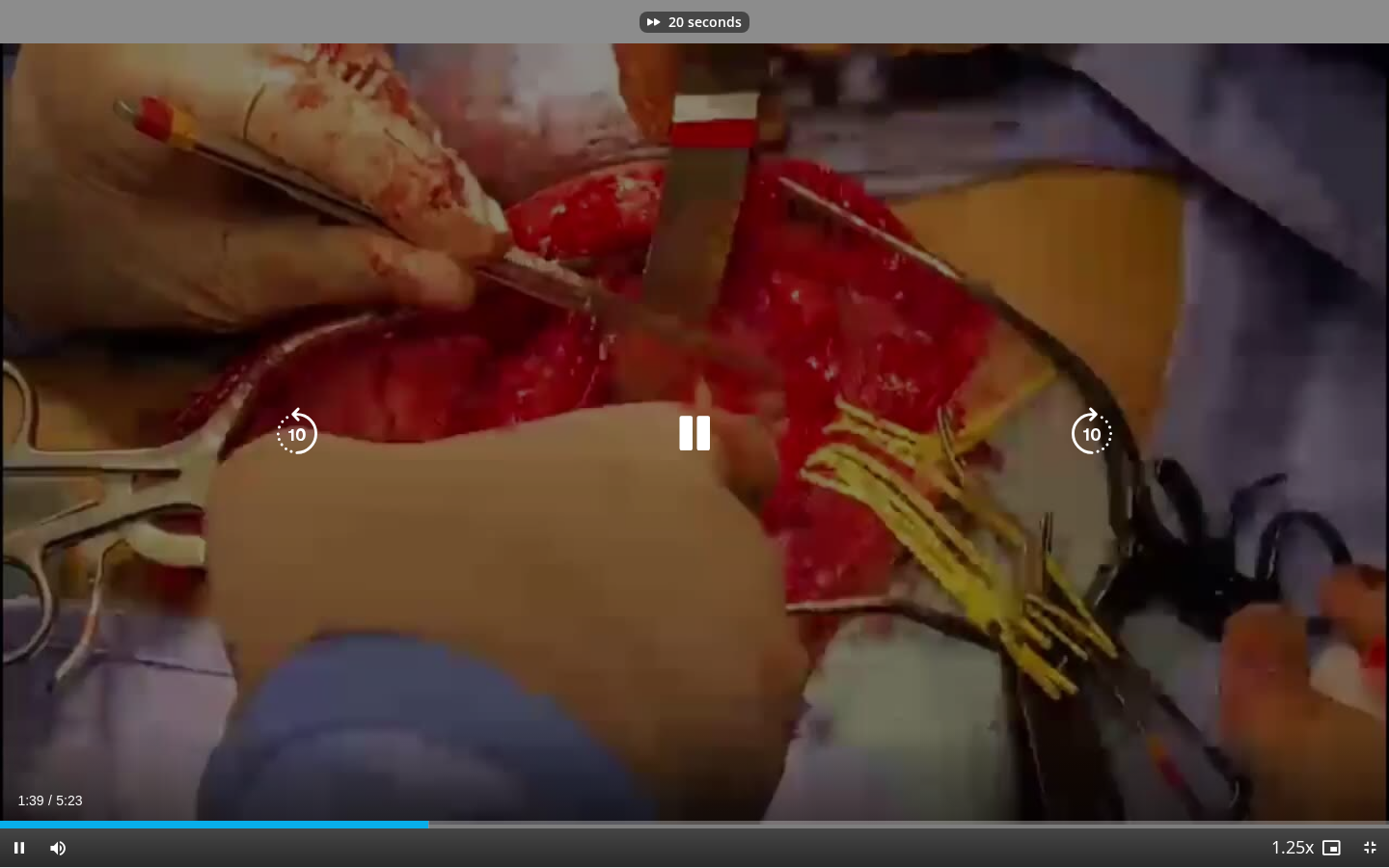 click at bounding box center (1092, 434) 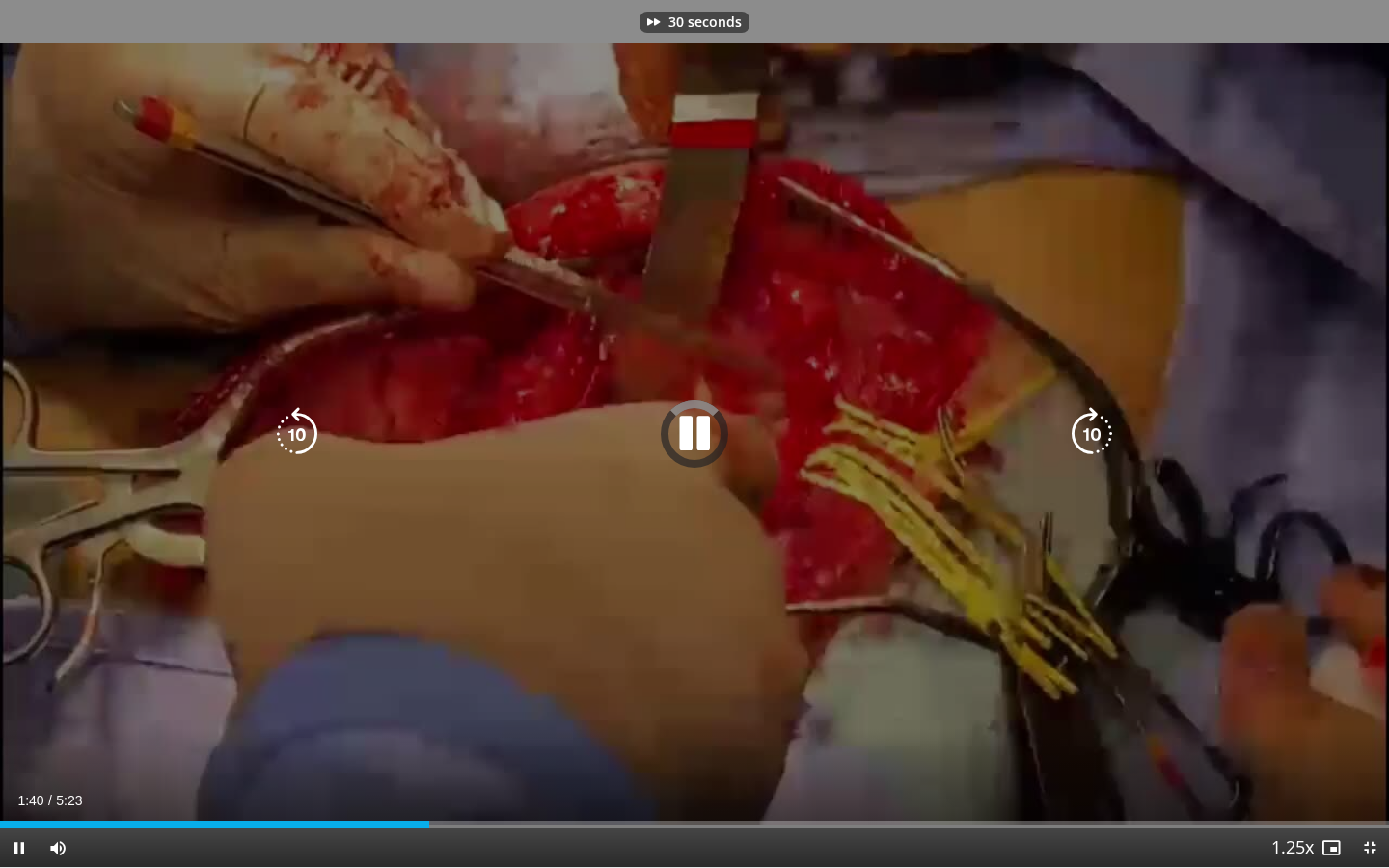 click at bounding box center [1092, 434] 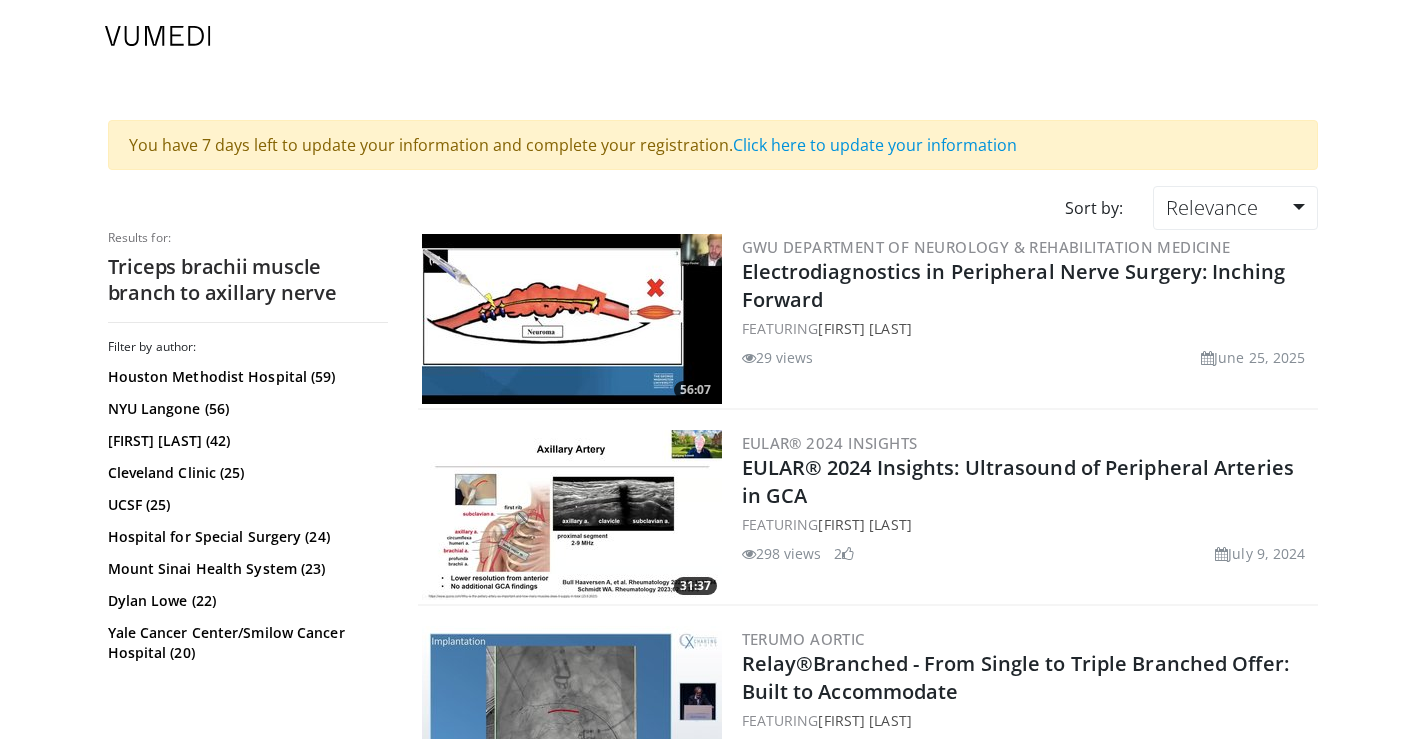 scroll, scrollTop: 0, scrollLeft: 0, axis: both 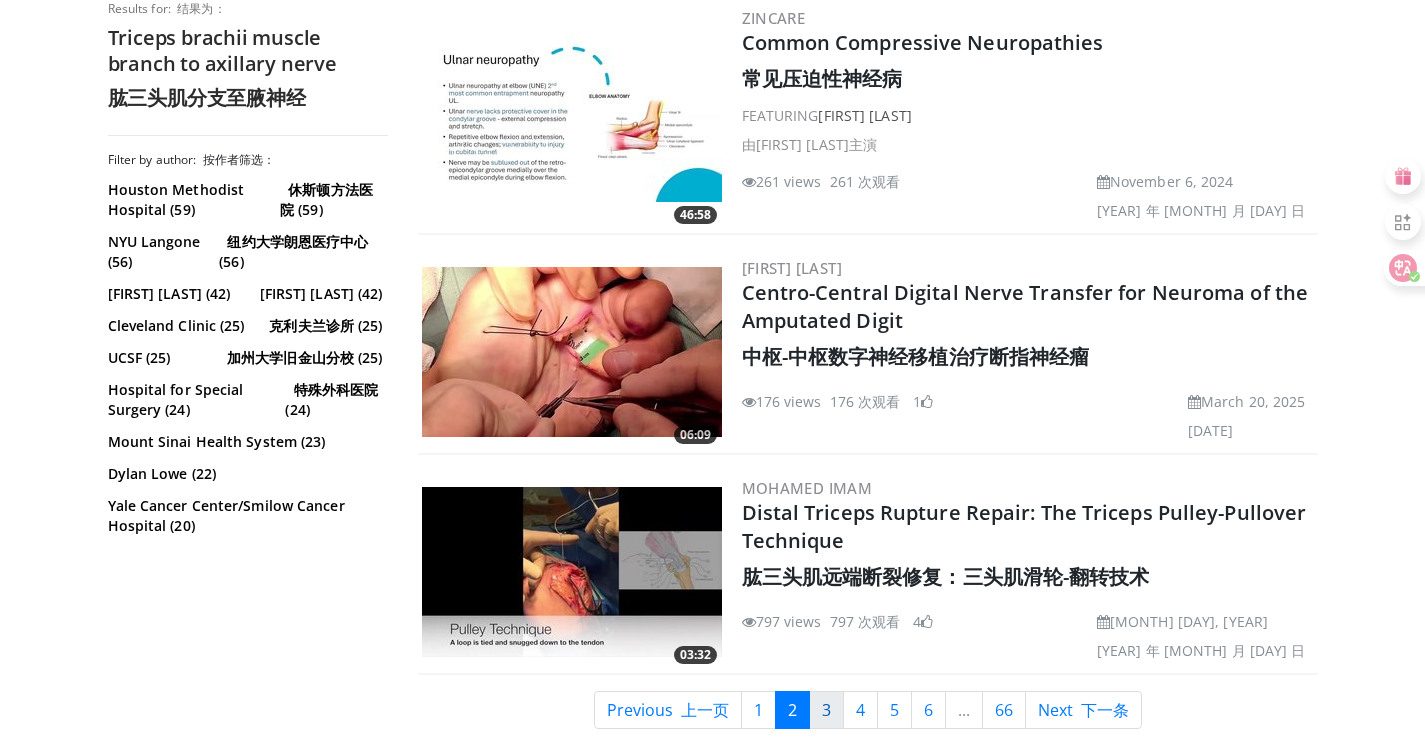 click on "3" at bounding box center [826, 710] 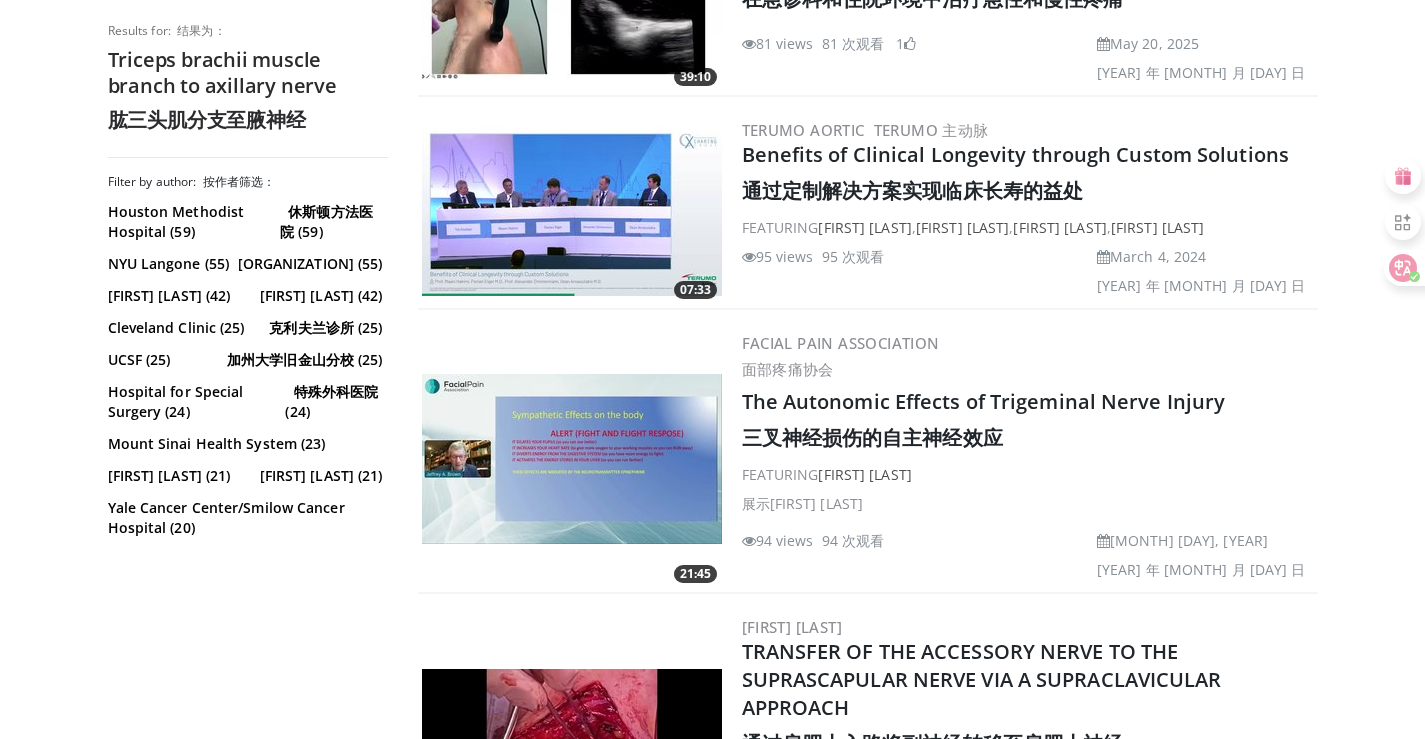 scroll, scrollTop: 5337, scrollLeft: 0, axis: vertical 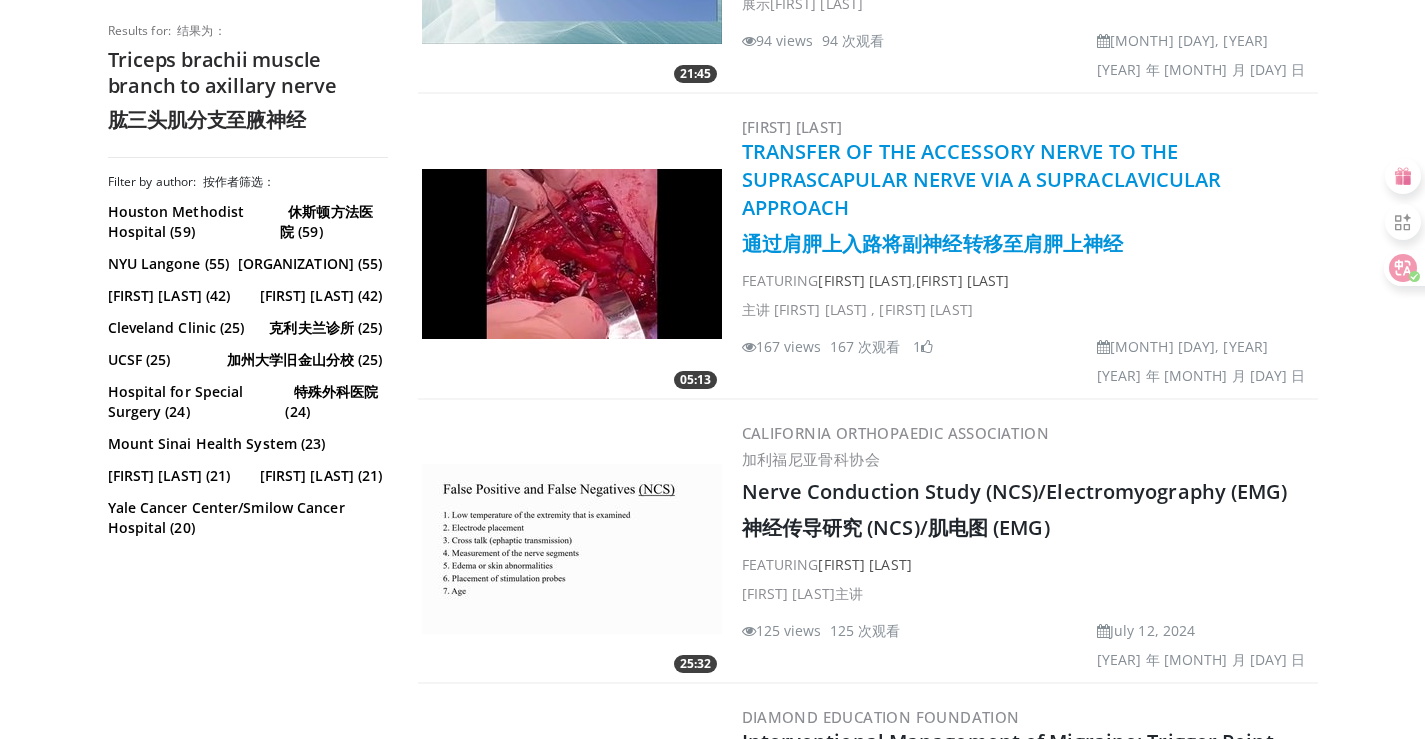 click on "TRANSFER OF THE ACCESSORY NERVE TO THE SUPRASCAPULAR NERVE VIA A SUPRACLAVICULAR APPROACH
通过肩胛上入路将副神经转移至肩胛上神经" at bounding box center (982, 197) 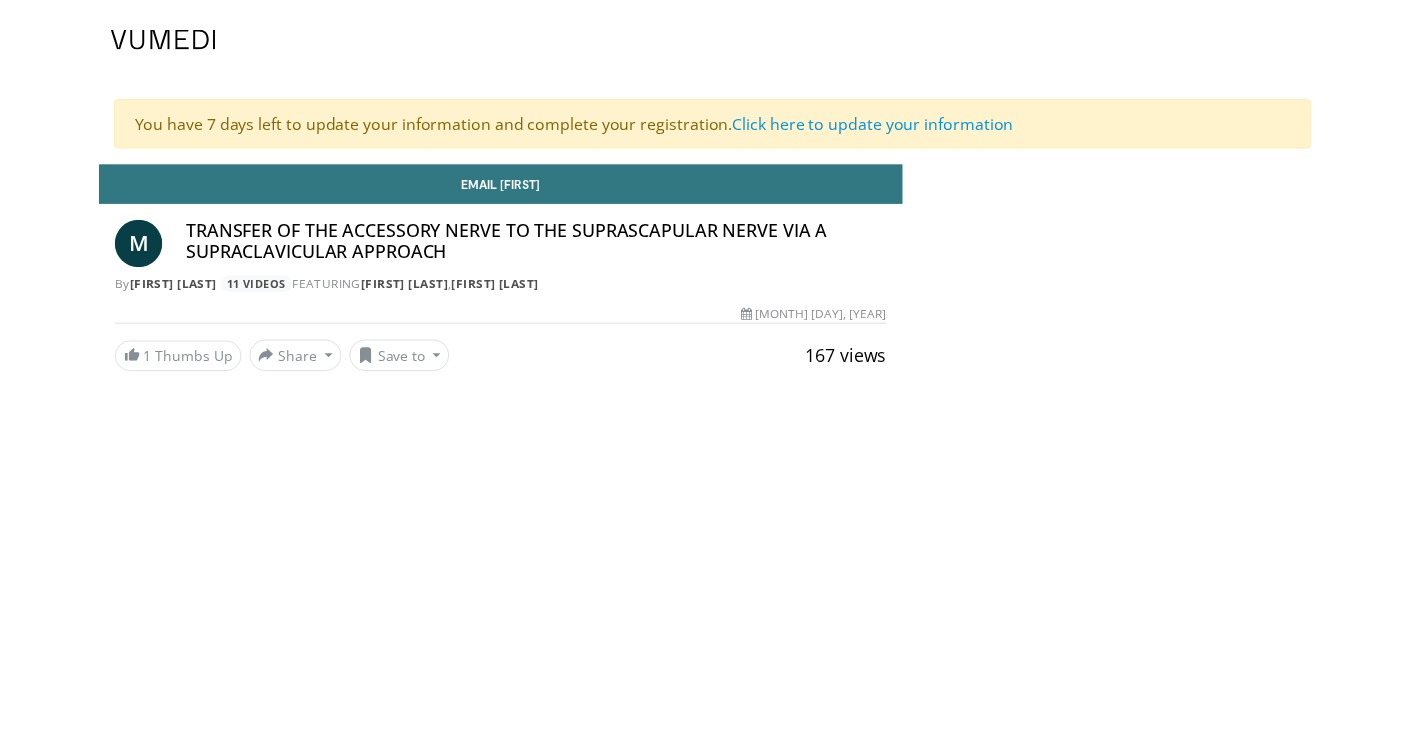 scroll, scrollTop: 0, scrollLeft: 0, axis: both 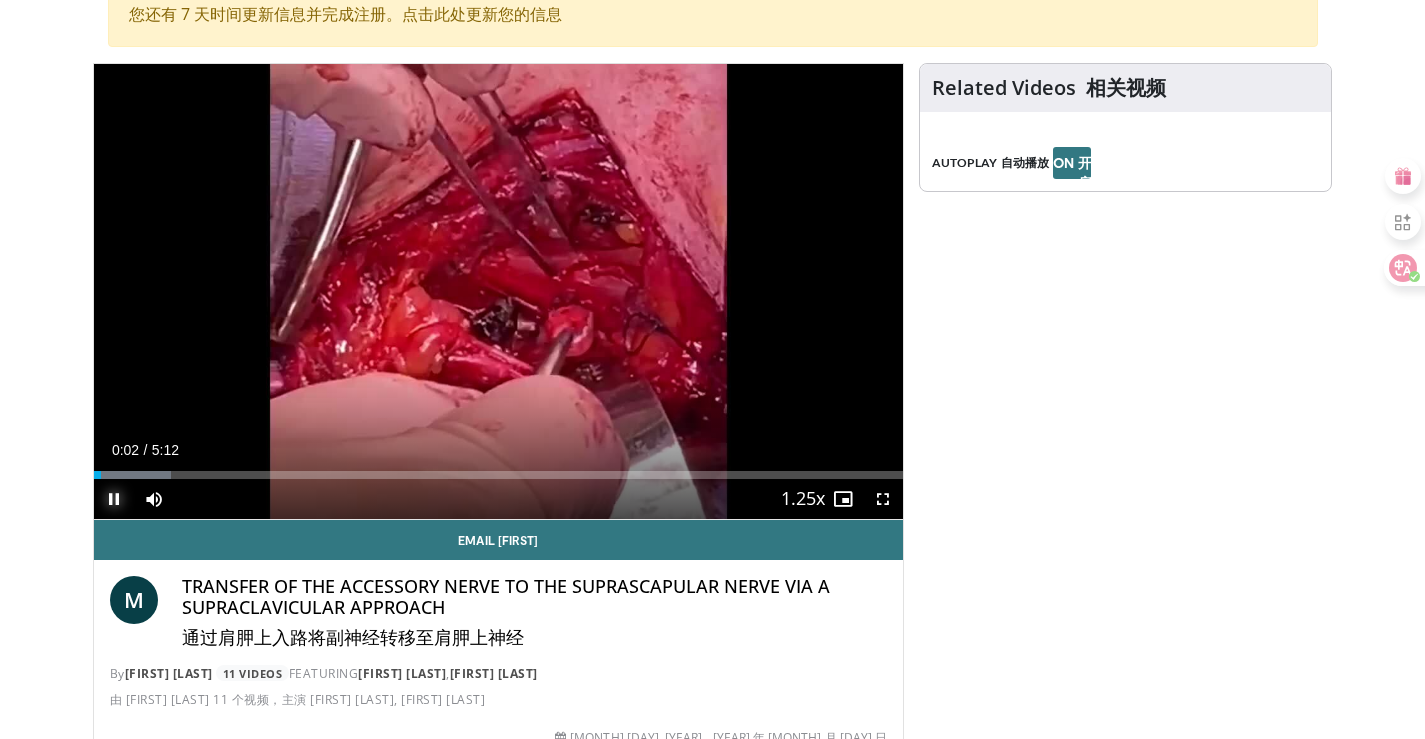 click at bounding box center [114, 499] 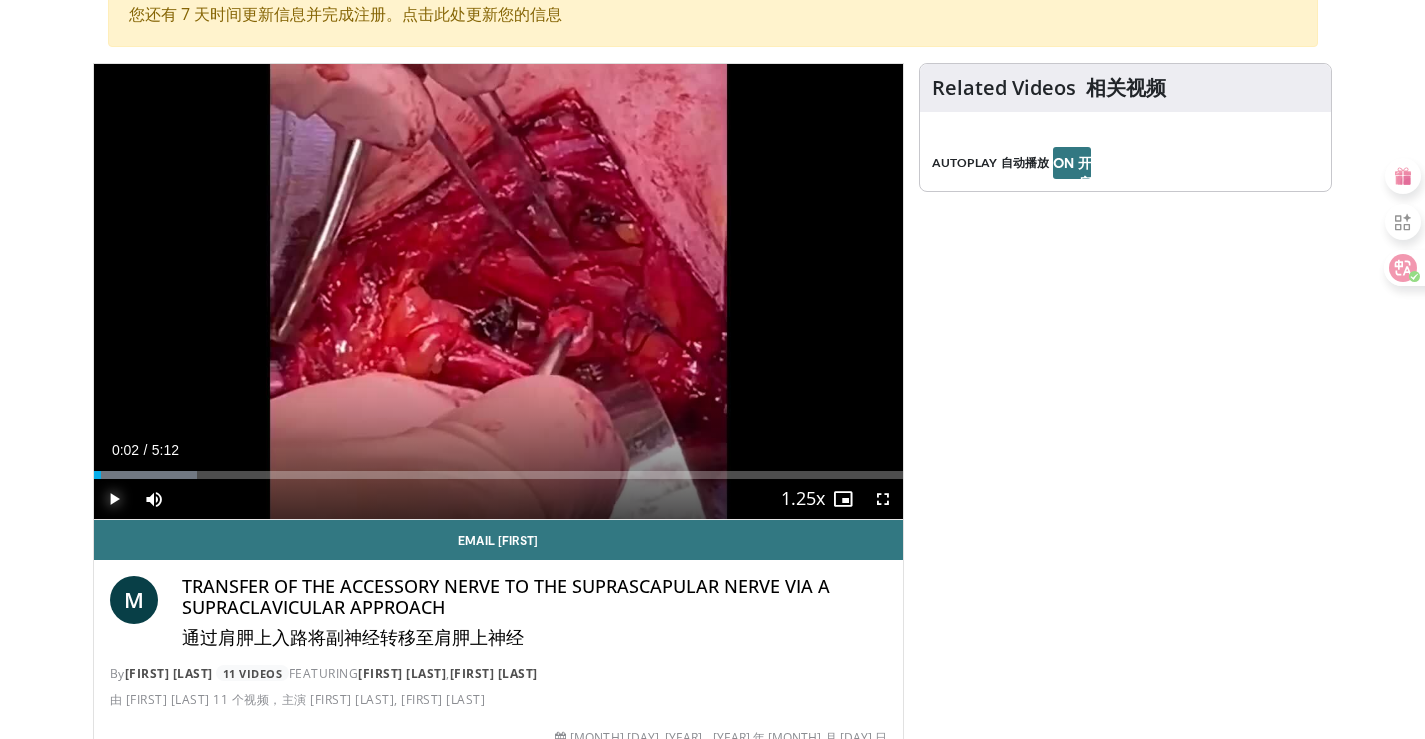 click at bounding box center [114, 499] 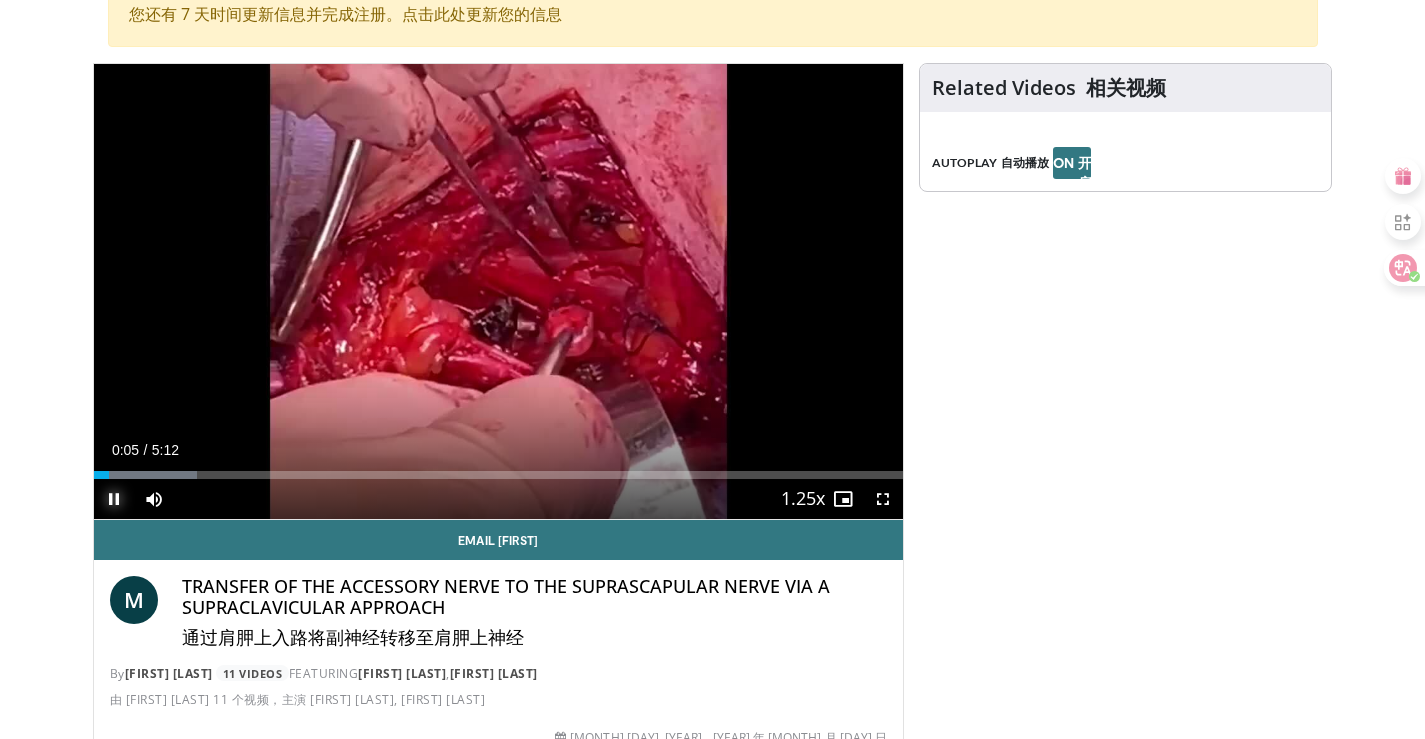 click at bounding box center [114, 499] 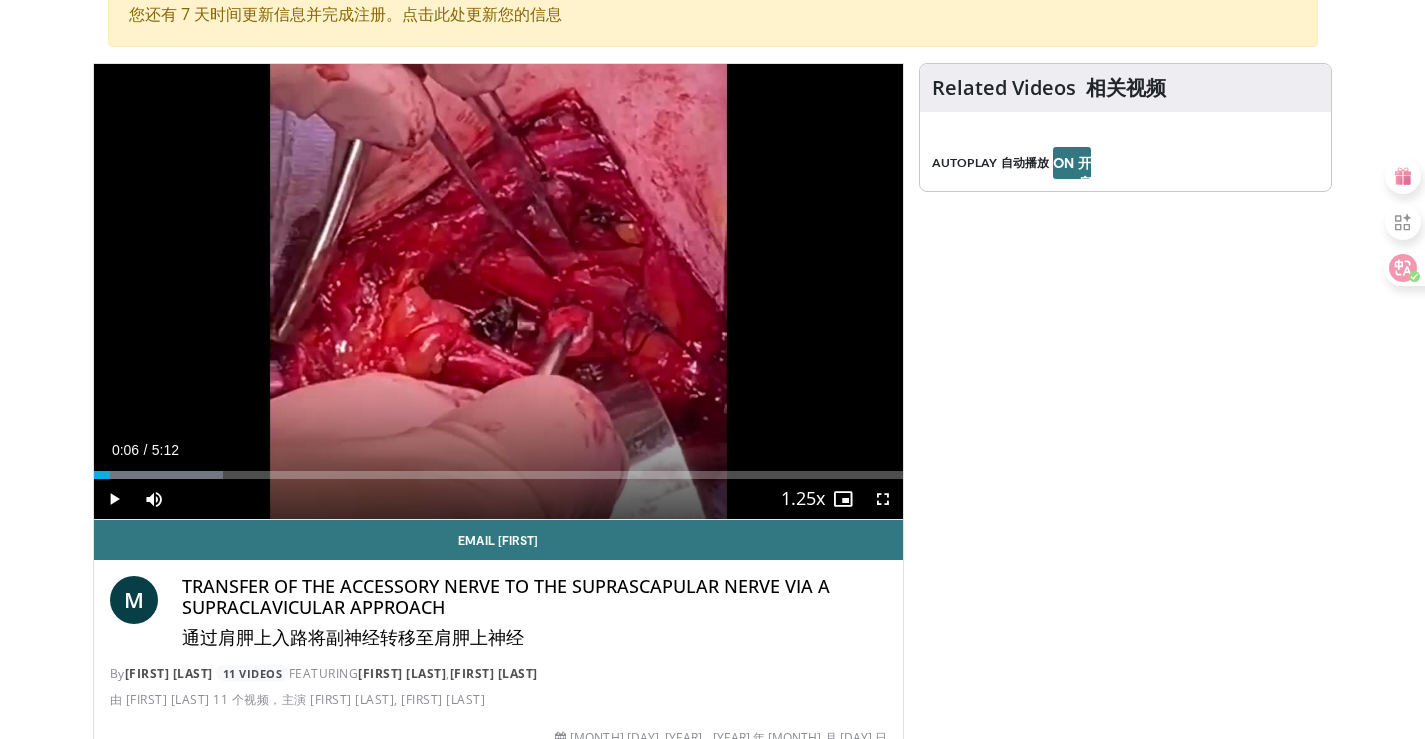 click on "Specialties
专科
Adult & Family Medicine
Allergy, Asthma, Immunology
Anesthesiology
Cardiology
Dental
Dermatology
Endocrinology
Gastroenterology & Hepatology
General Surgery
Hematology & Oncology
Infectious Disease
Nephrology
Neurology
Neurosurgery
Obstetrics & Gynecology
Ophthalmology
Oral Maxillofacial
Orthopaedics
Otolaryngology
Pediatrics
Plastic Surgery
Podiatry
Psychiatry
Pulmonology
Radiation Oncology
Radiology
Rheumatology
Urology" at bounding box center [712, 169] 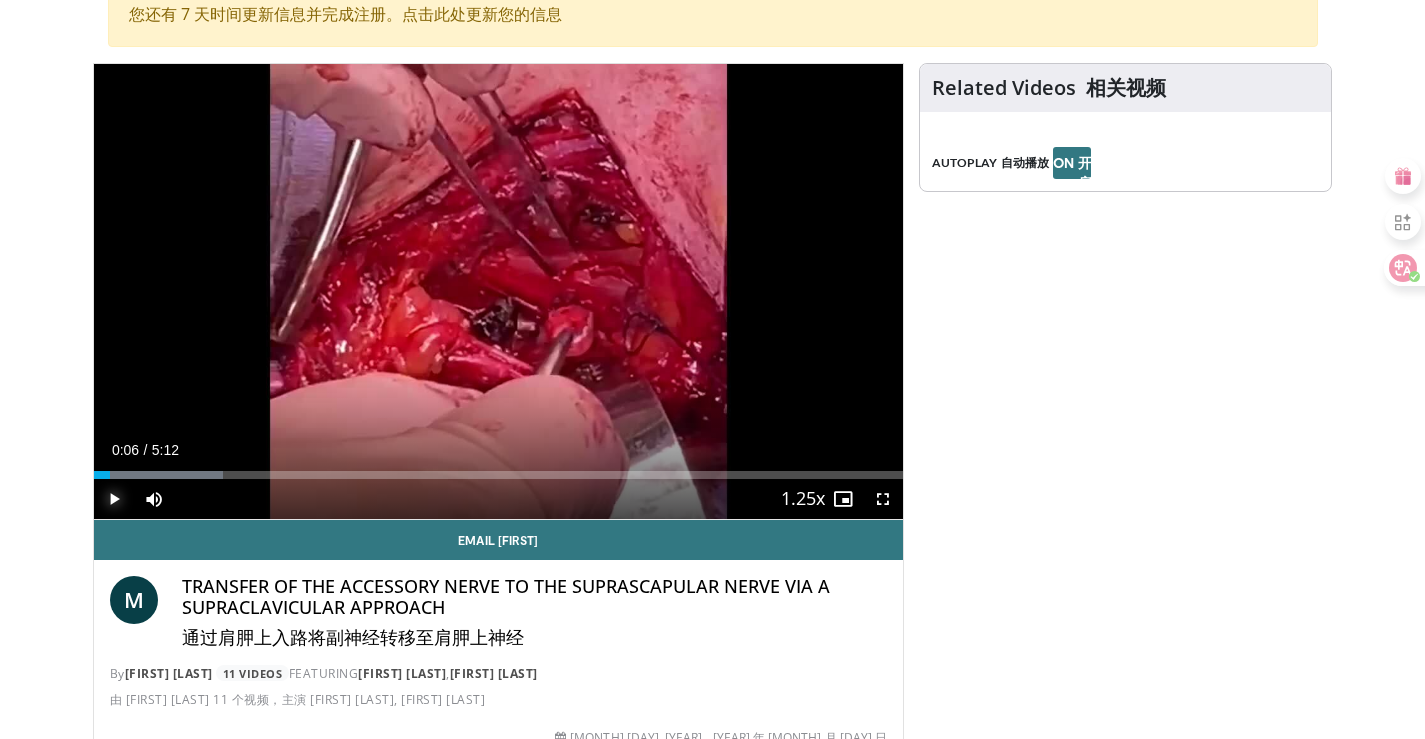 drag, startPoint x: 116, startPoint y: 500, endPoint x: 145, endPoint y: 502, distance: 29.068884 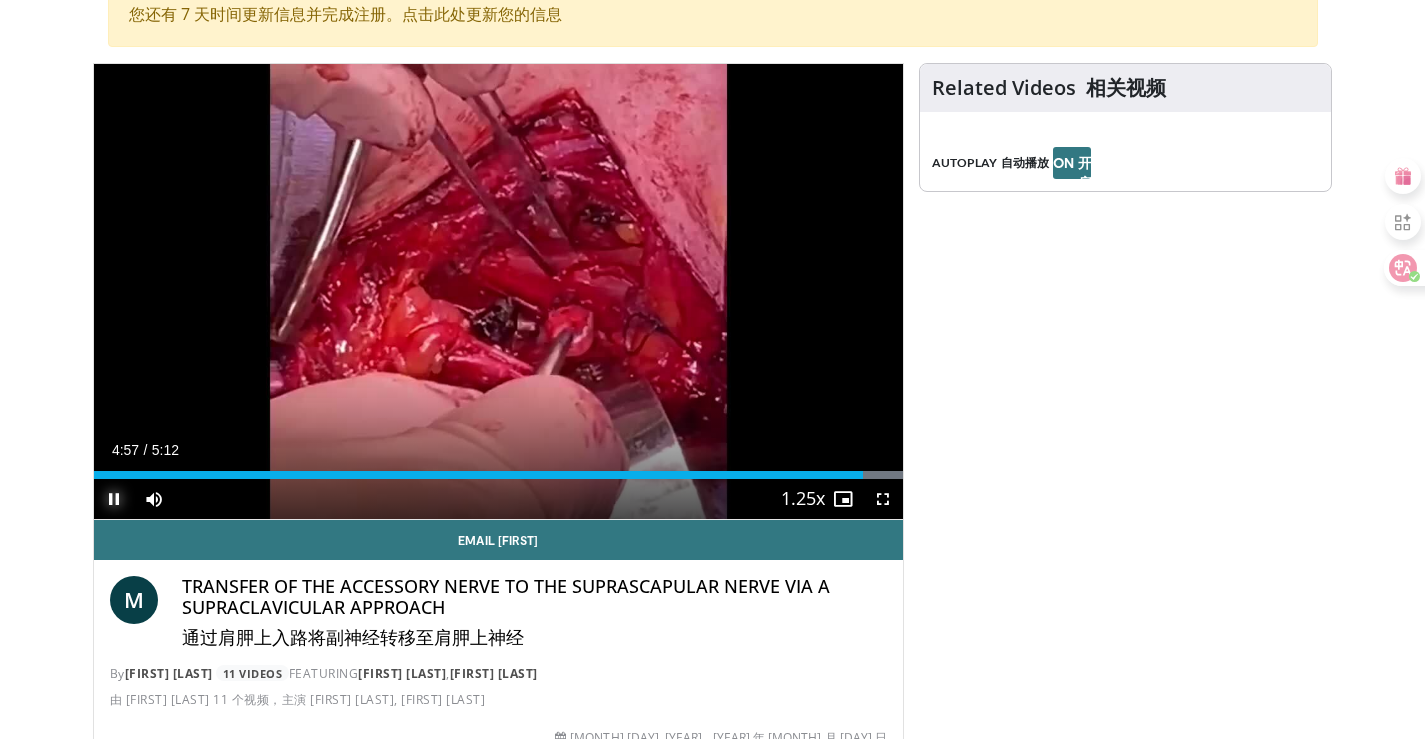 click at bounding box center [114, 499] 